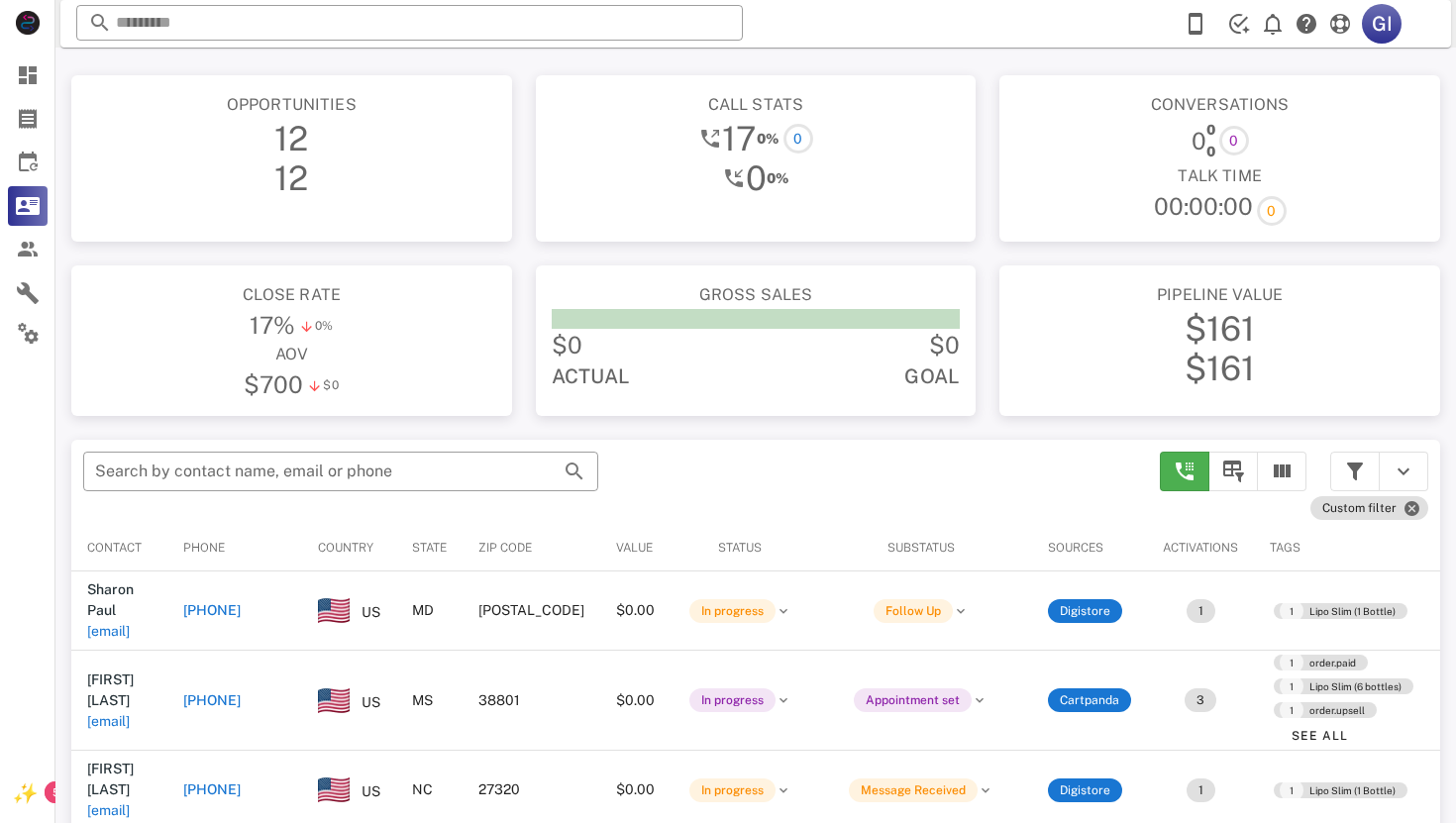 scroll, scrollTop: 0, scrollLeft: 0, axis: both 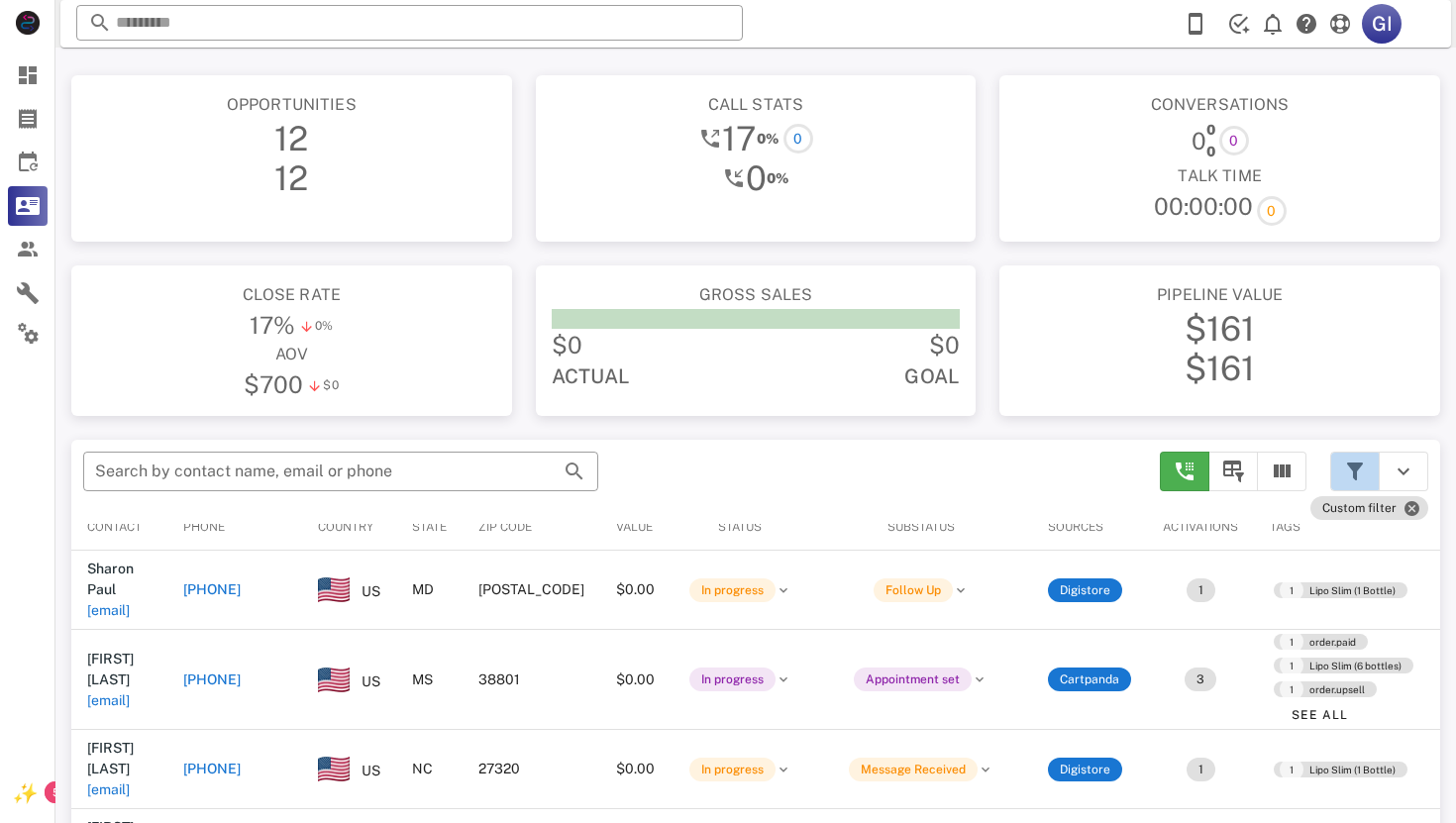 click at bounding box center [1355, 471] 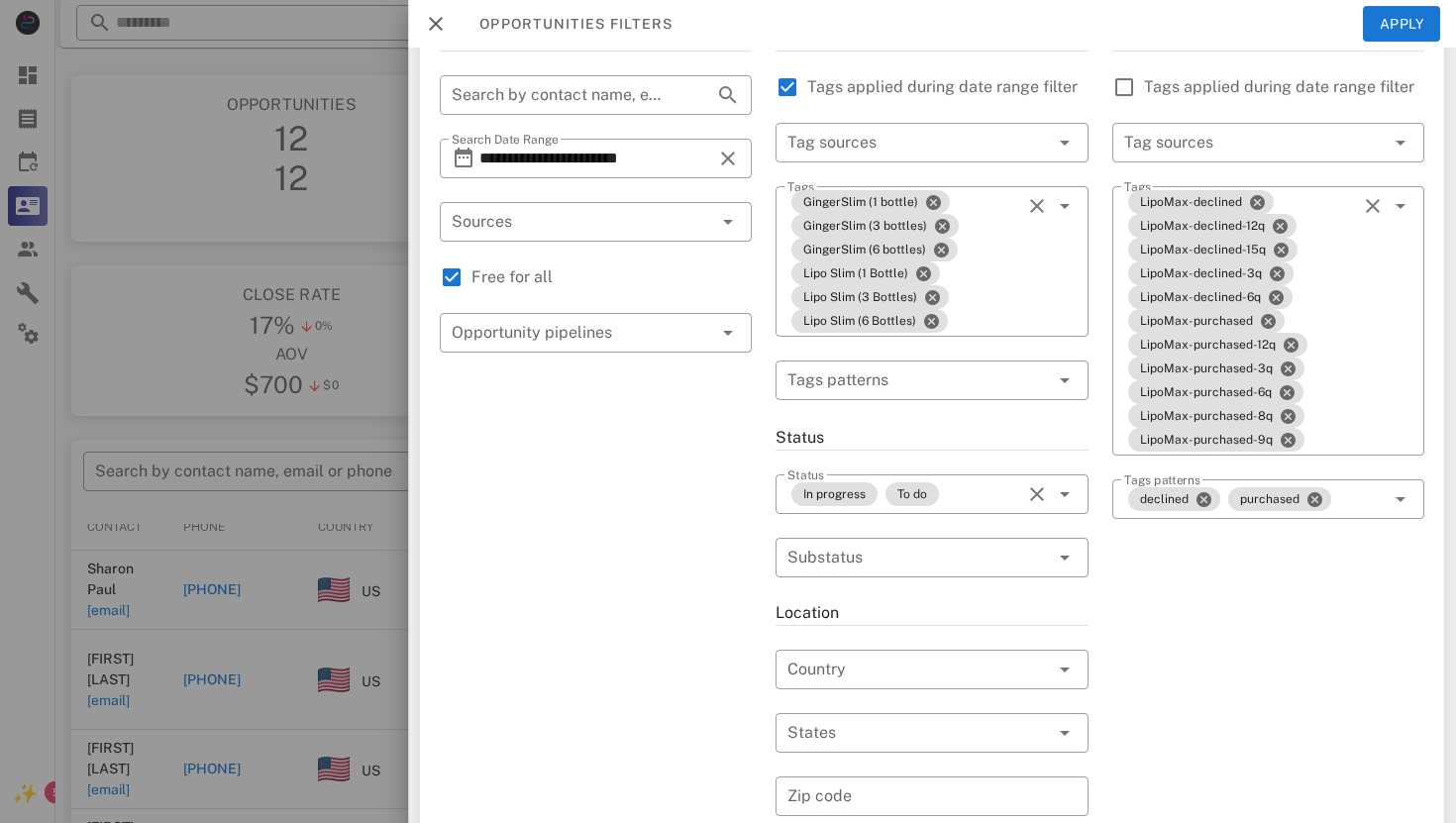 click at bounding box center (436, 24) 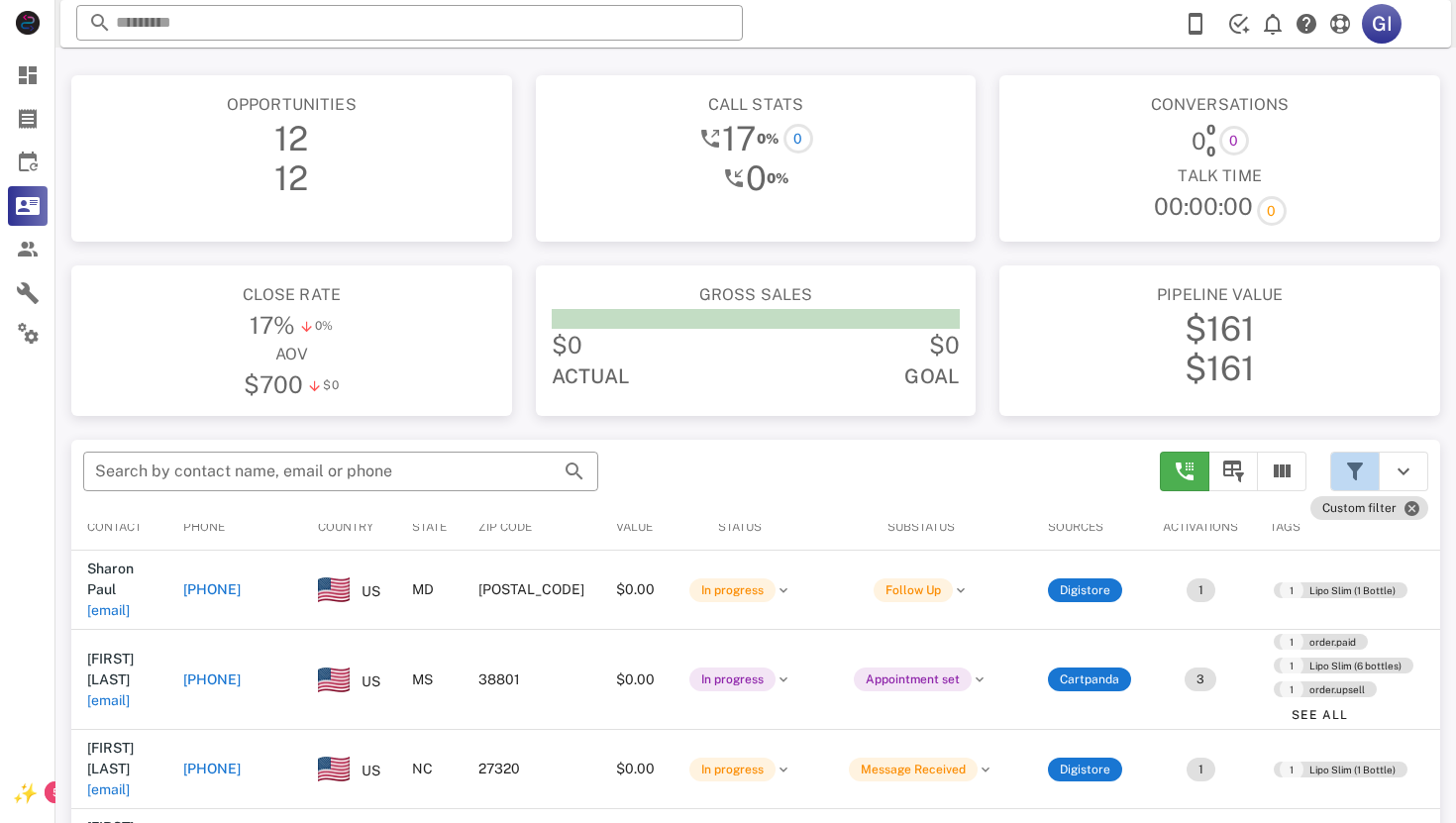 click at bounding box center [1355, 471] 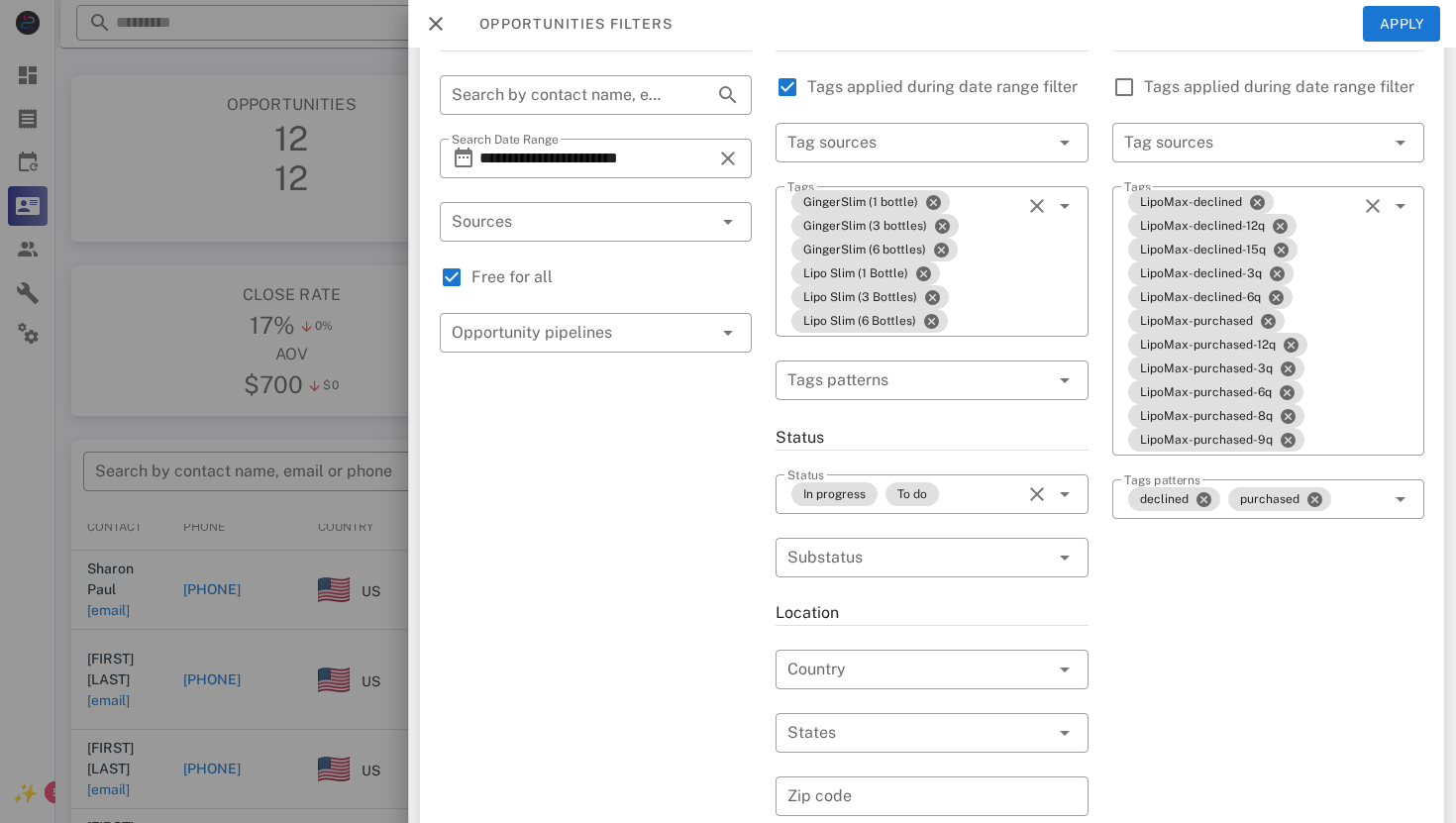 click at bounding box center [436, 24] 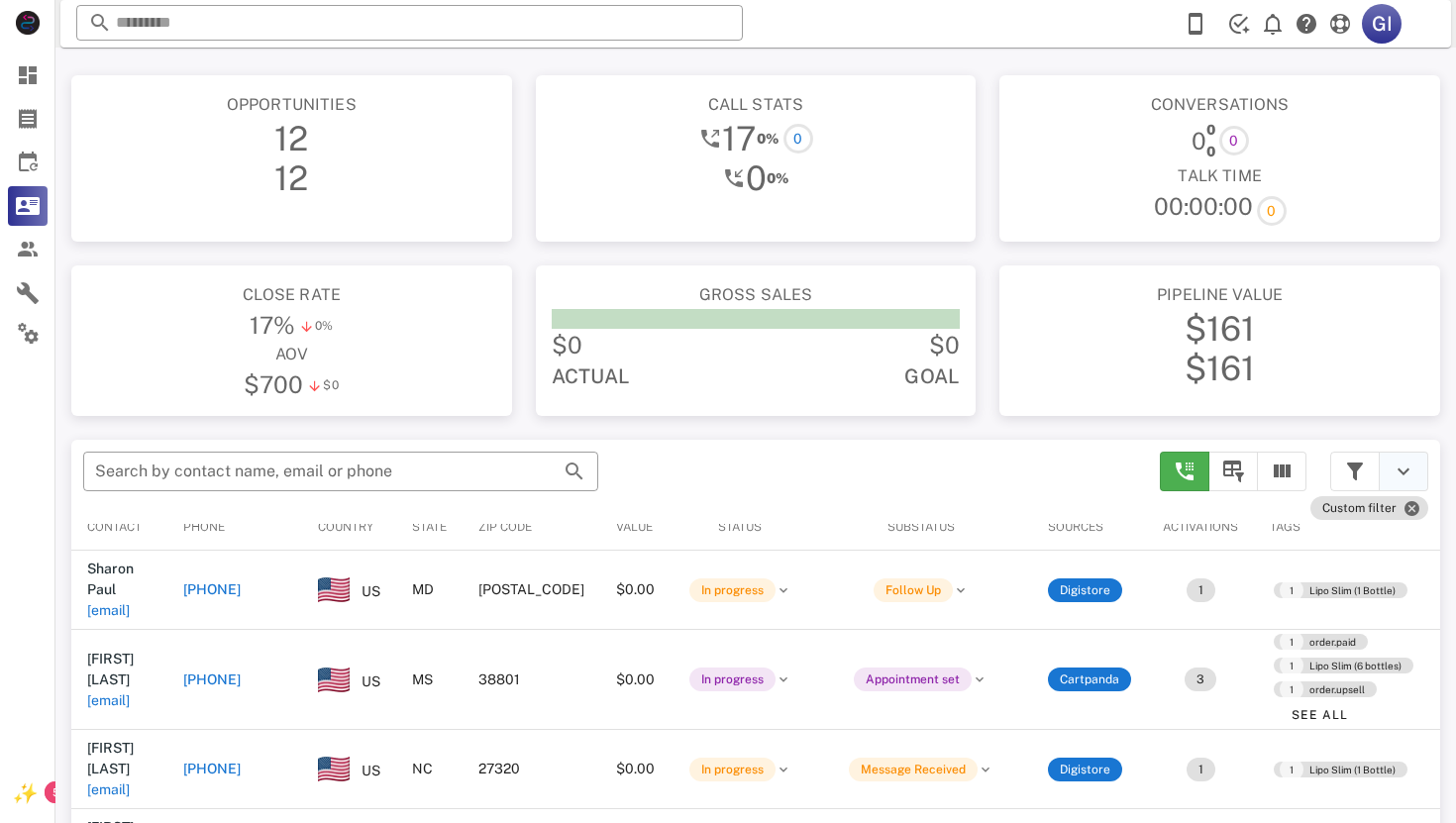 click at bounding box center (1404, 471) 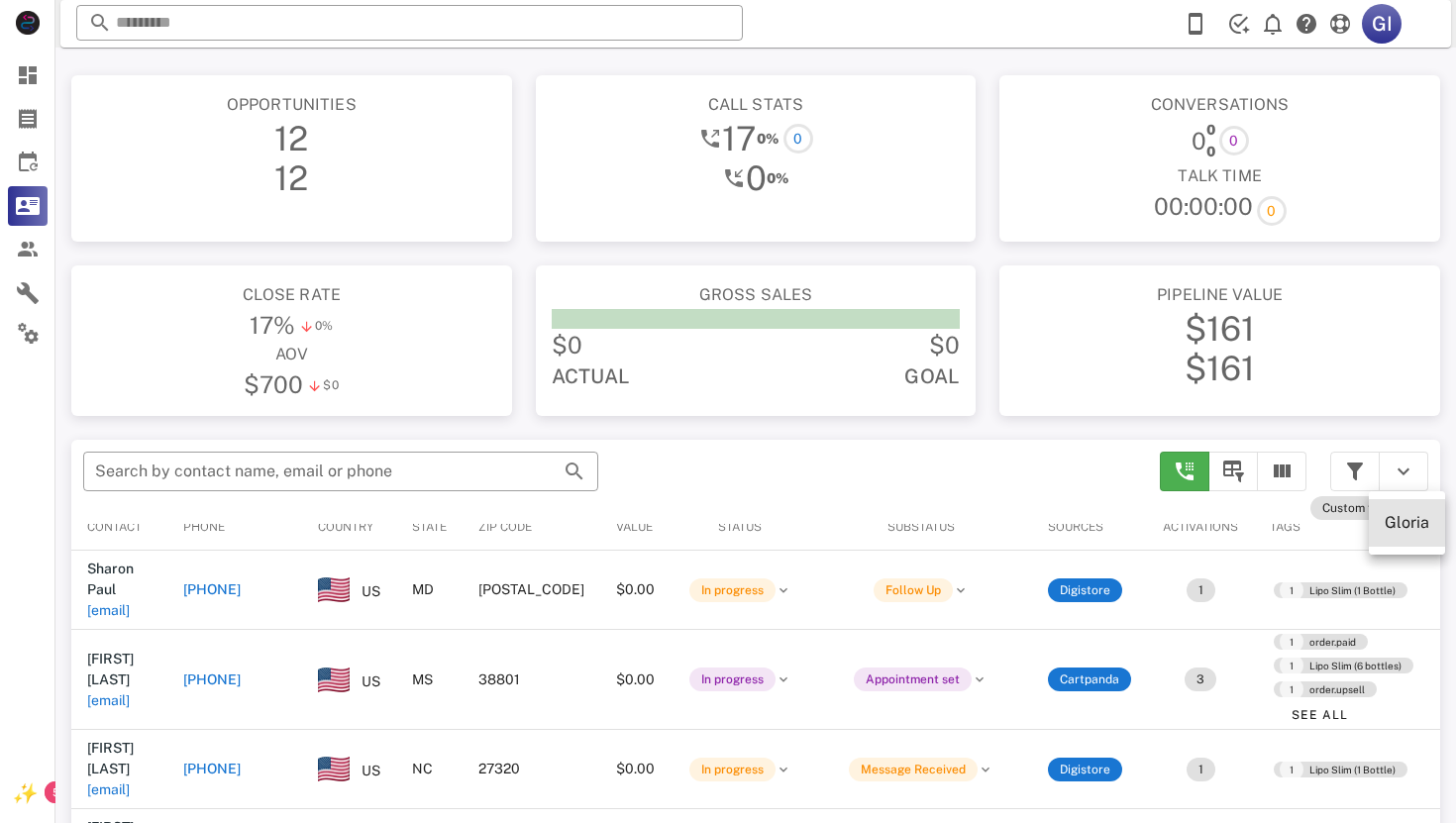 click on "Gloria" at bounding box center [1406, 522] 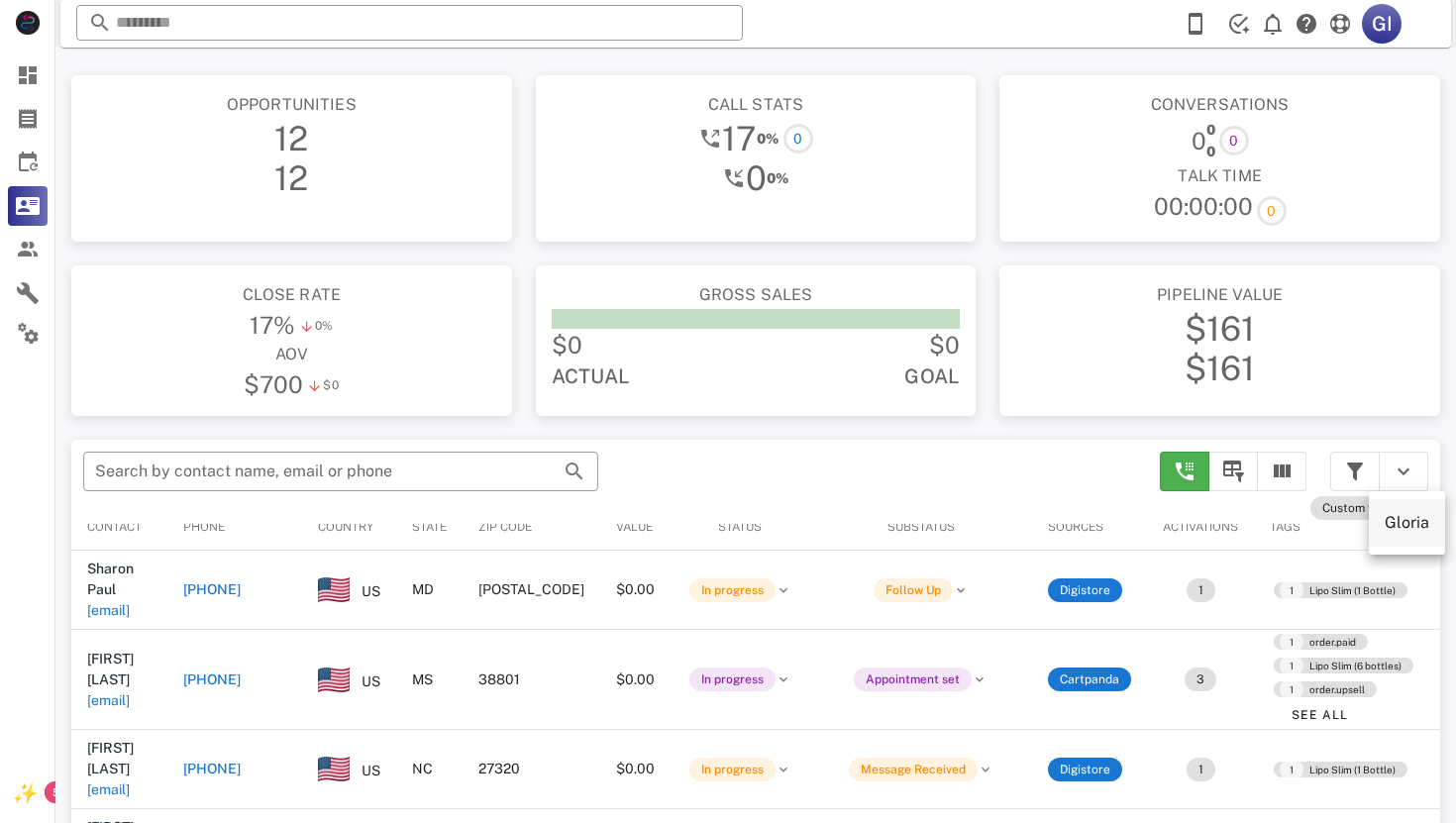 type on "******" 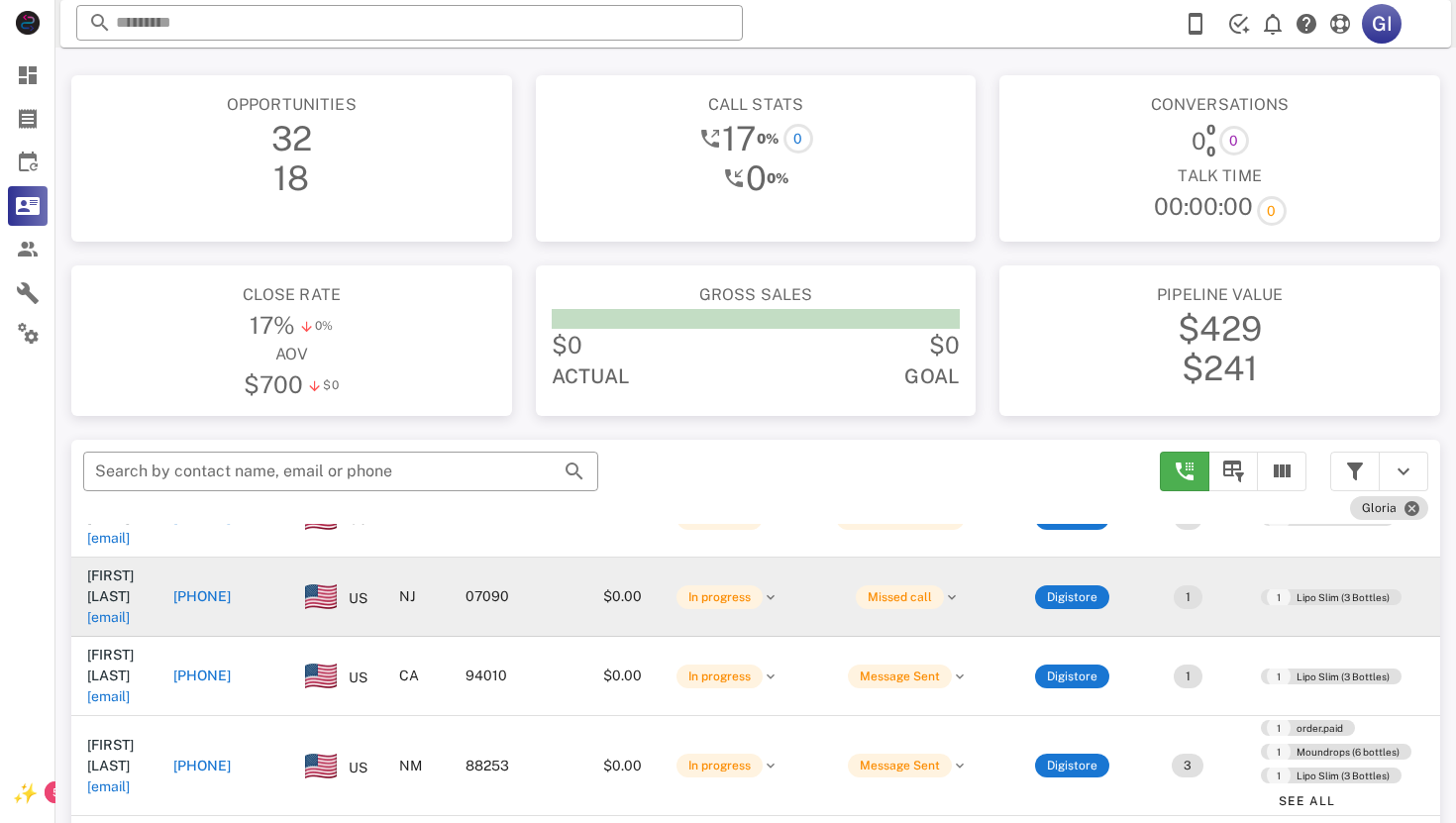 scroll, scrollTop: 115, scrollLeft: 0, axis: vertical 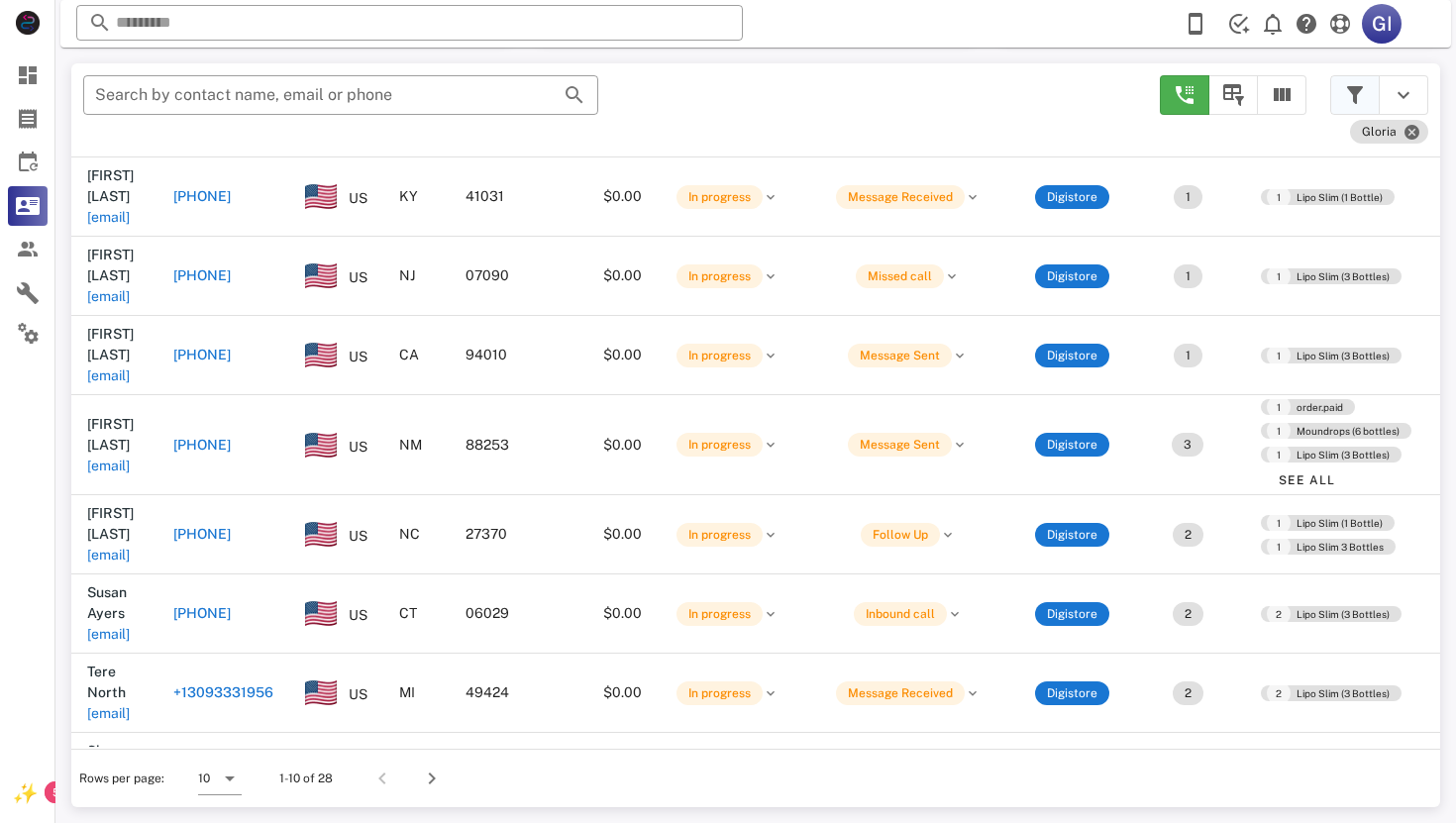 click at bounding box center (1355, 95) 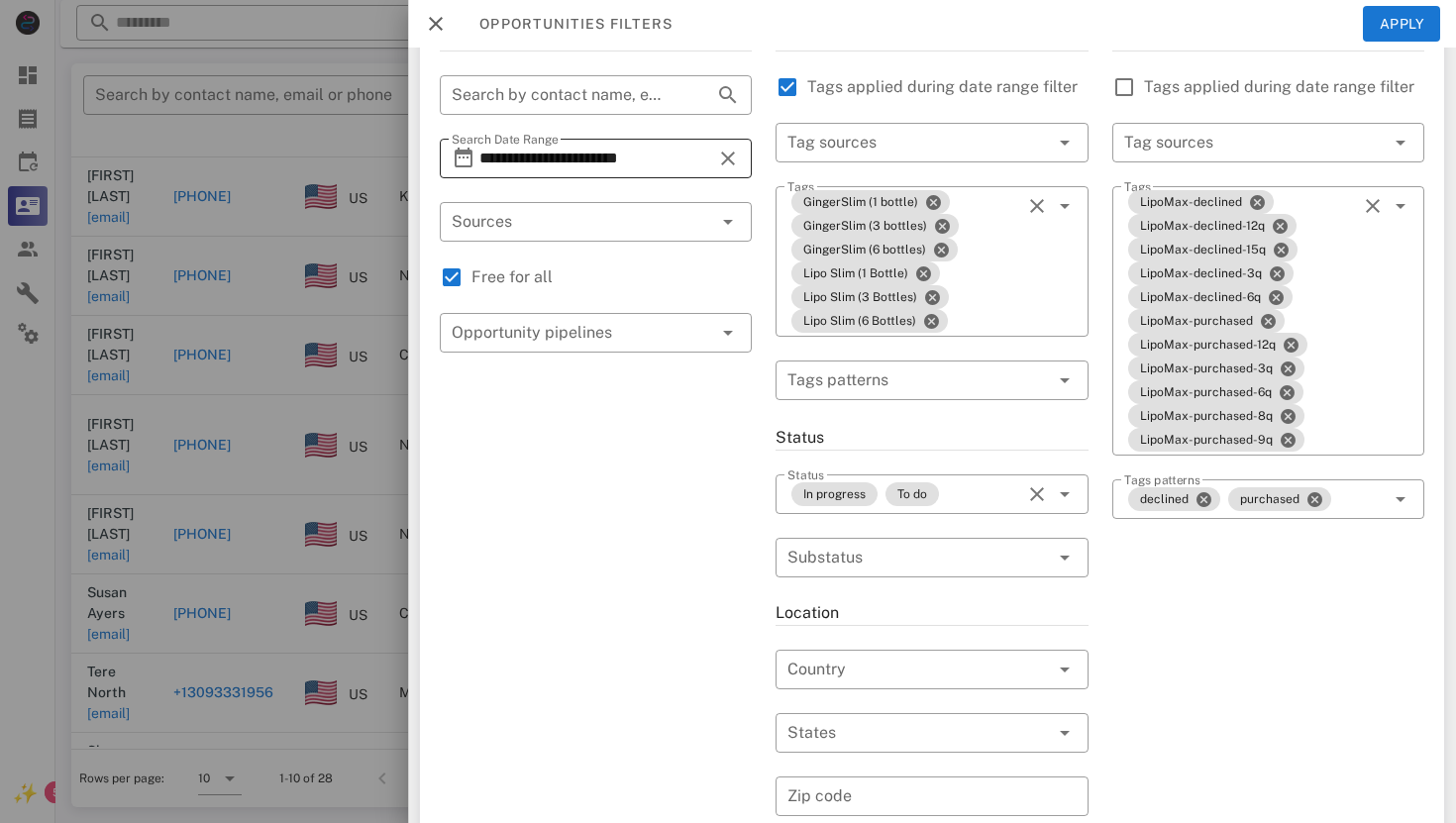 click at bounding box center [728, 158] 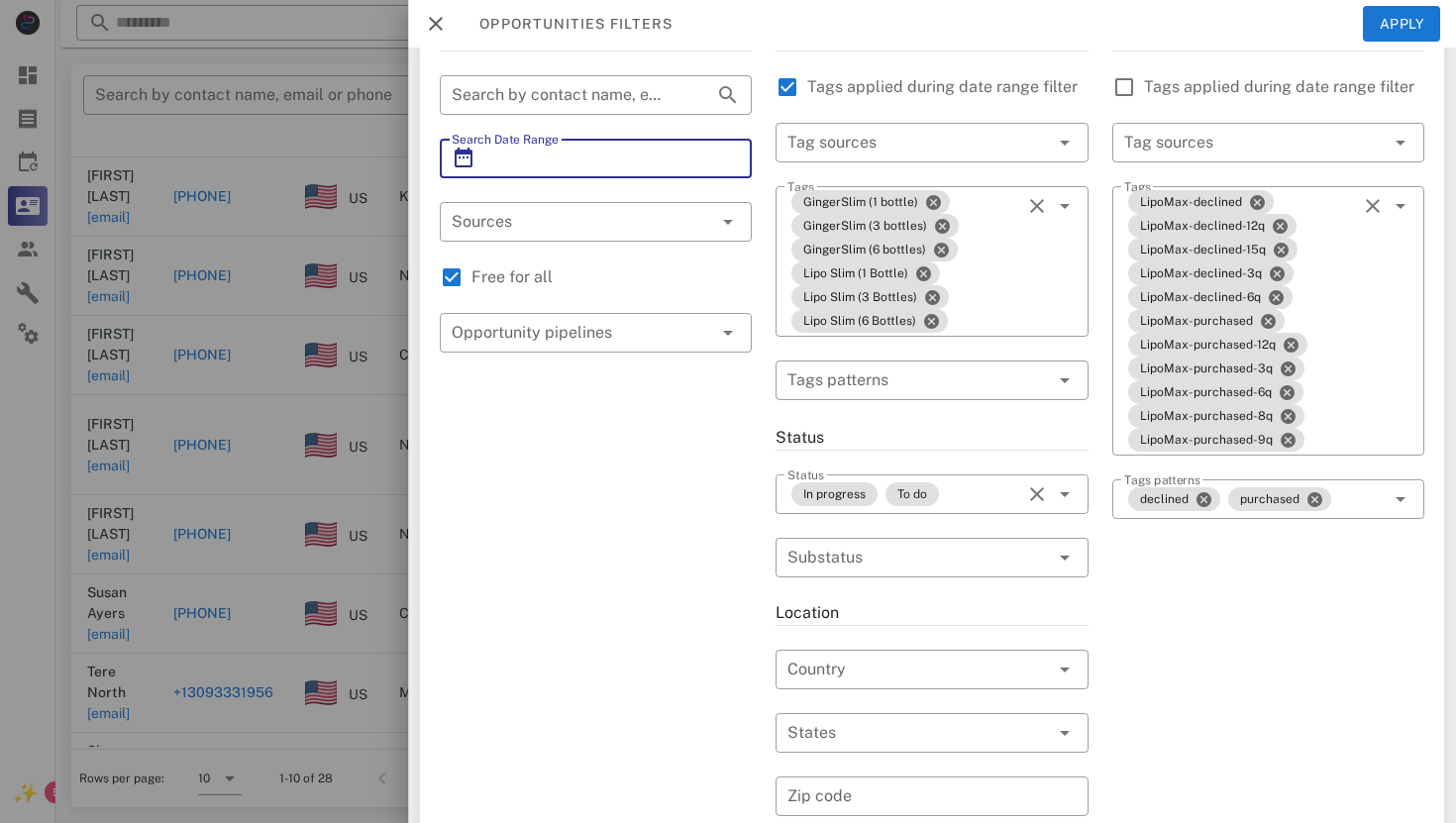 click at bounding box center [464, 158] 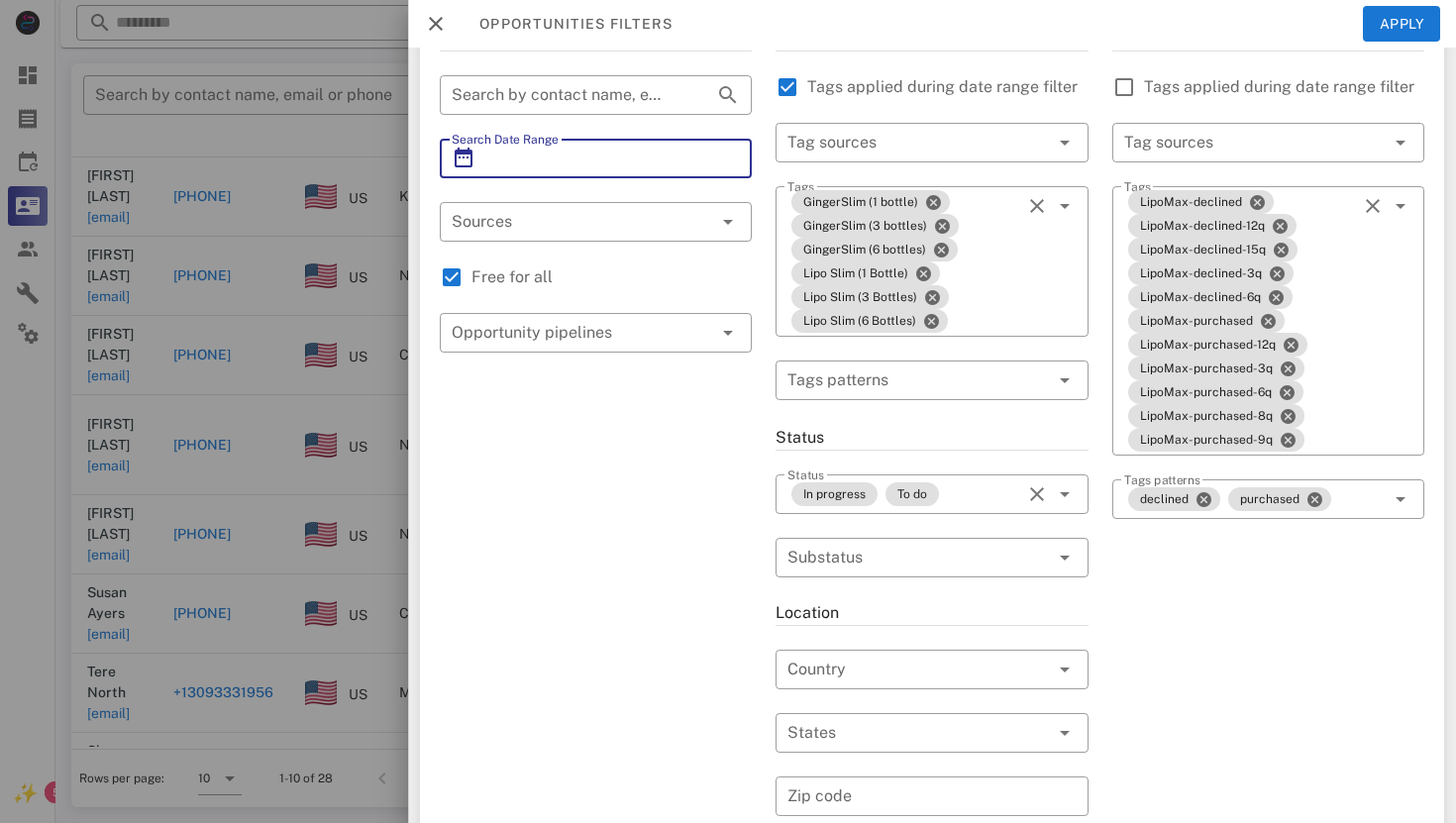click at bounding box center (436, 24) 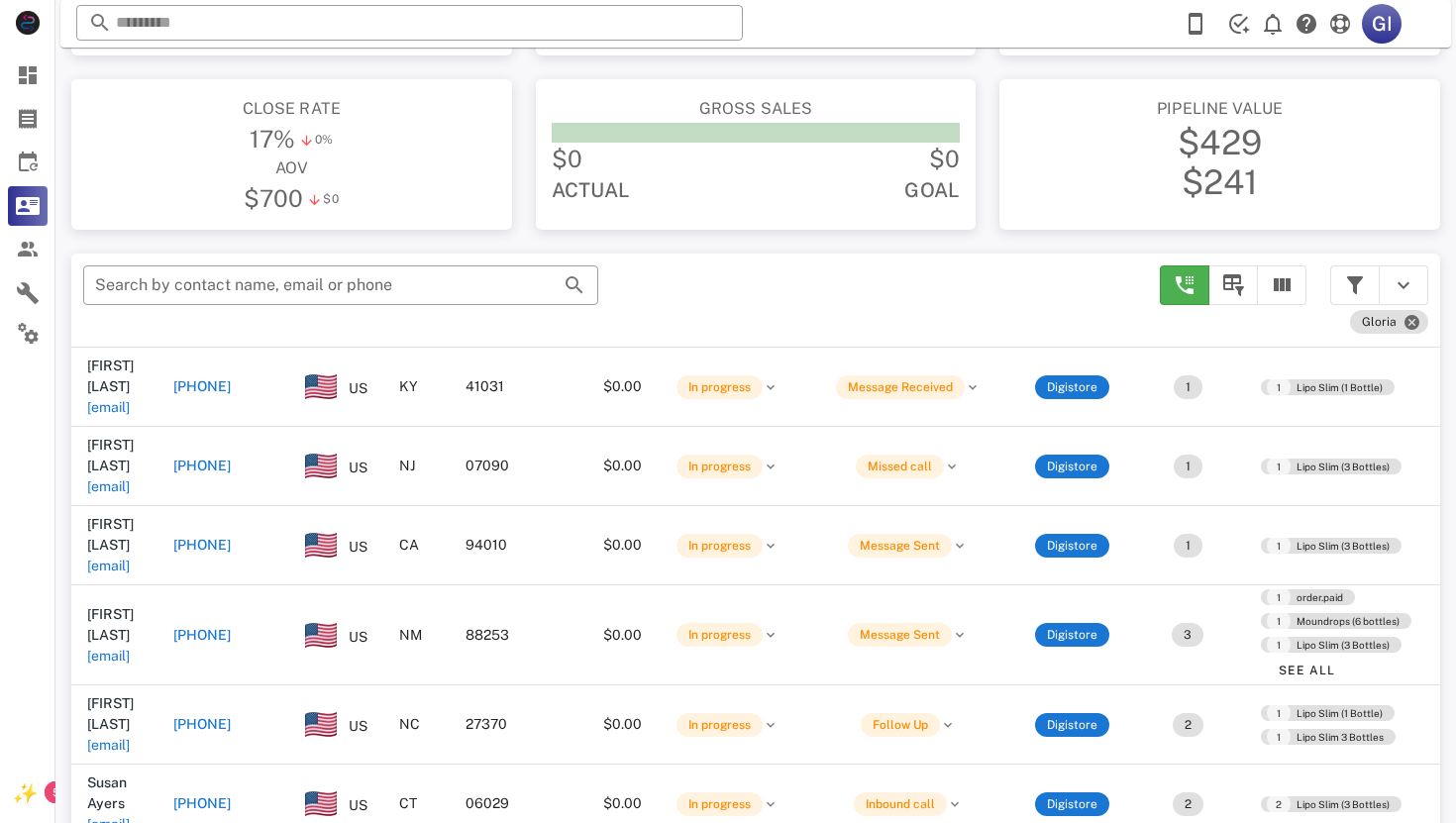 scroll, scrollTop: 0, scrollLeft: 0, axis: both 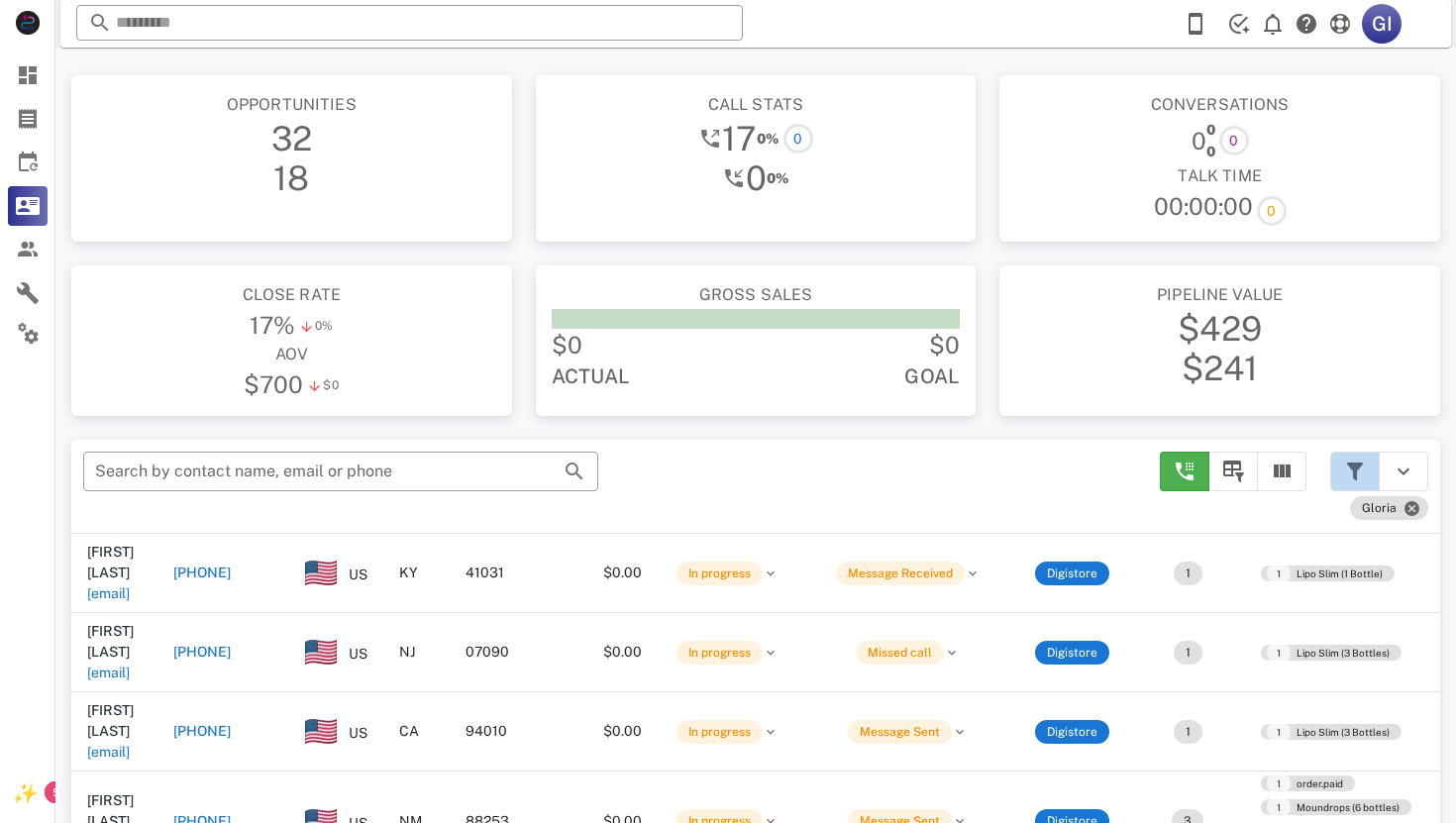 click at bounding box center [1355, 471] 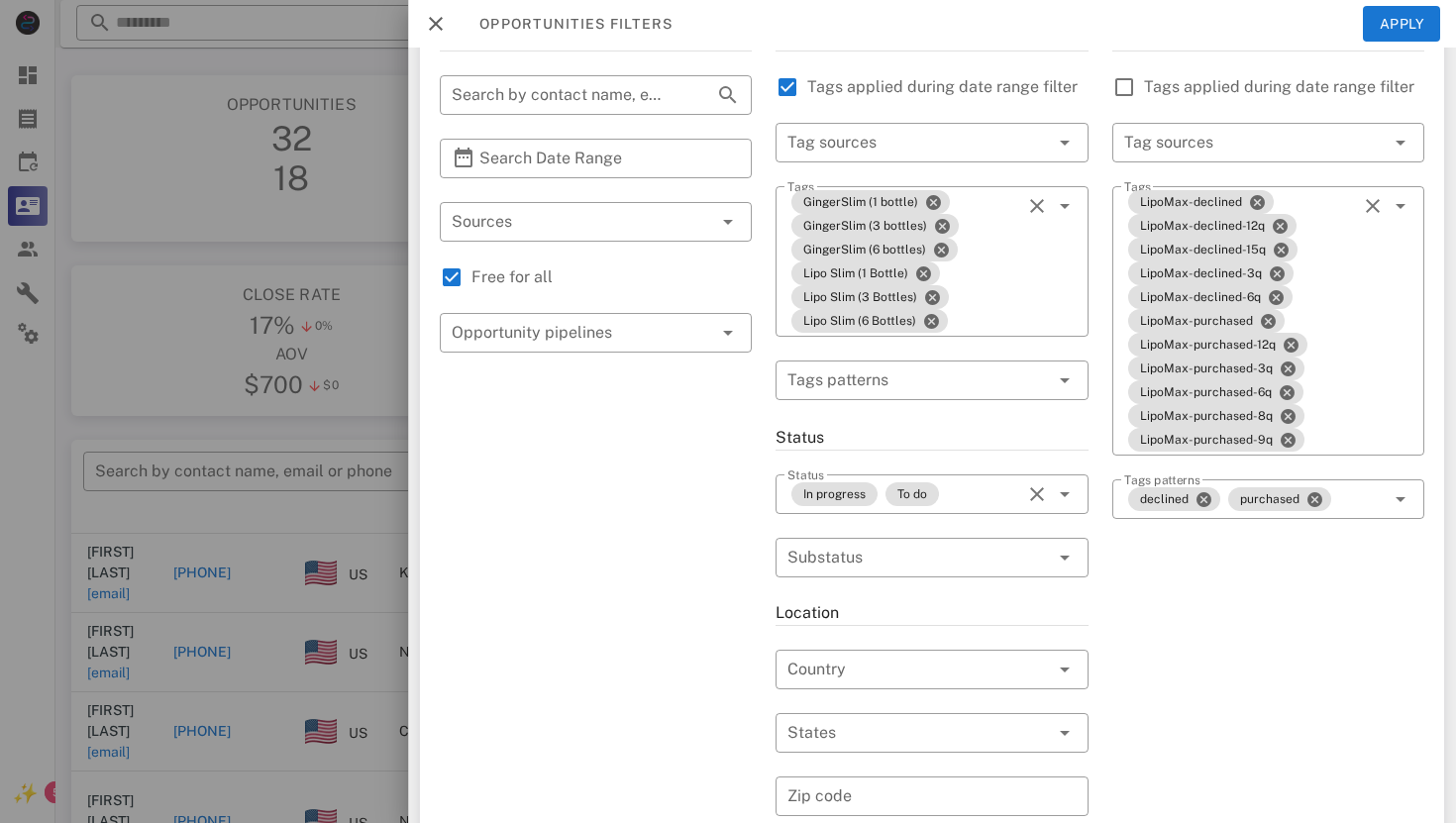 drag, startPoint x: 583, startPoint y: 154, endPoint x: 555, endPoint y: 137, distance: 32.75668 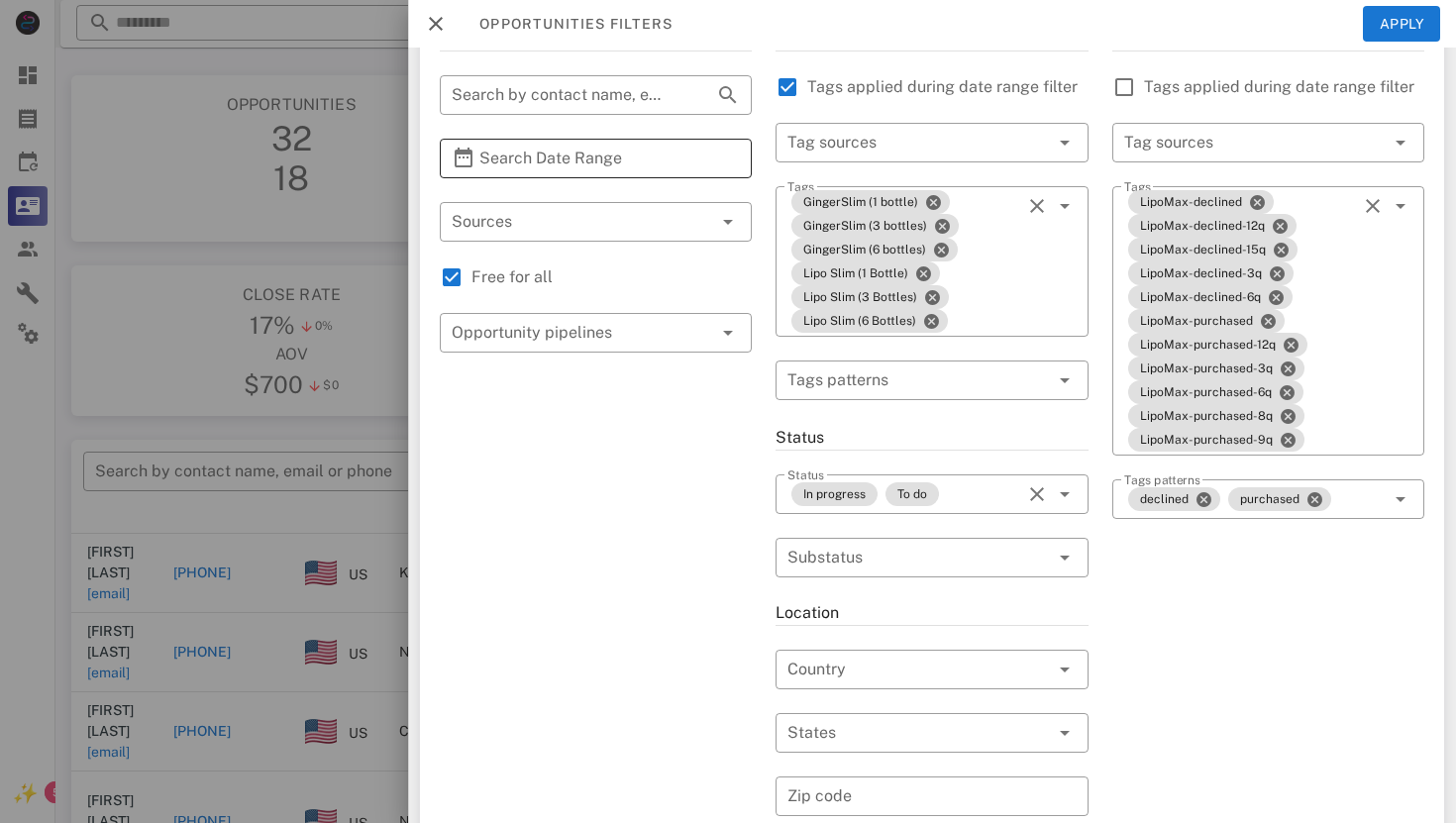 click at bounding box center [464, 158] 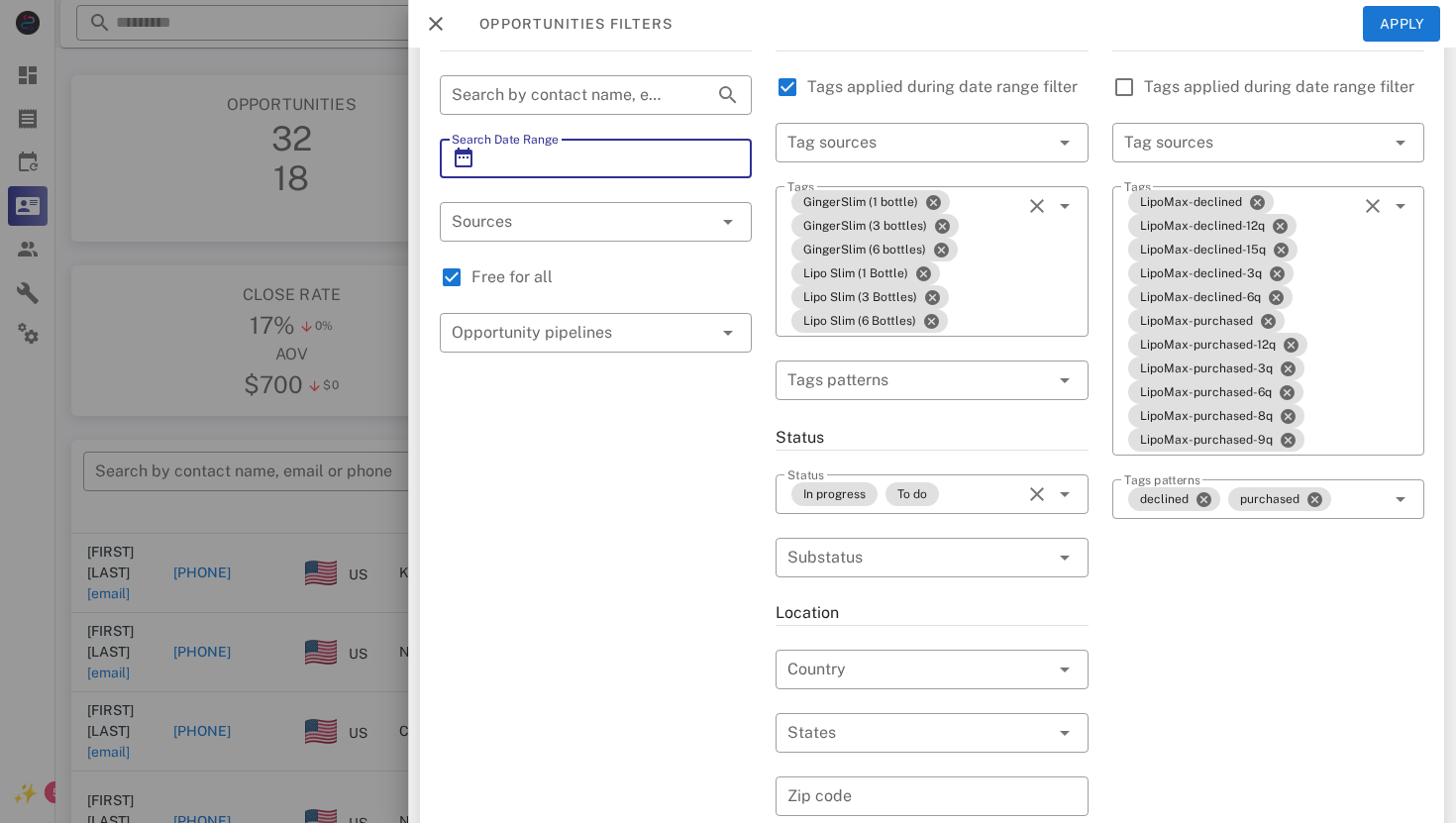 click at bounding box center [464, 158] 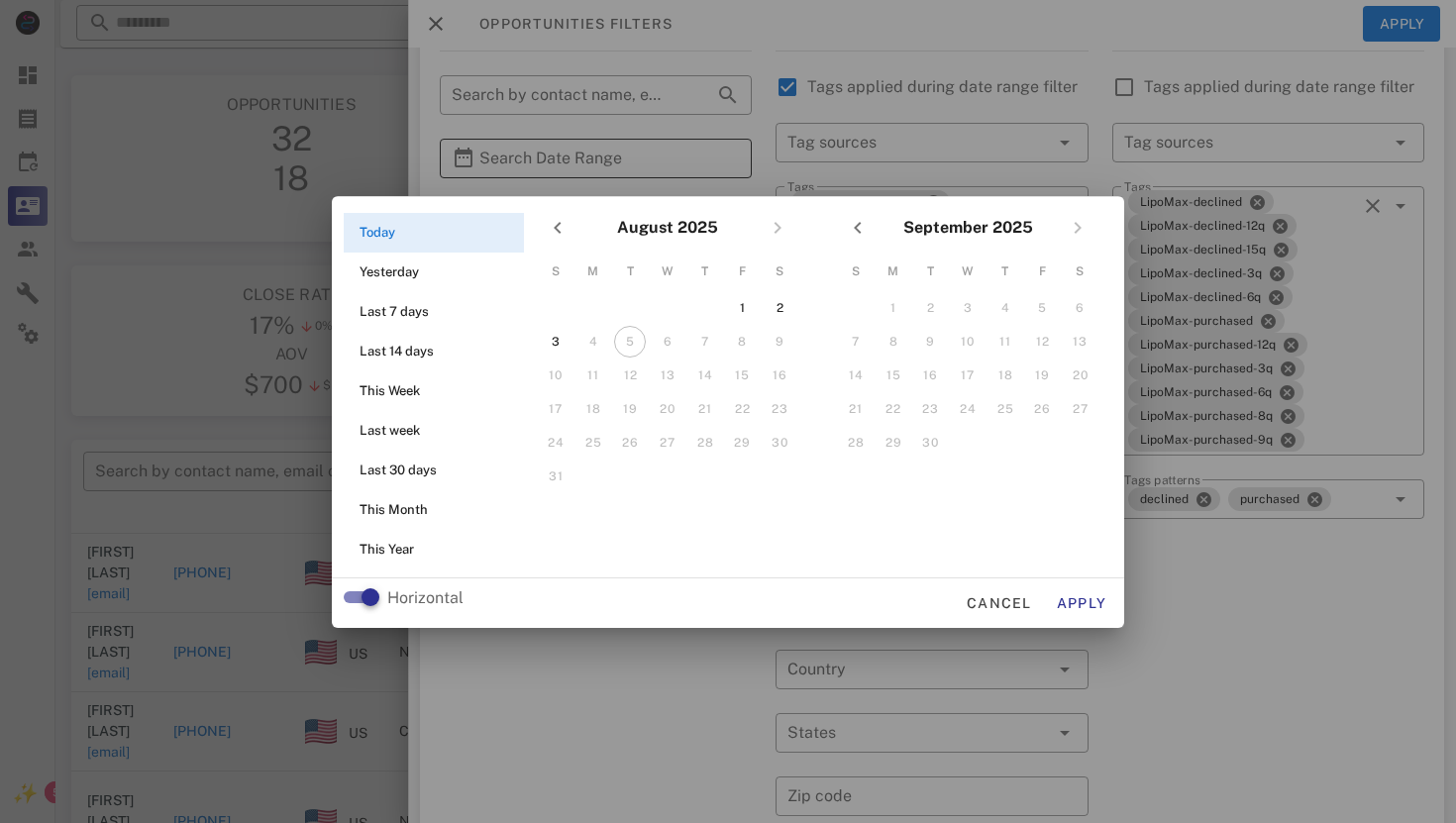 click at bounding box center [728, 411] 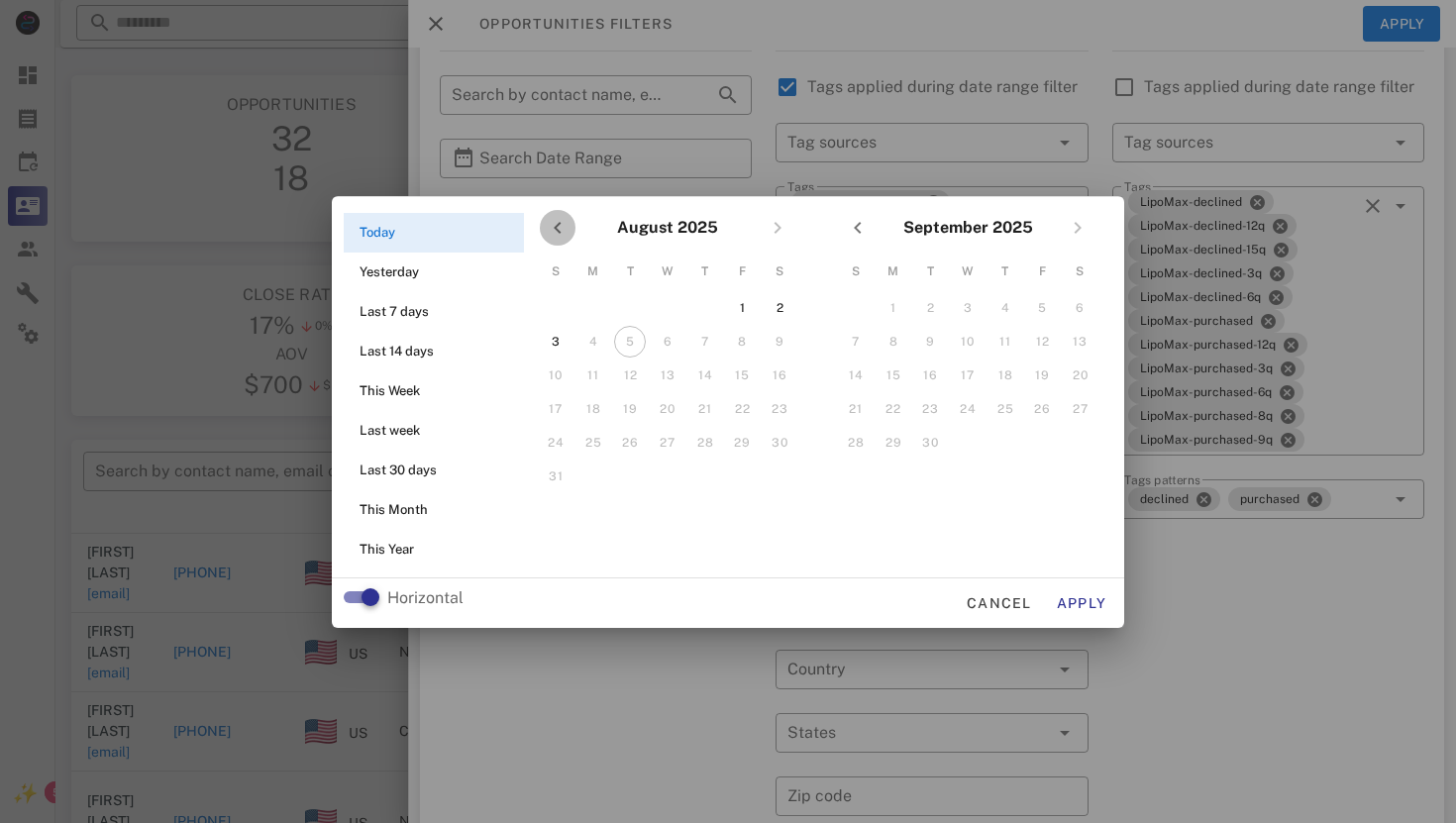 click at bounding box center [558, 228] 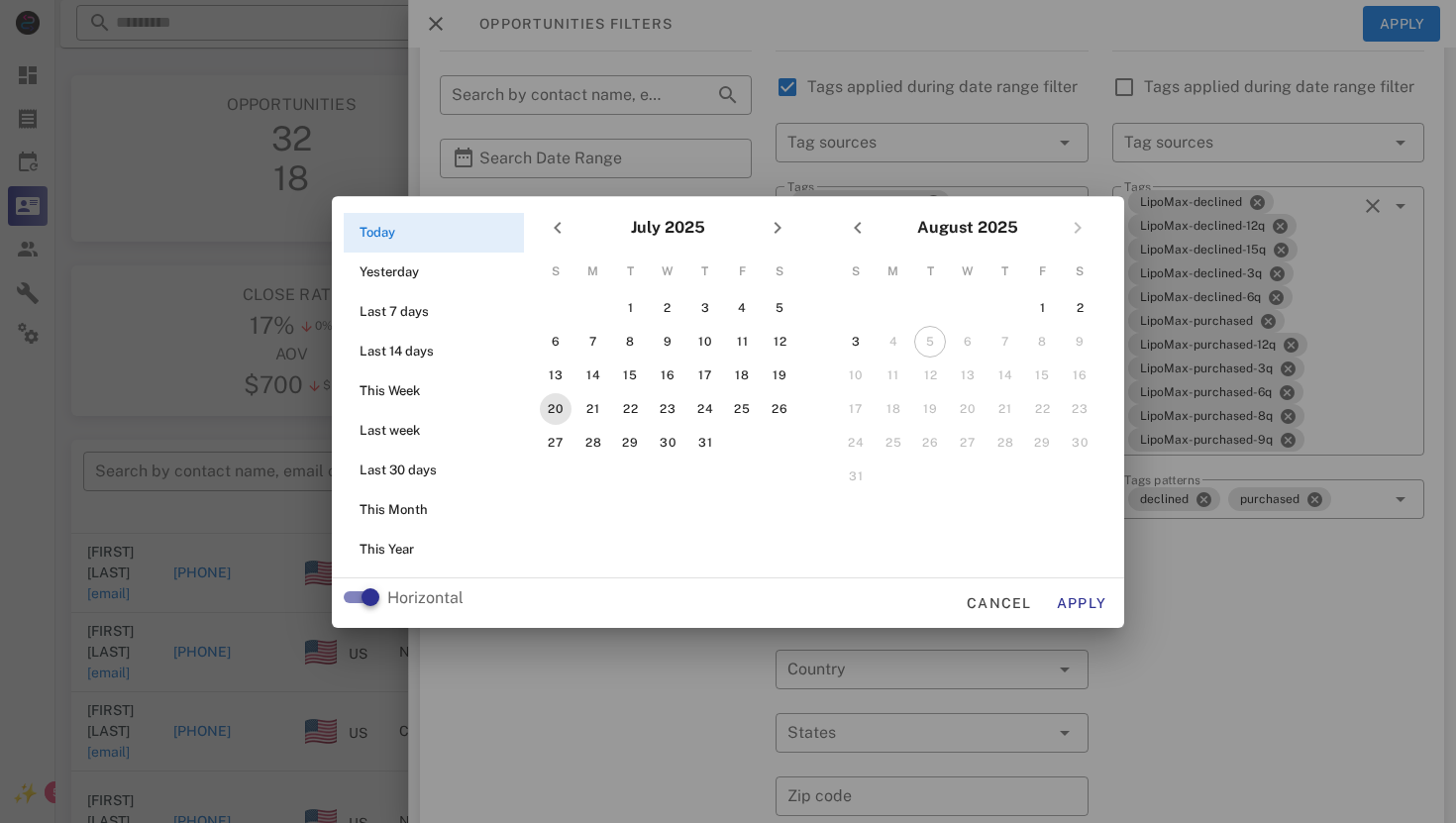 click on "20" at bounding box center (556, 409) 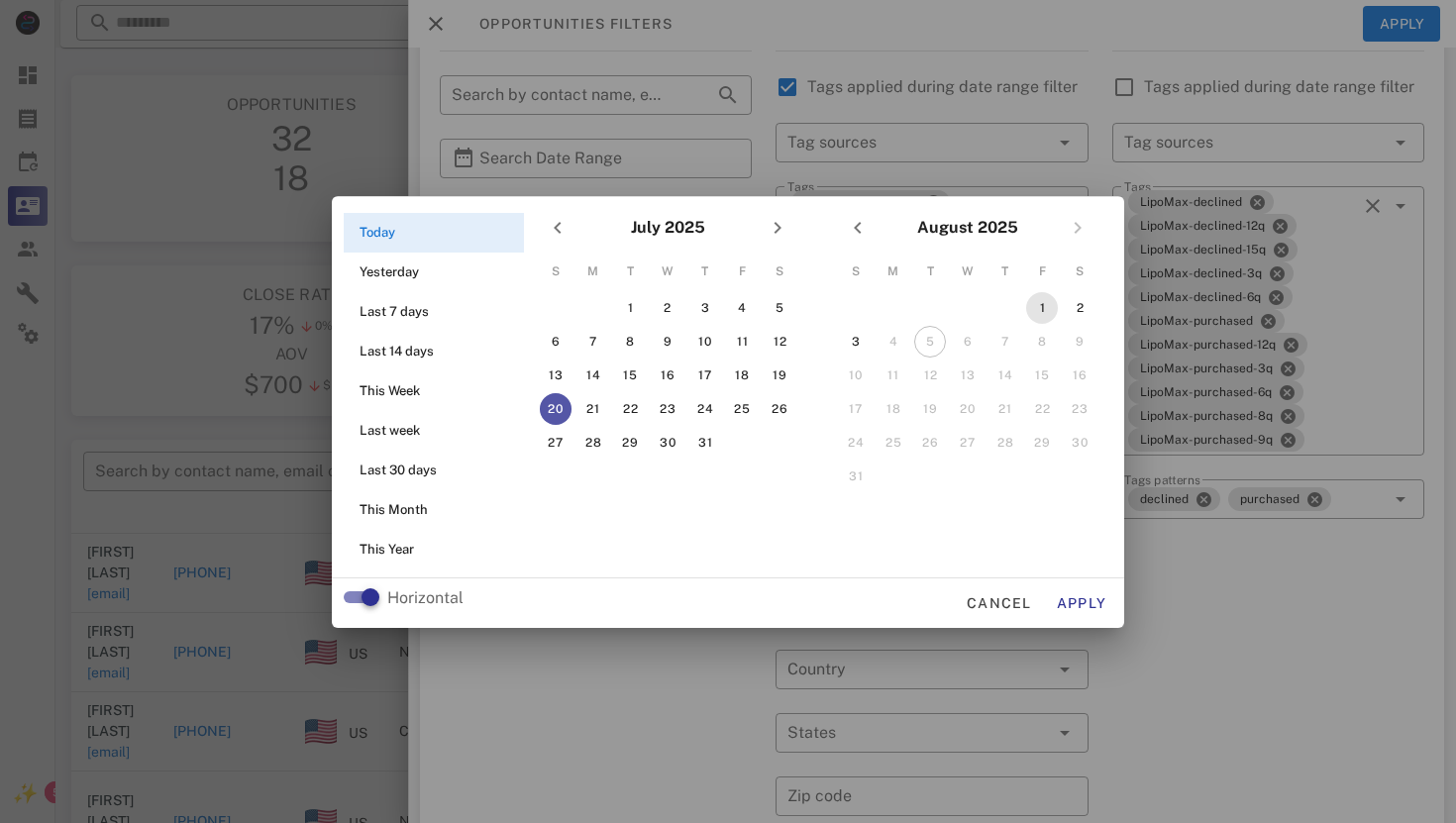 click on "1" at bounding box center (1042, 308) 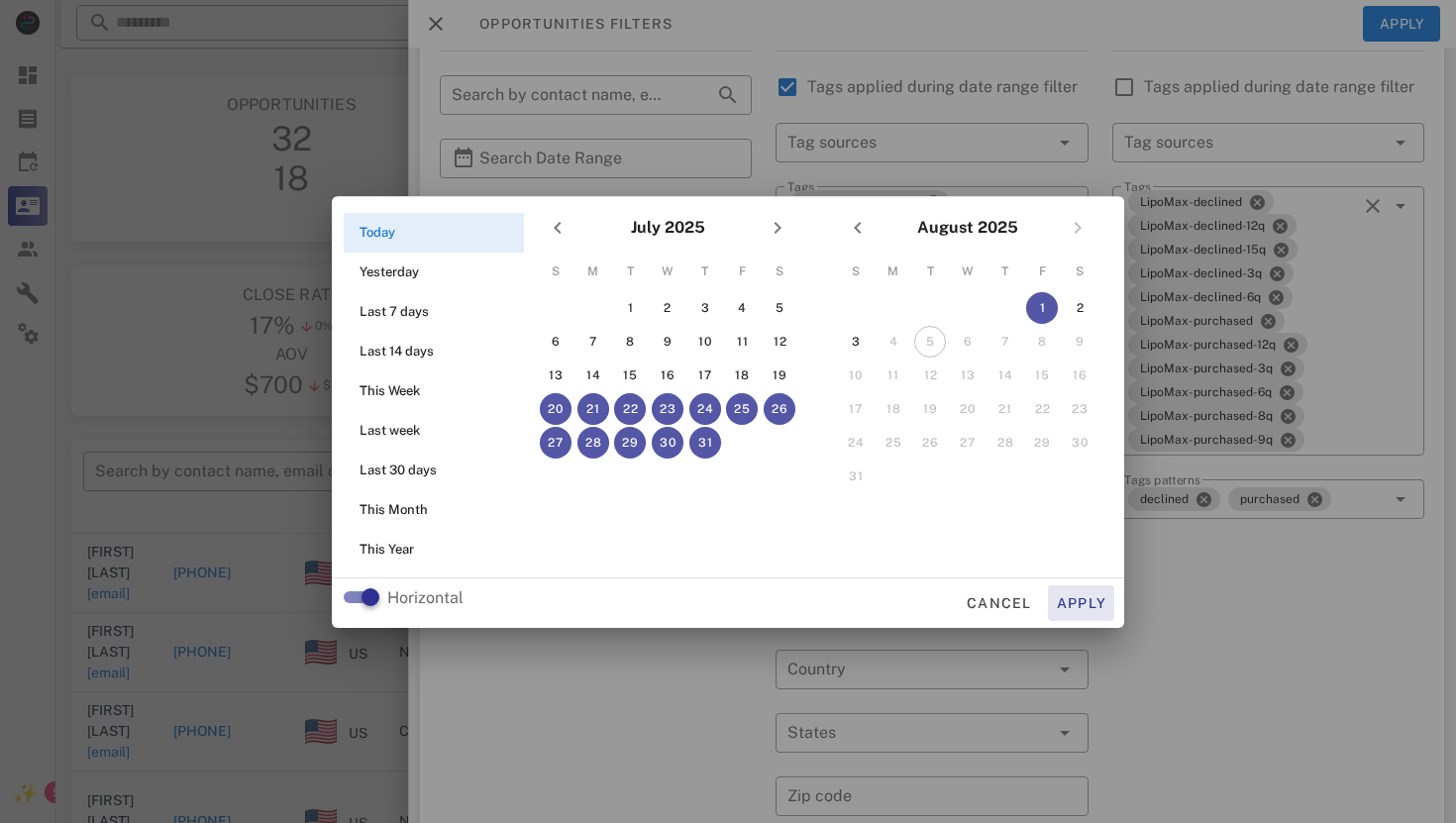 click on "Apply" at bounding box center (1082, 603) 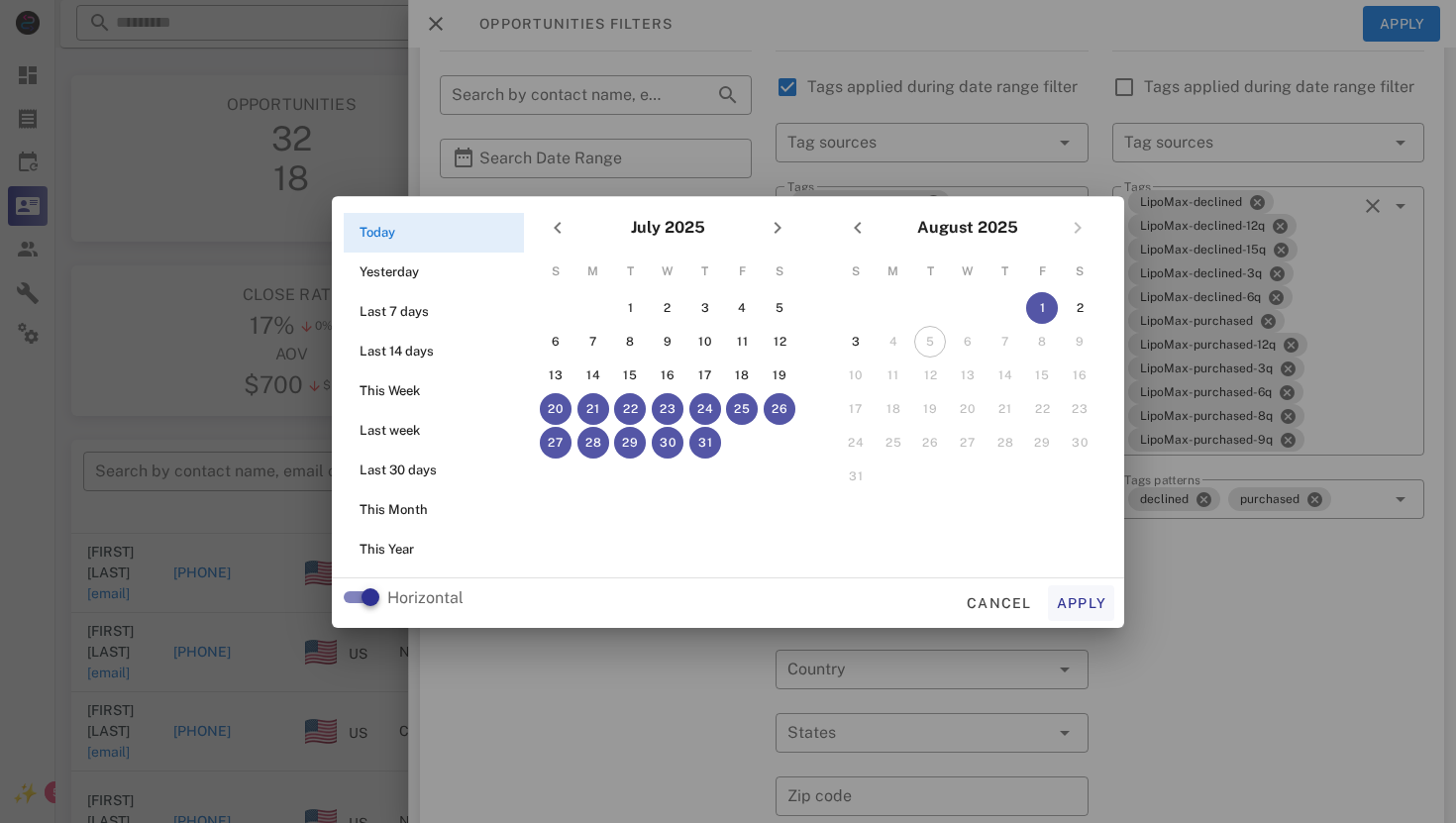 type on "**********" 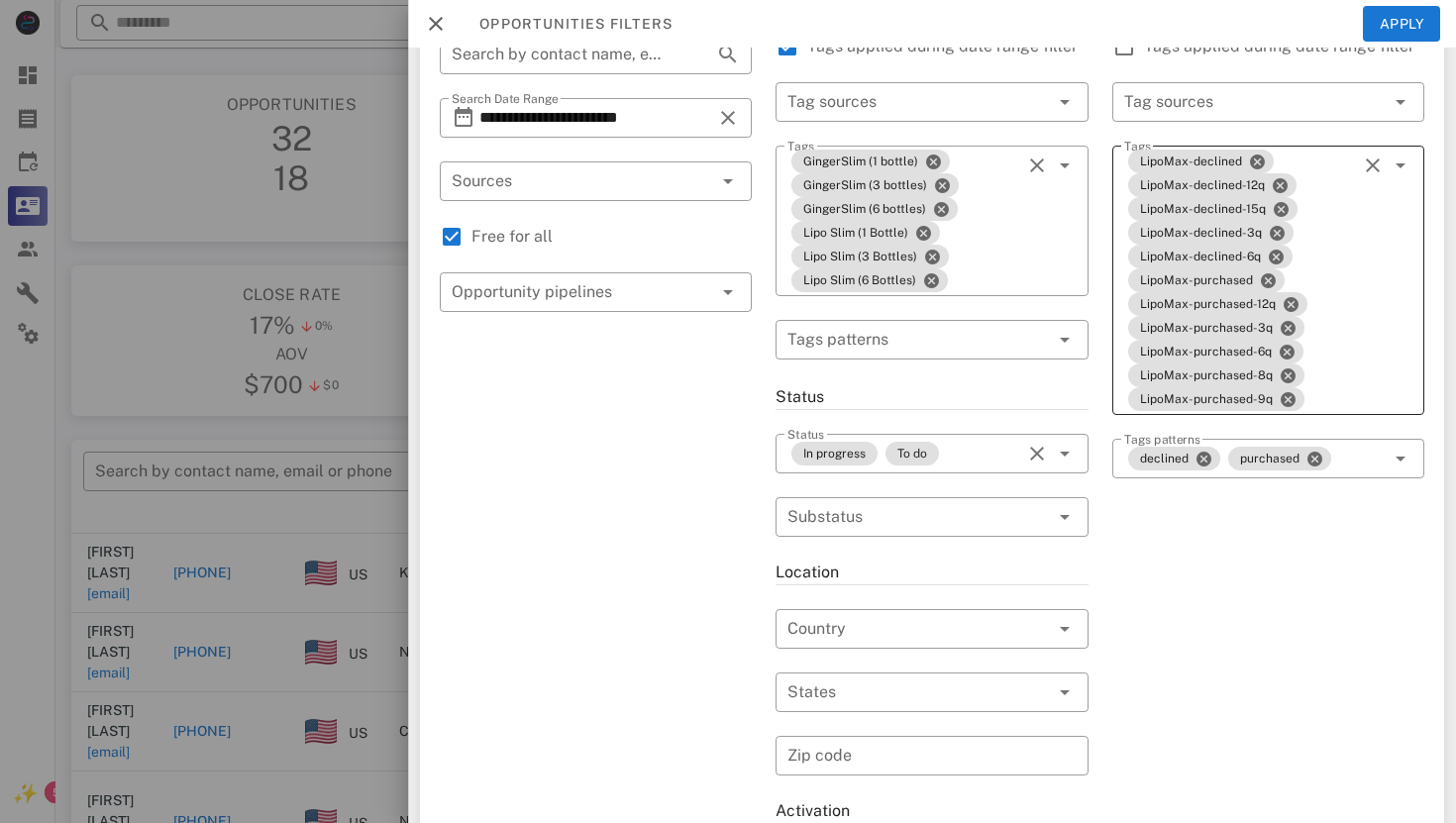 scroll, scrollTop: 181, scrollLeft: 0, axis: vertical 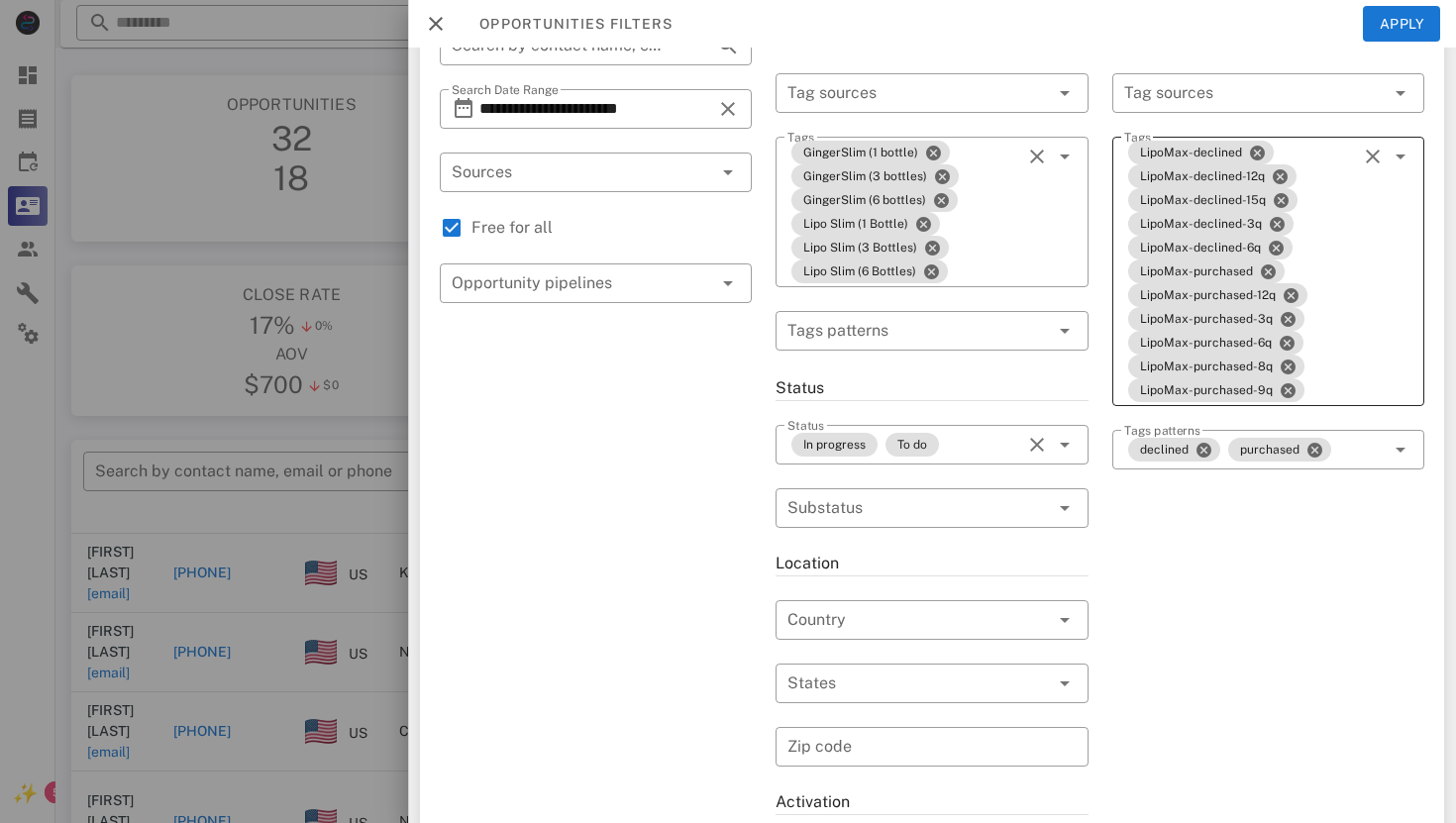 click at bounding box center (1401, 156) 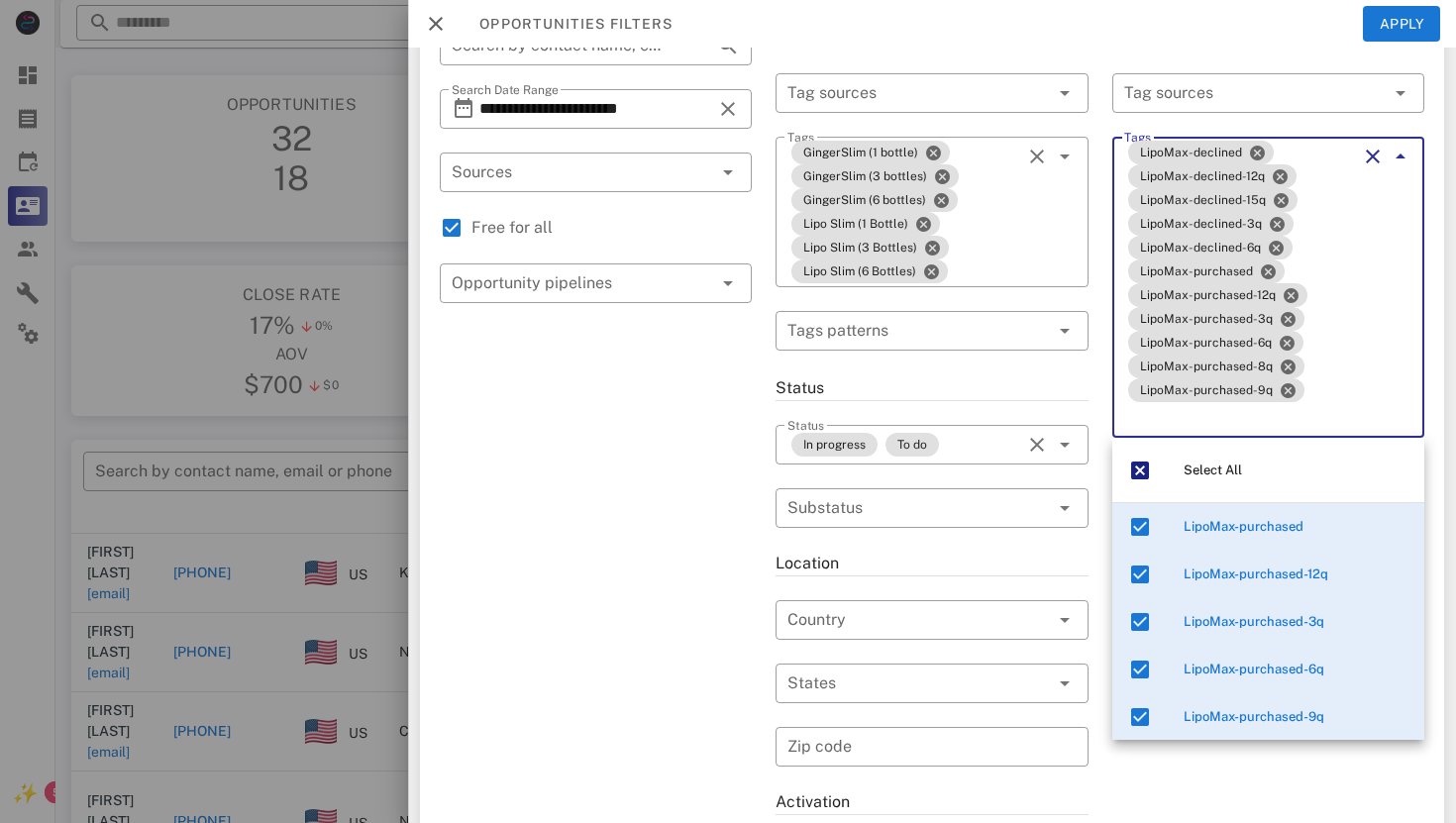 click at bounding box center [1401, 156] 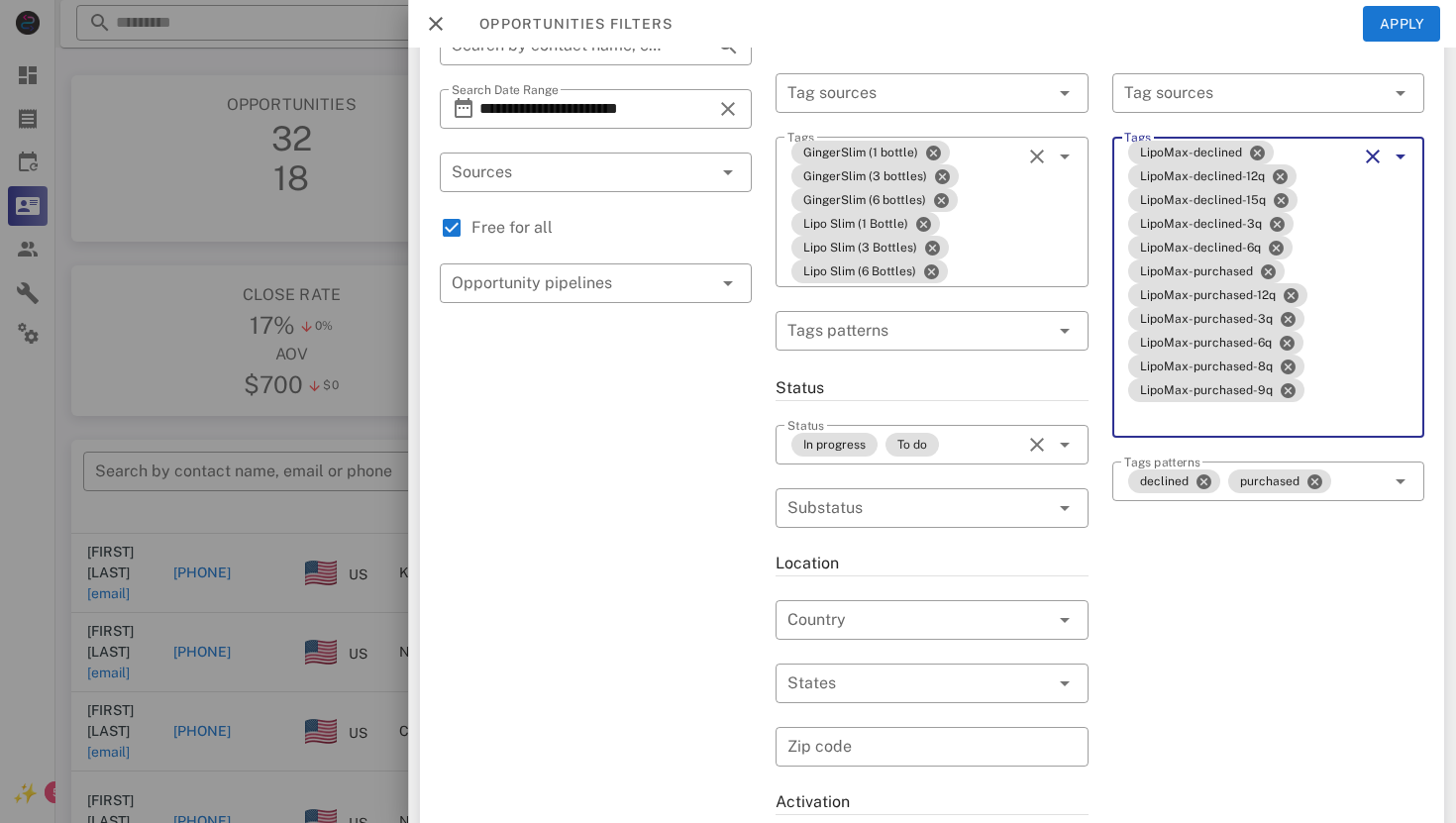 scroll, scrollTop: 0, scrollLeft: 0, axis: both 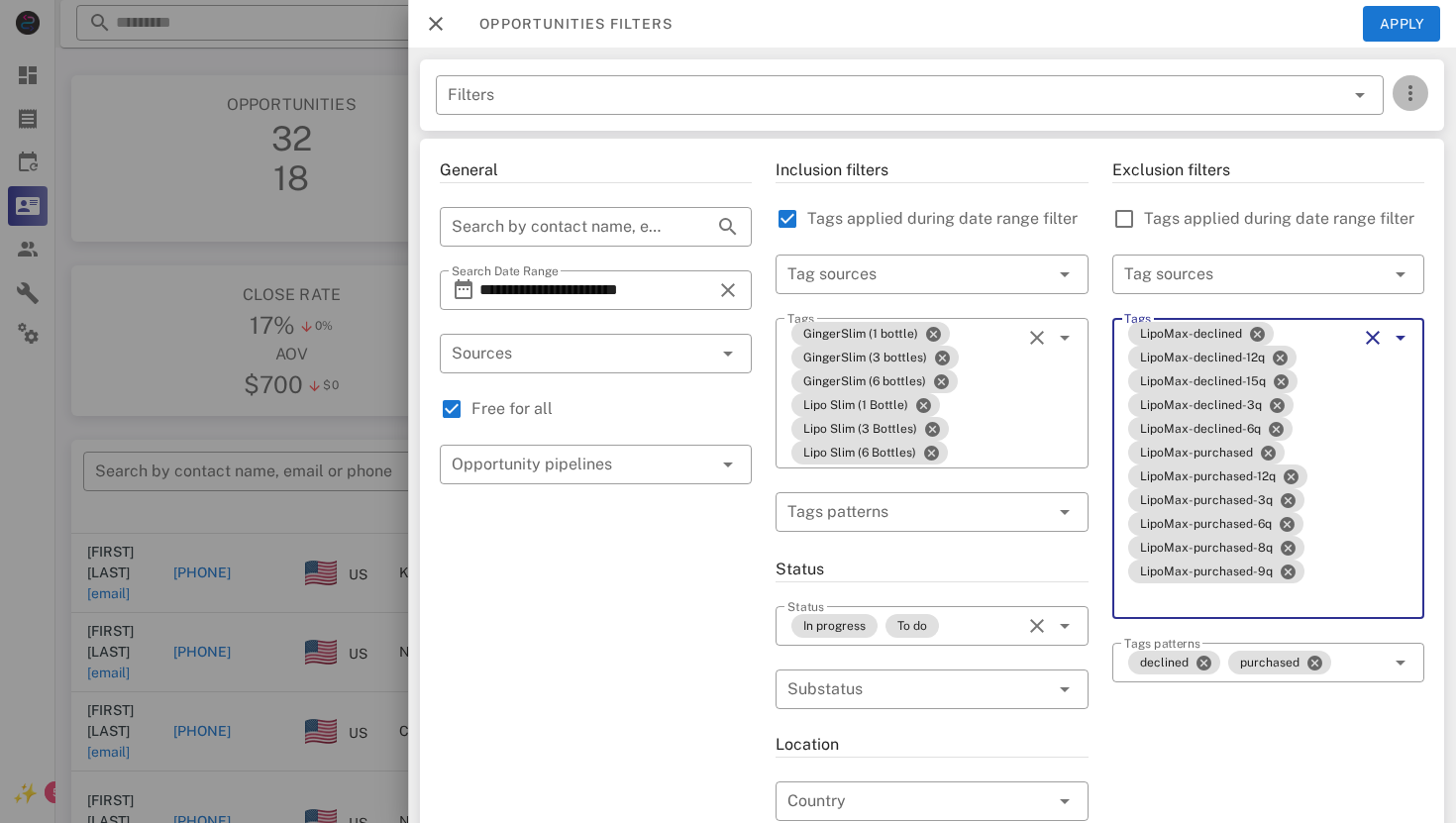 click at bounding box center [1410, 93] 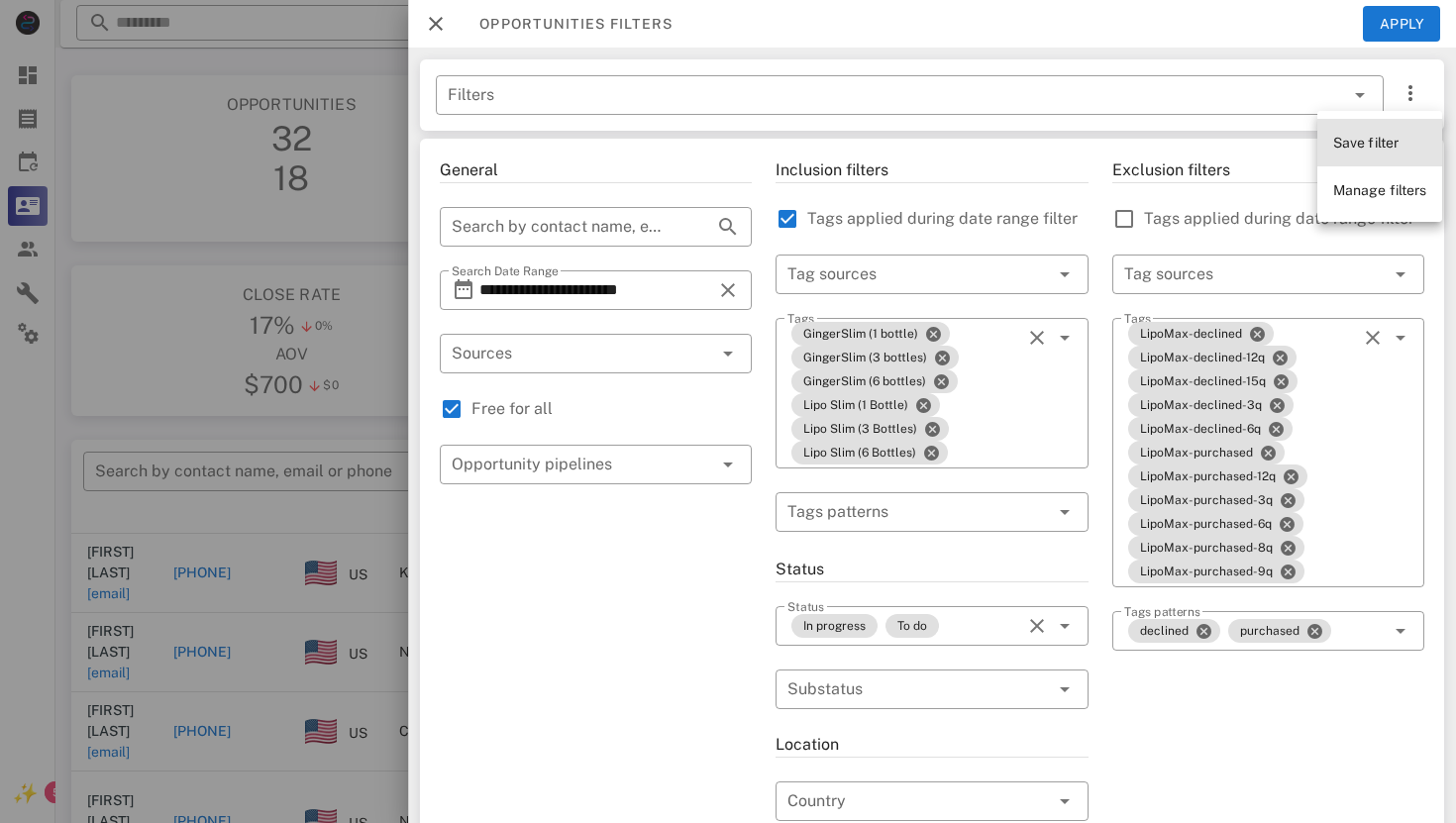 click on "Save filter" at bounding box center [1366, 143] 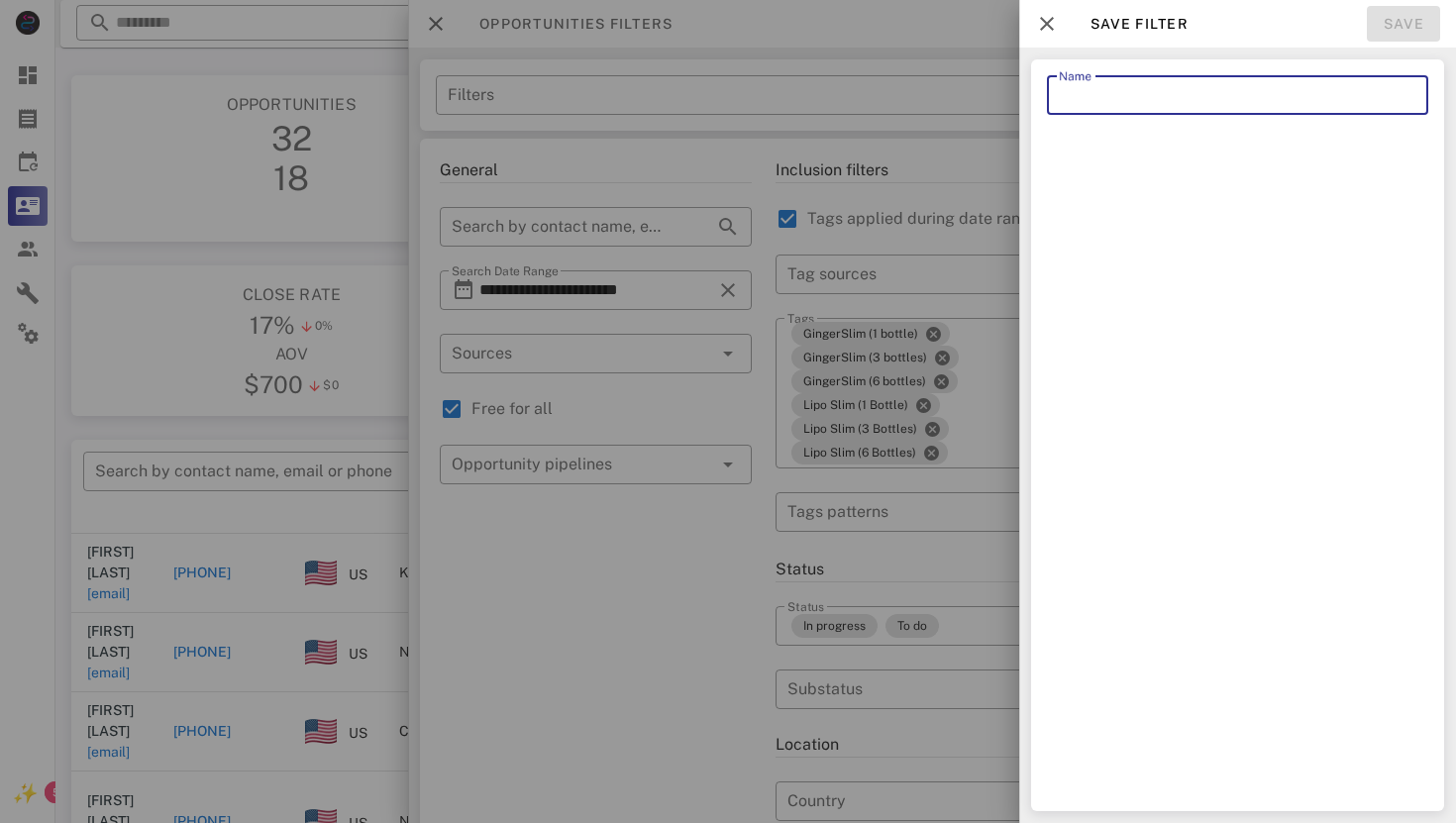 click on "Name" at bounding box center (1237, 95) 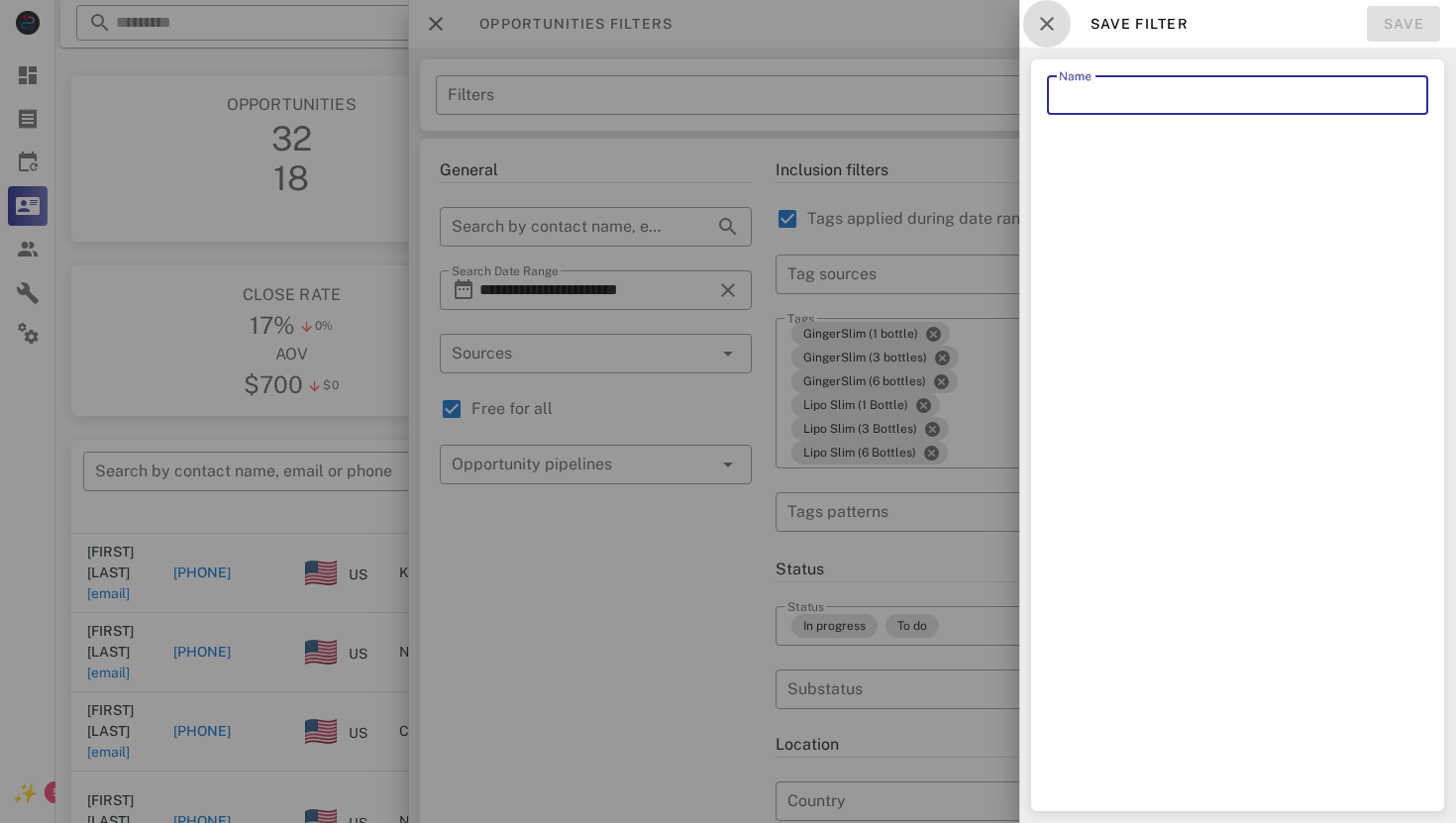click at bounding box center [1047, 24] 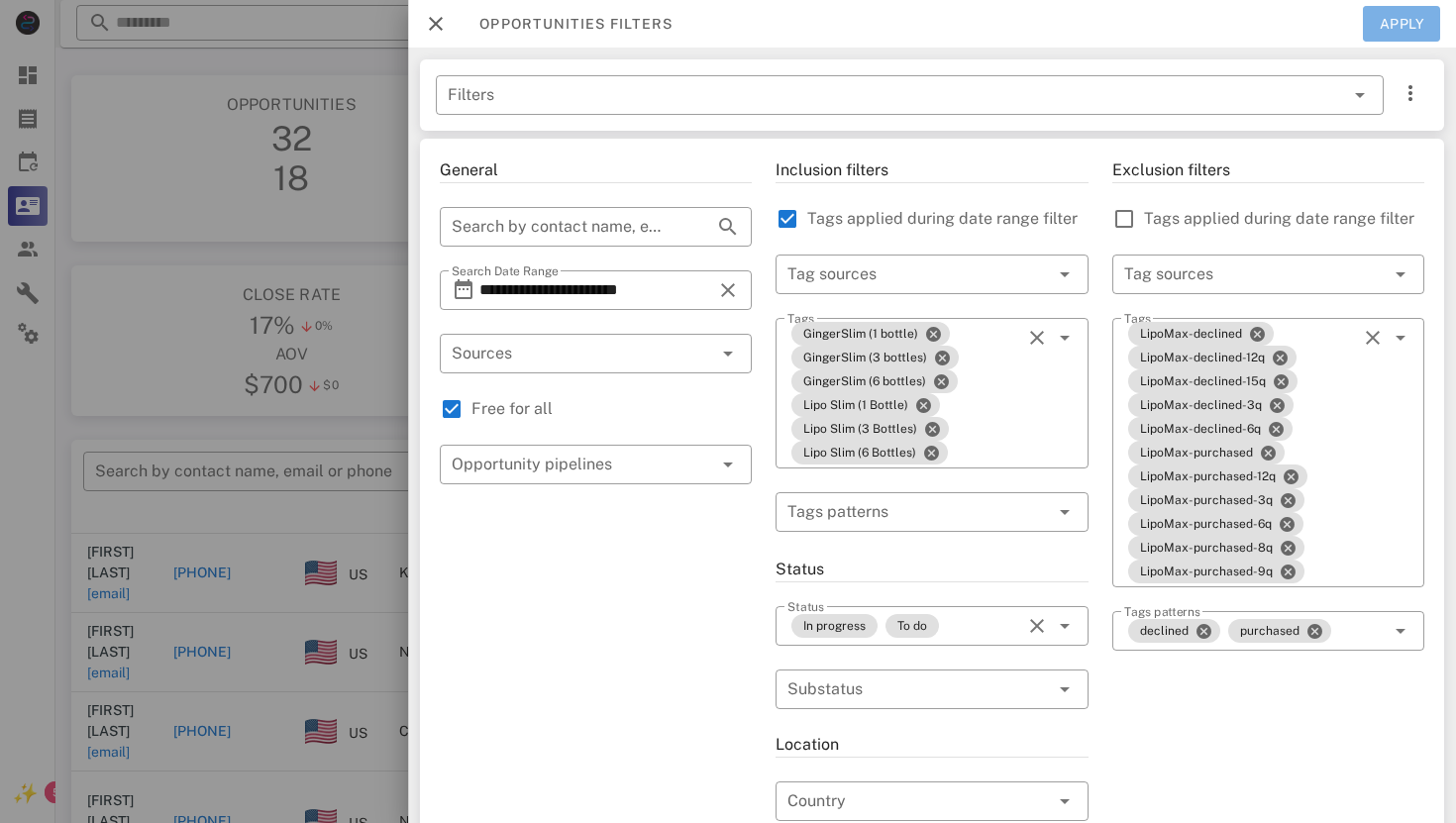 click on "Apply" at bounding box center (1402, 24) 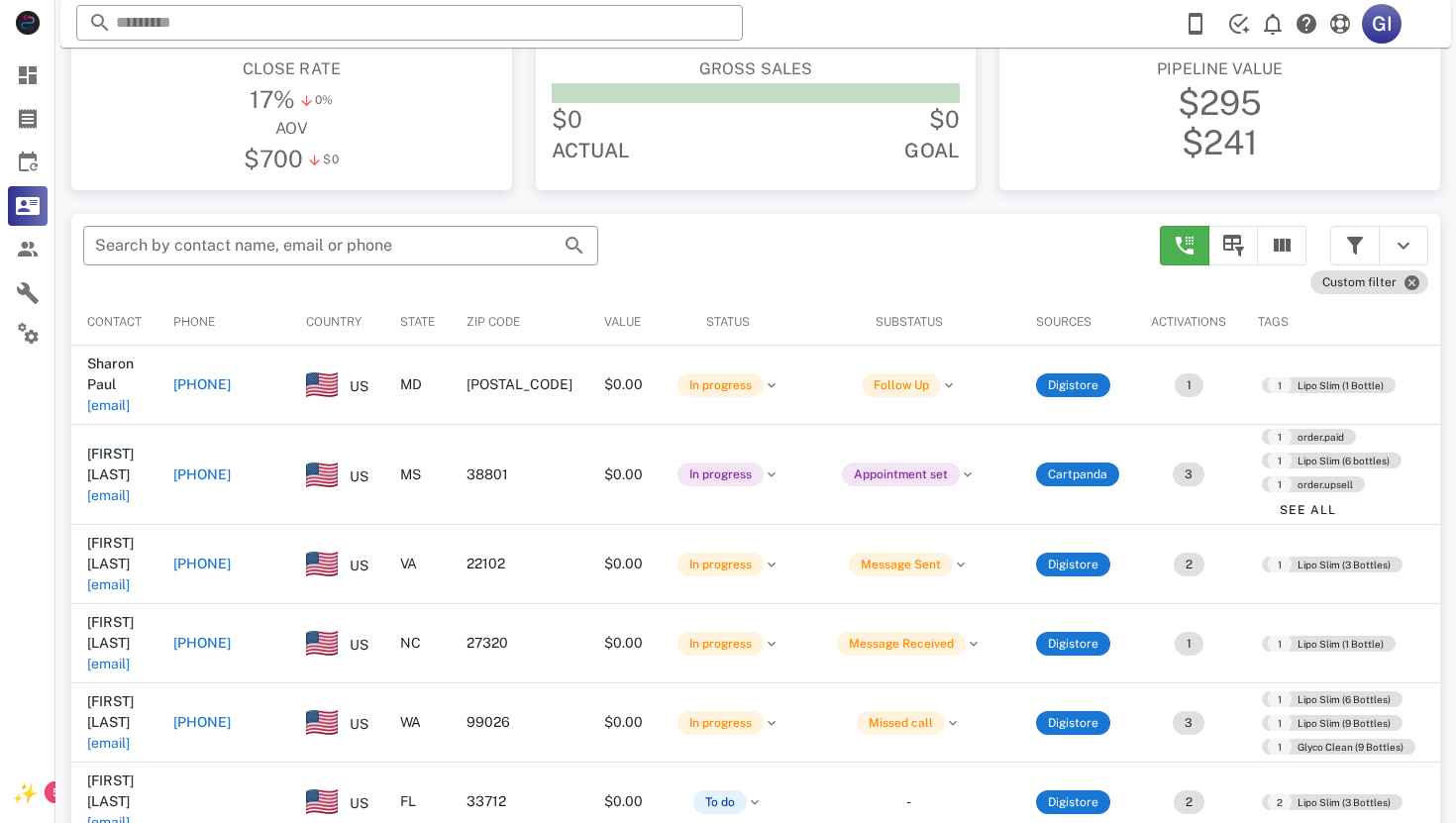 scroll, scrollTop: 230, scrollLeft: 0, axis: vertical 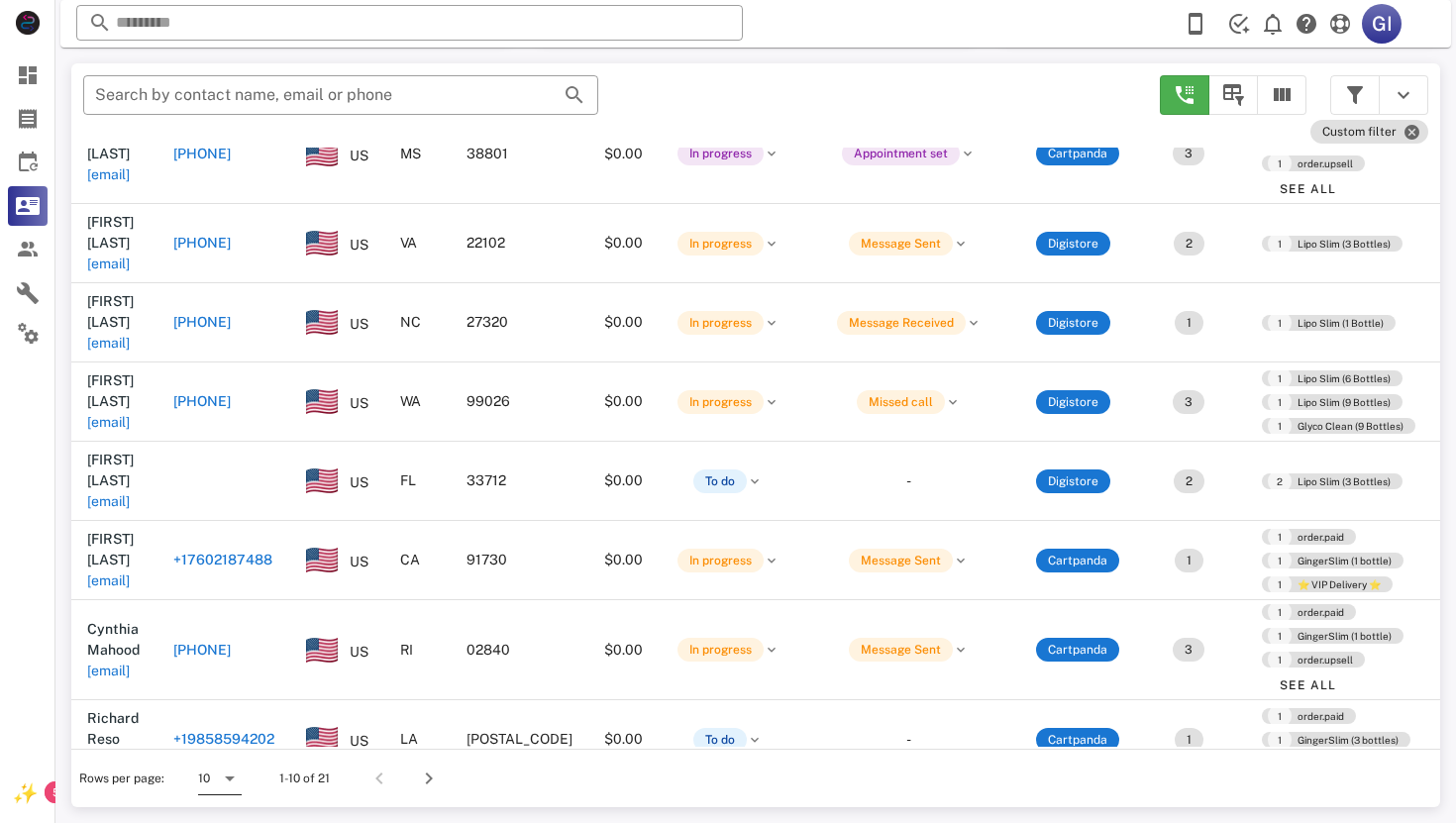 click at bounding box center (230, 778) 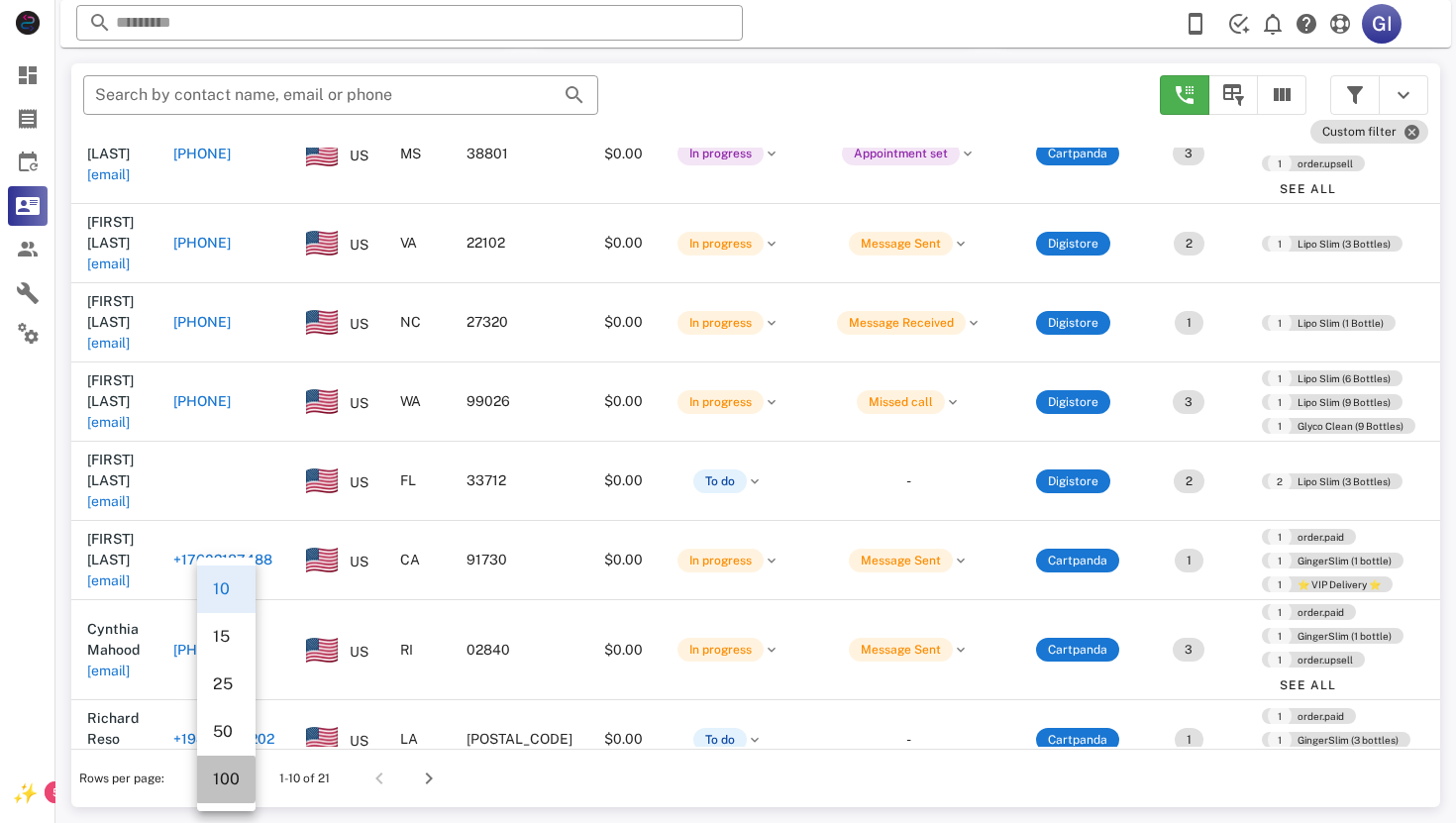 click on "100" at bounding box center [226, 778] 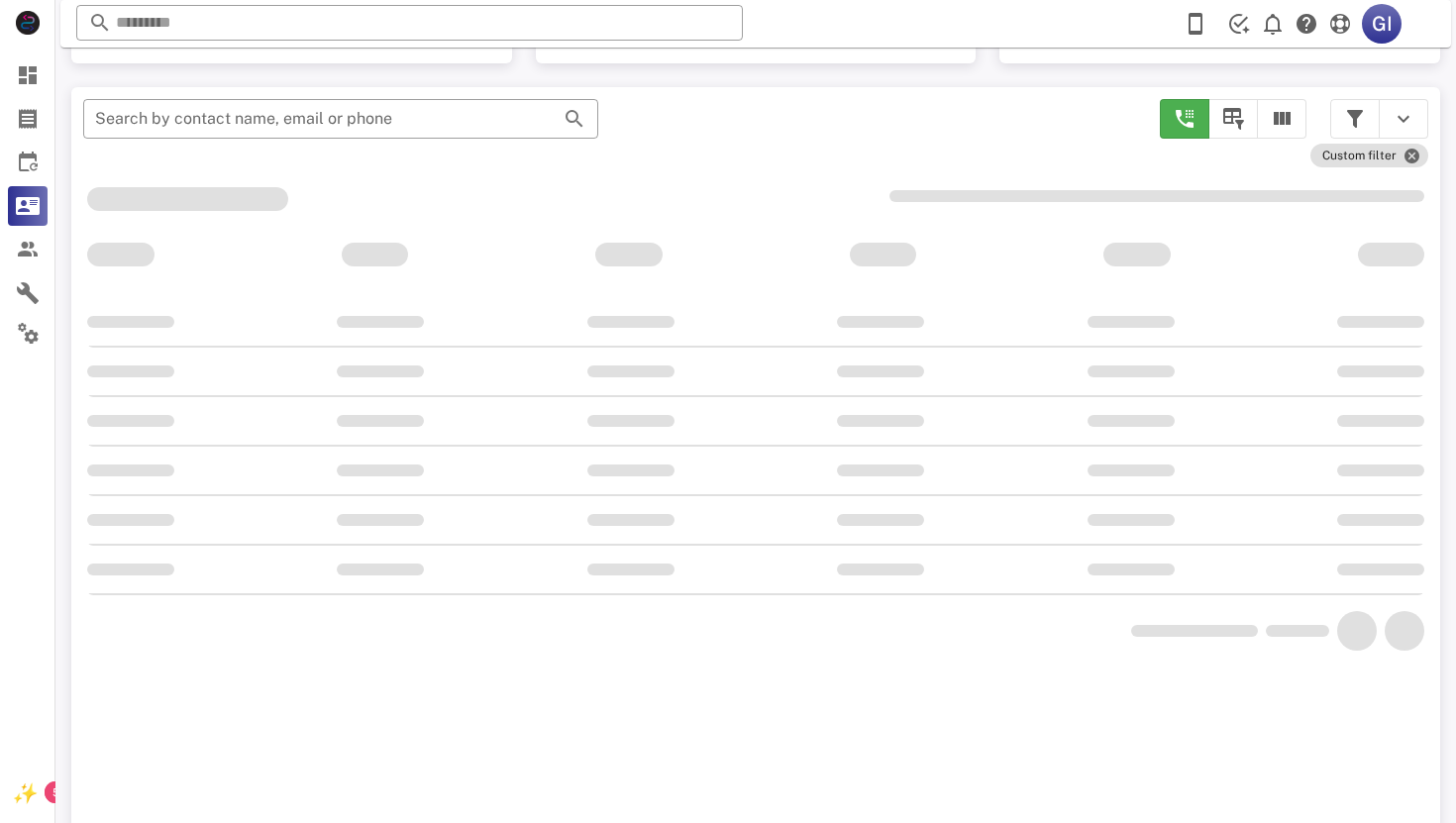 scroll, scrollTop: 376, scrollLeft: 0, axis: vertical 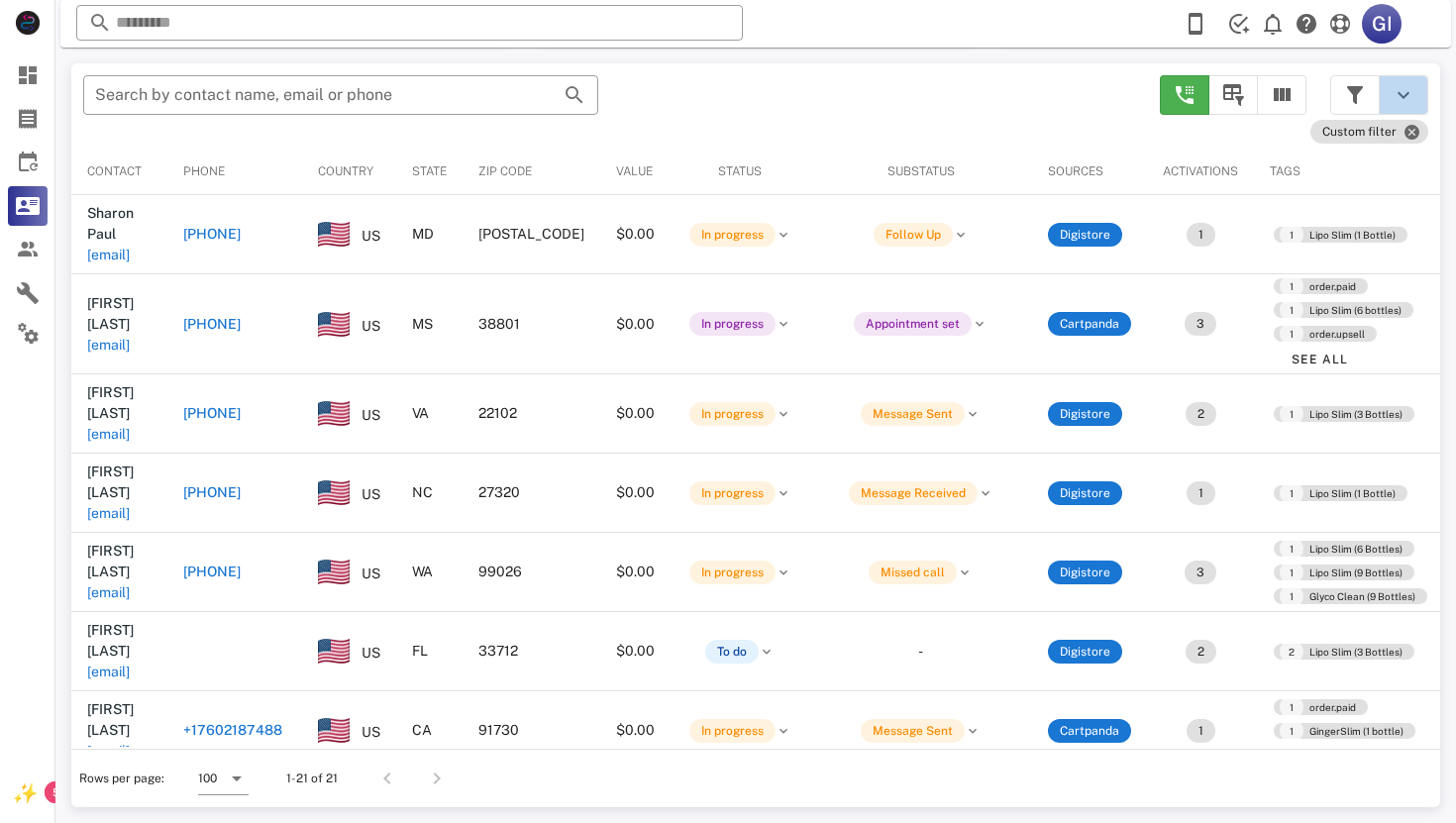 click at bounding box center [1404, 95] 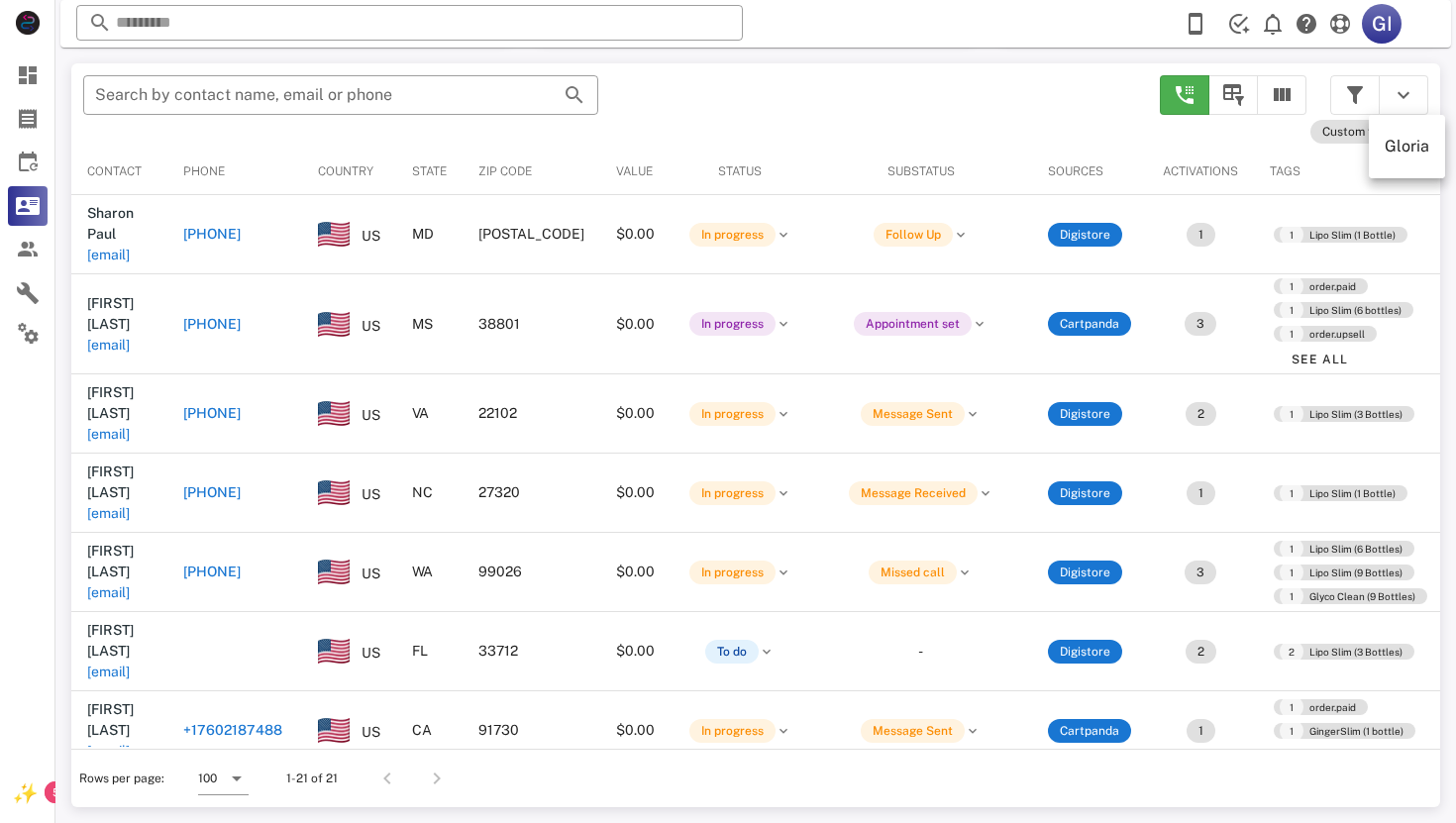 click on "Custom filter" at bounding box center (1294, 133) 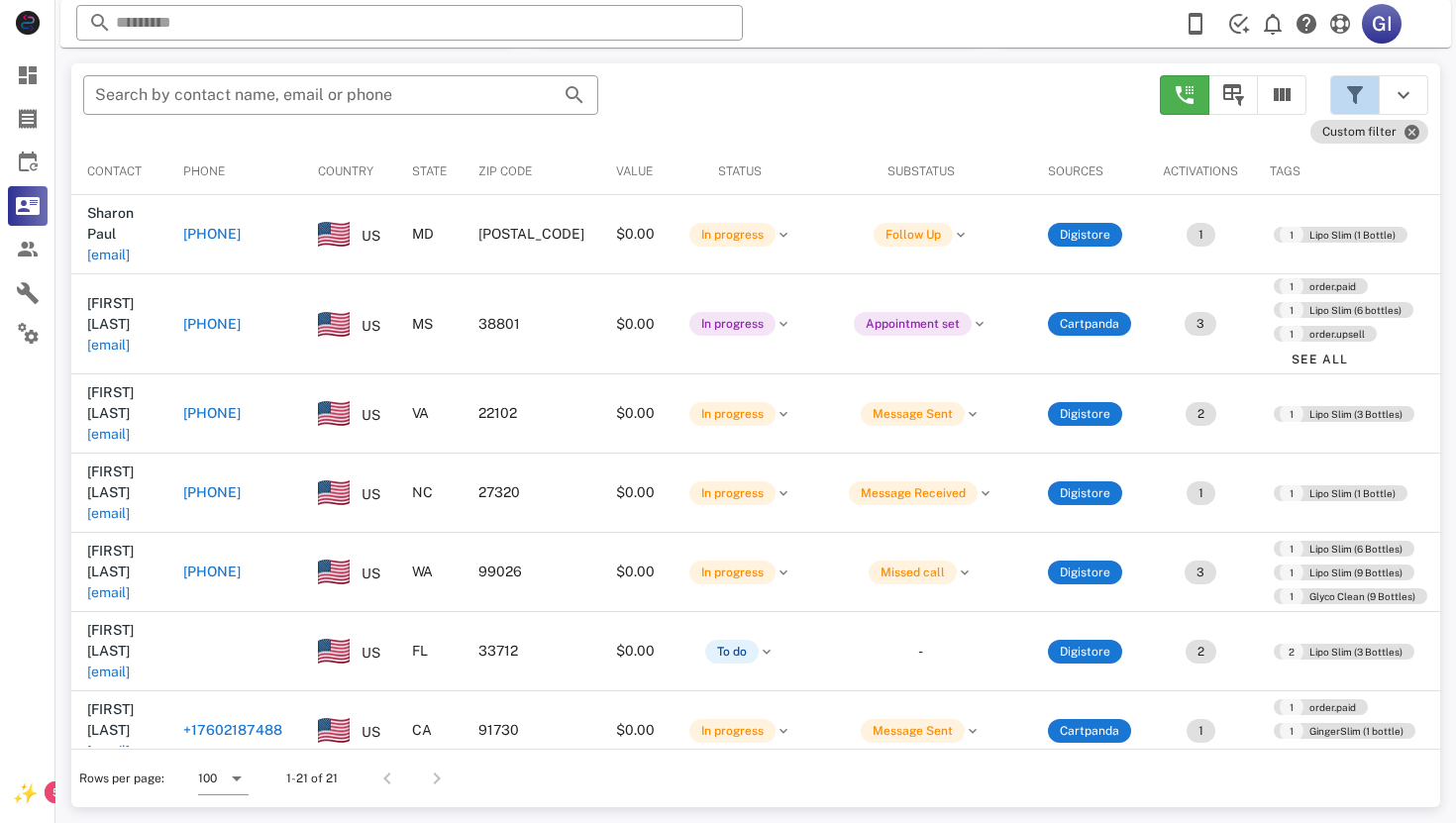 click at bounding box center (1355, 95) 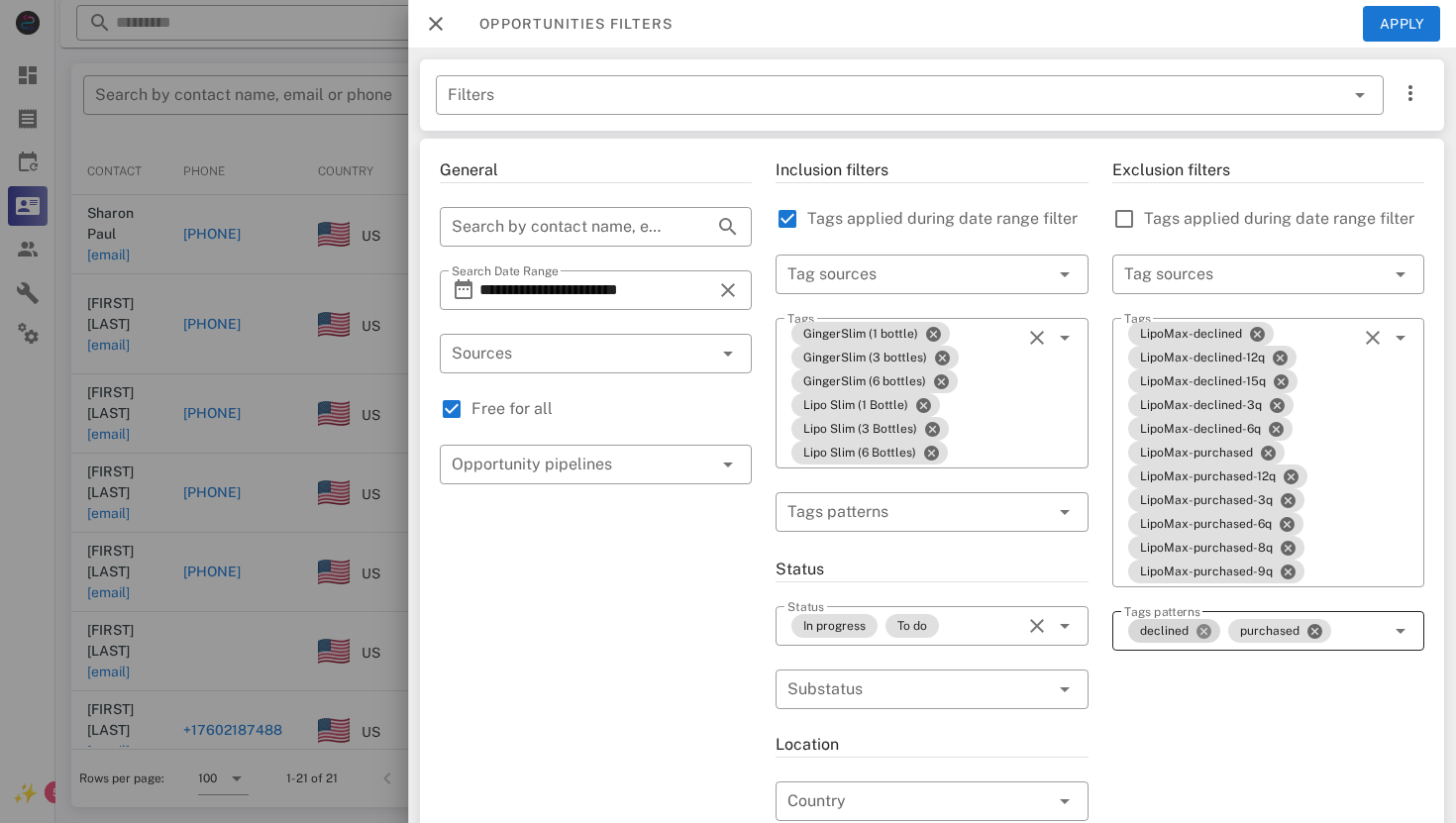 click at bounding box center [1203, 631] 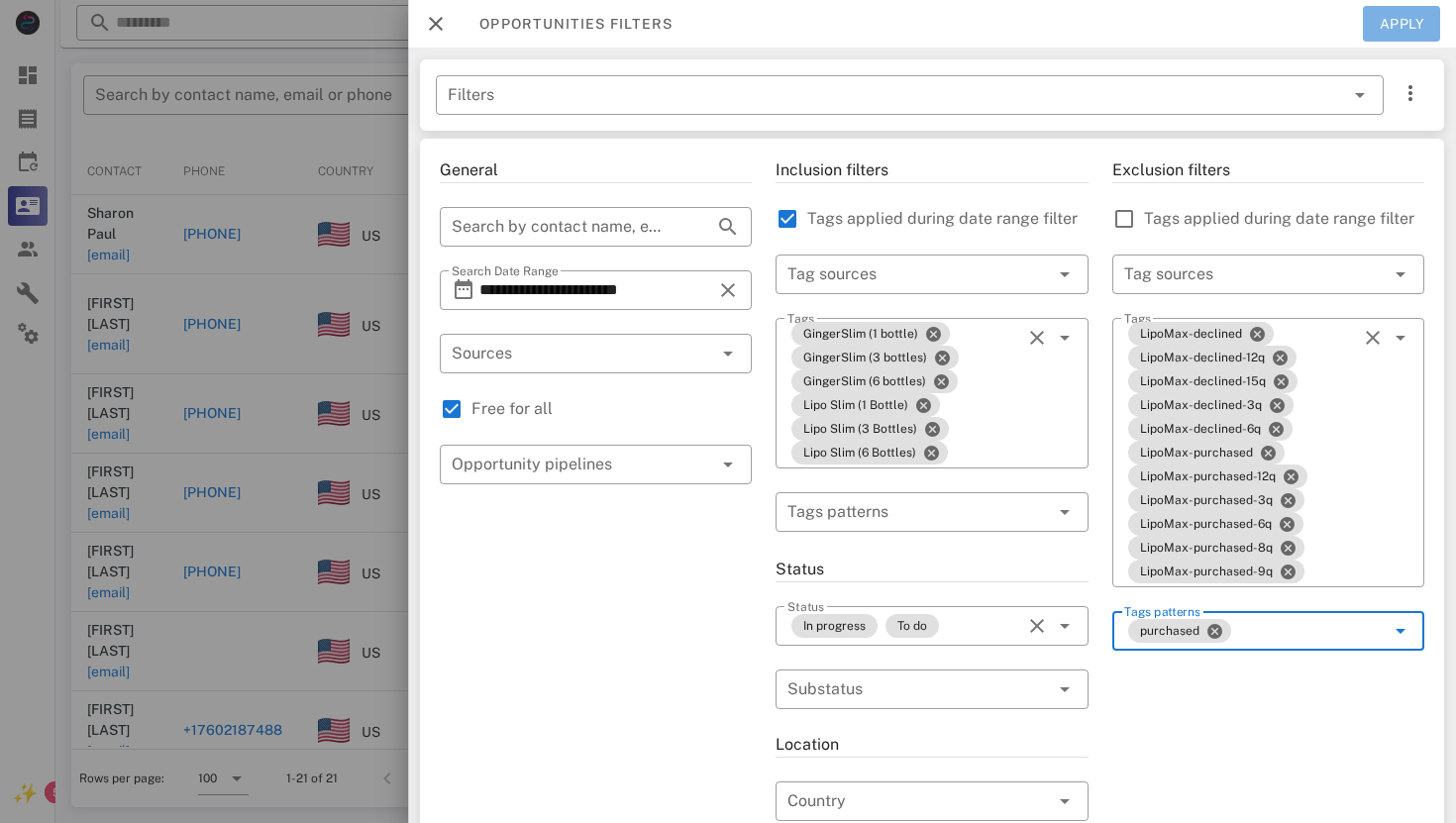 click on "Apply" at bounding box center [1402, 24] 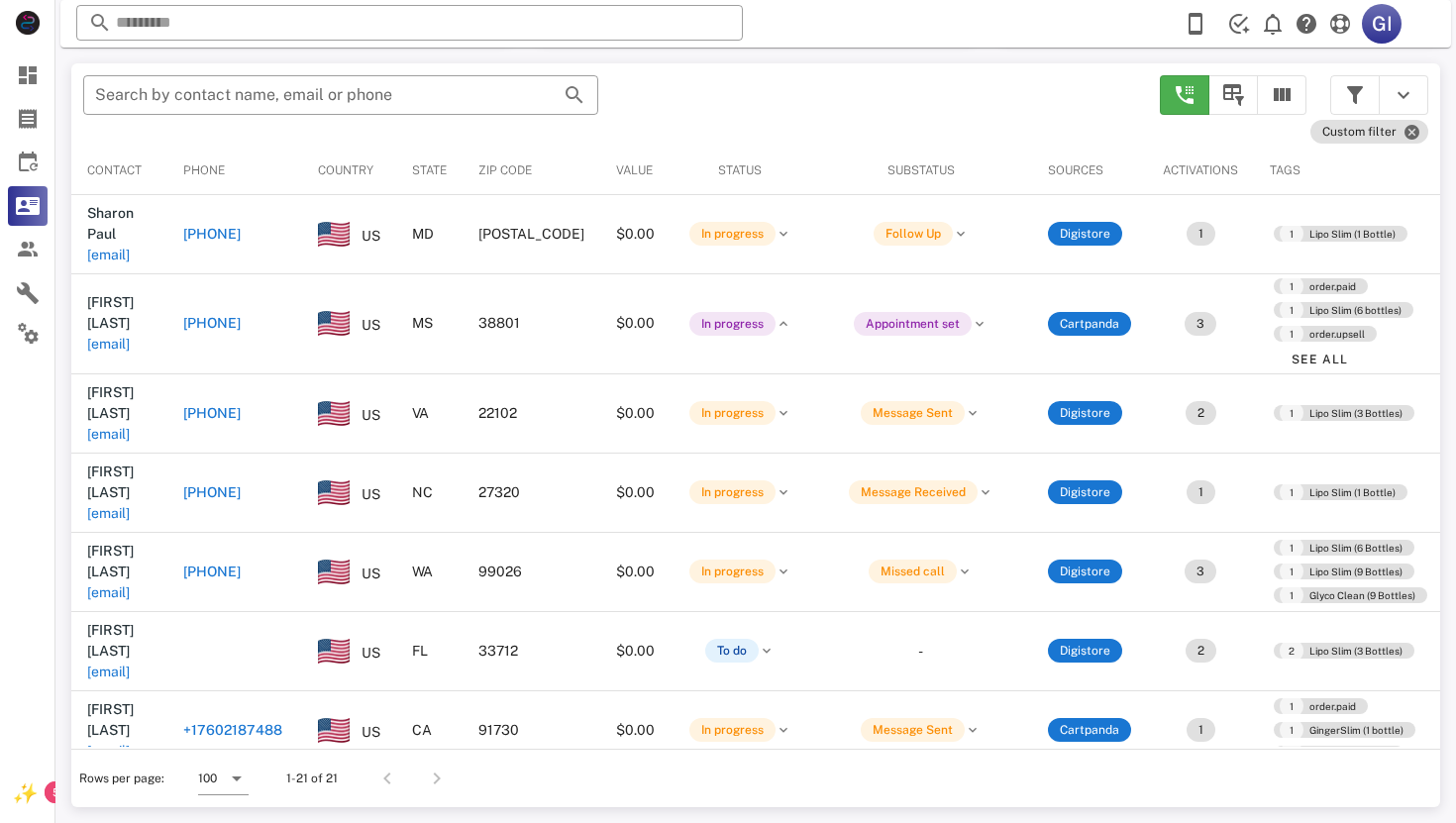 scroll, scrollTop: 376, scrollLeft: 0, axis: vertical 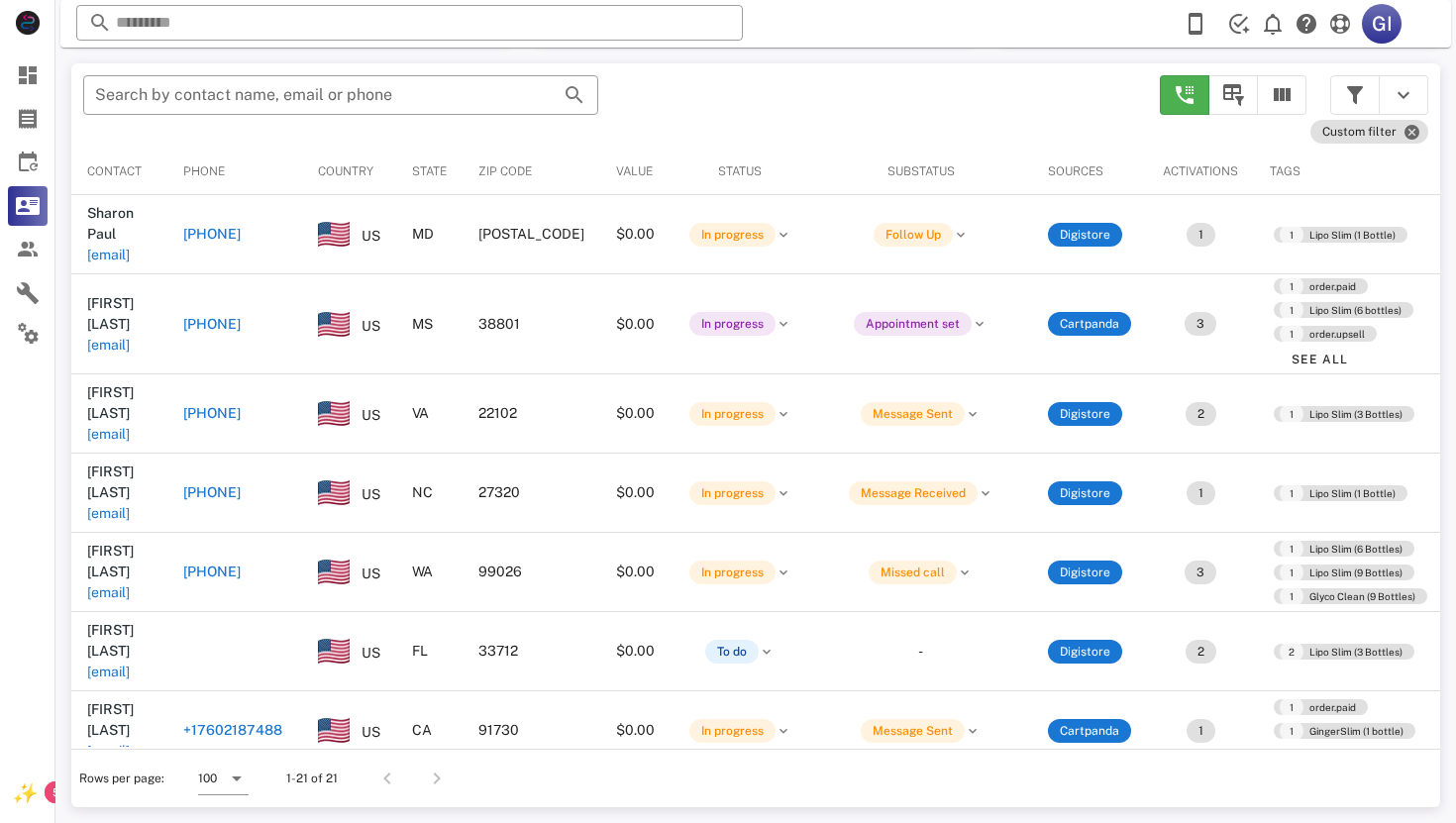 click at bounding box center [433, 778] 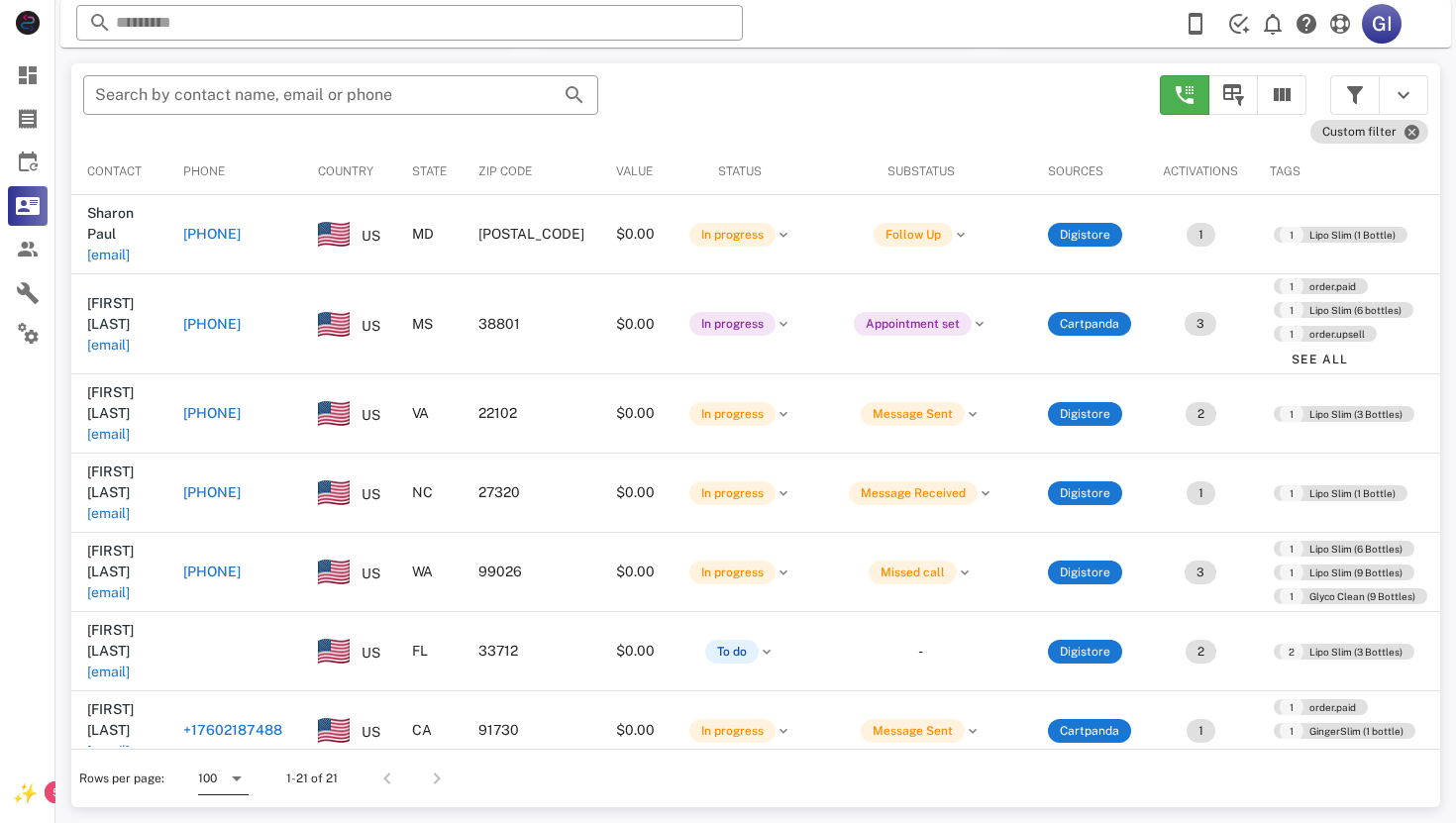 click at bounding box center [237, 778] 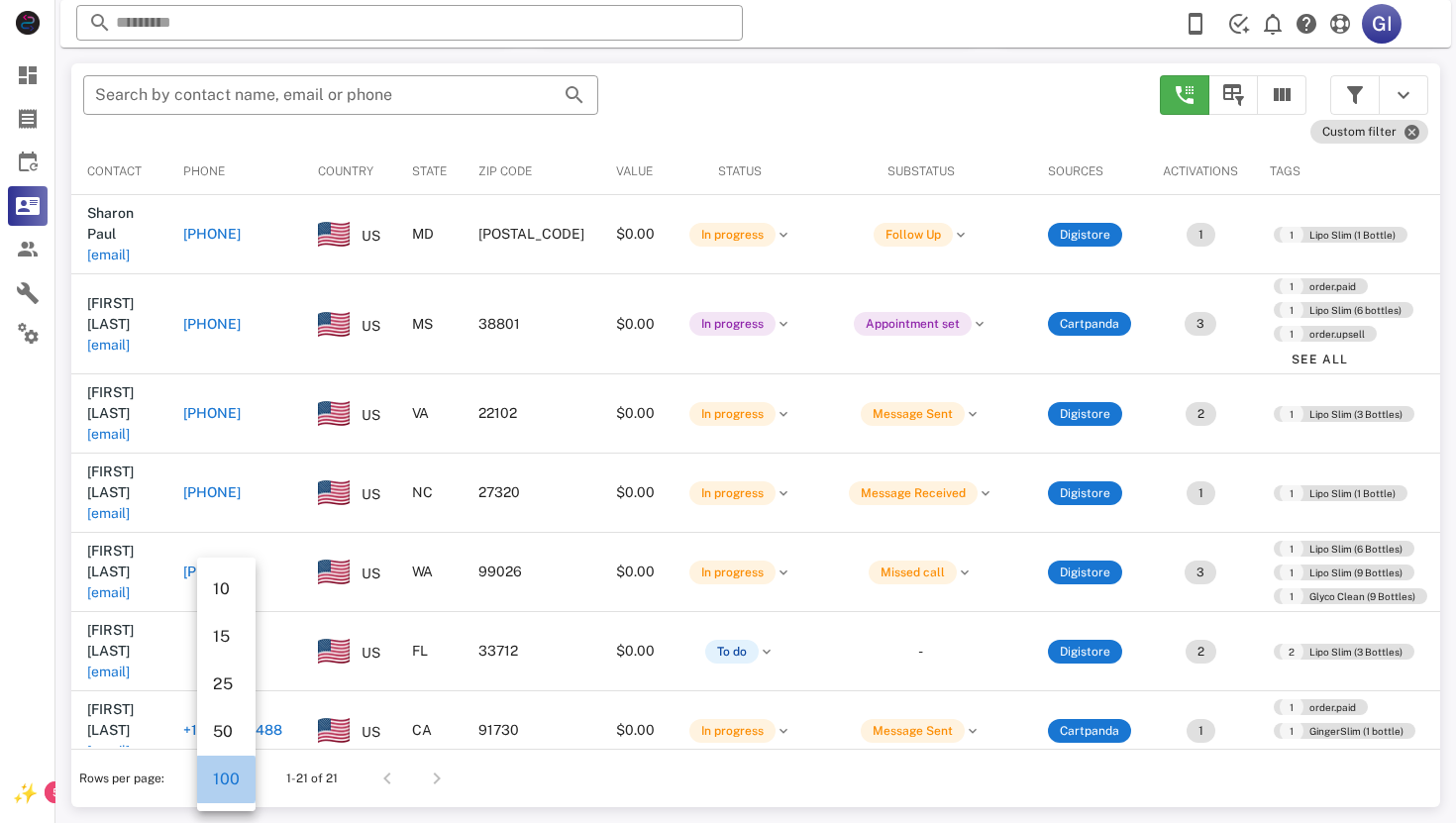 click on "100" at bounding box center (226, 778) 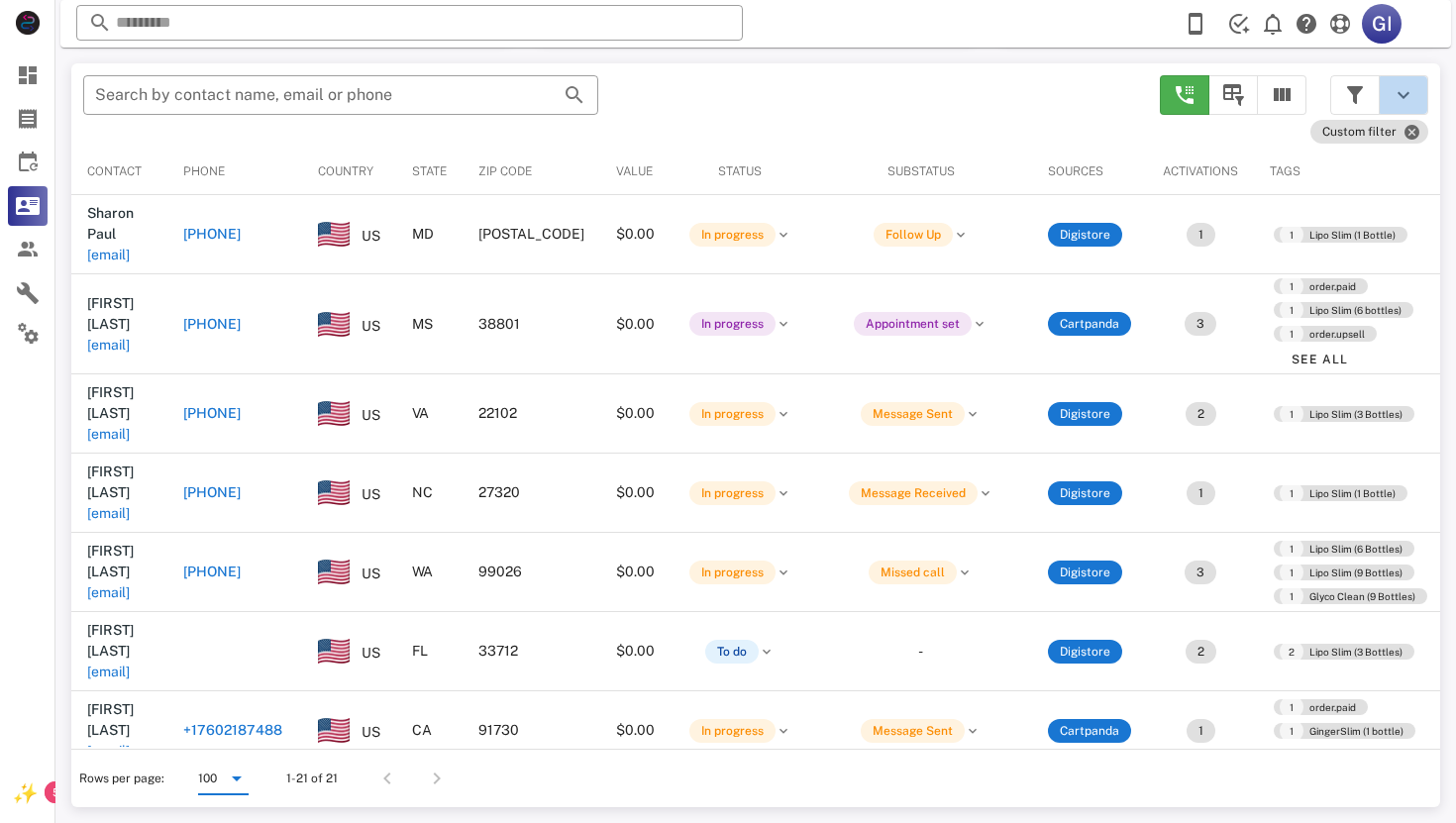 click at bounding box center (1404, 95) 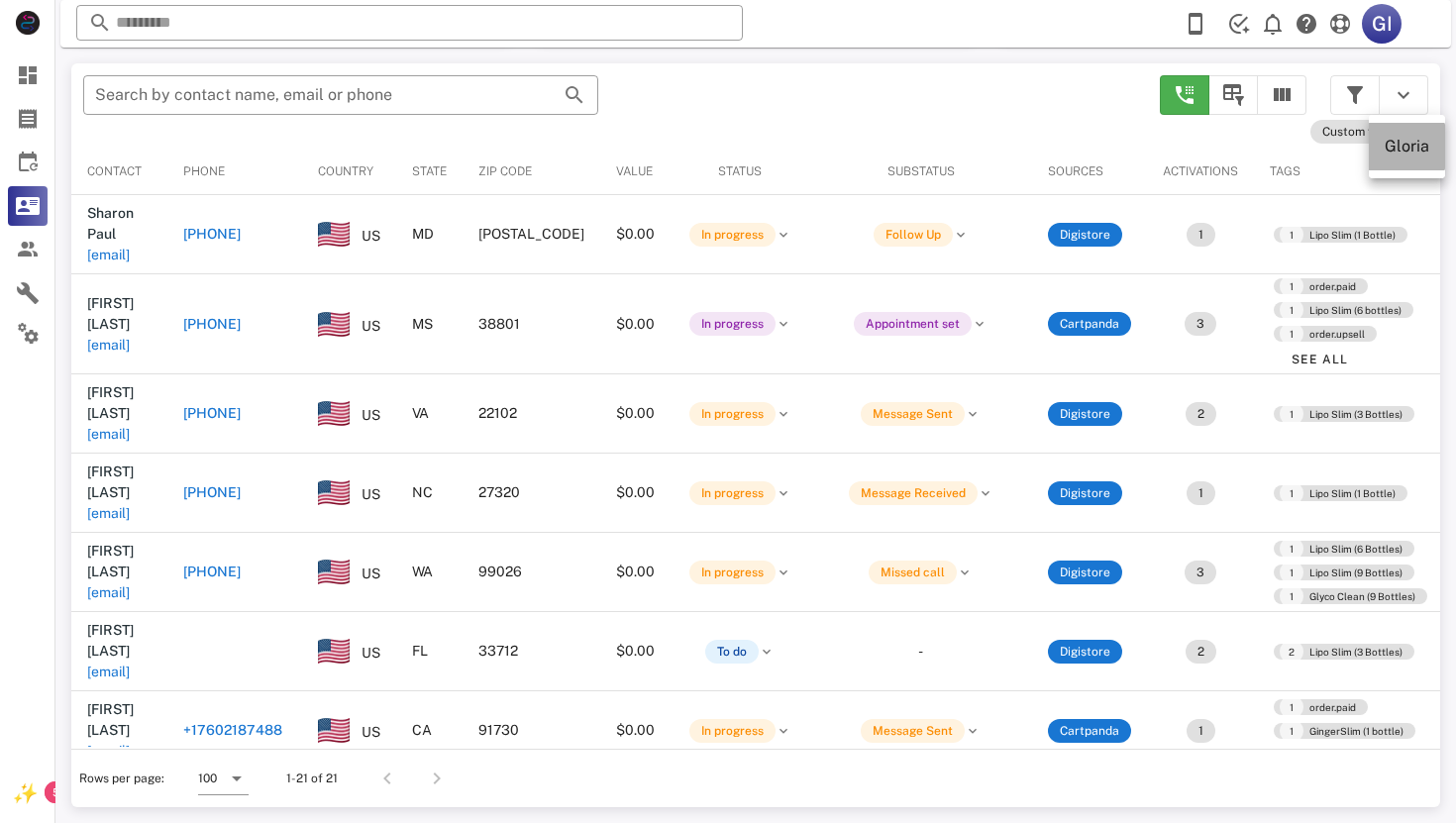 click on "Gloria" at bounding box center [1406, 146] 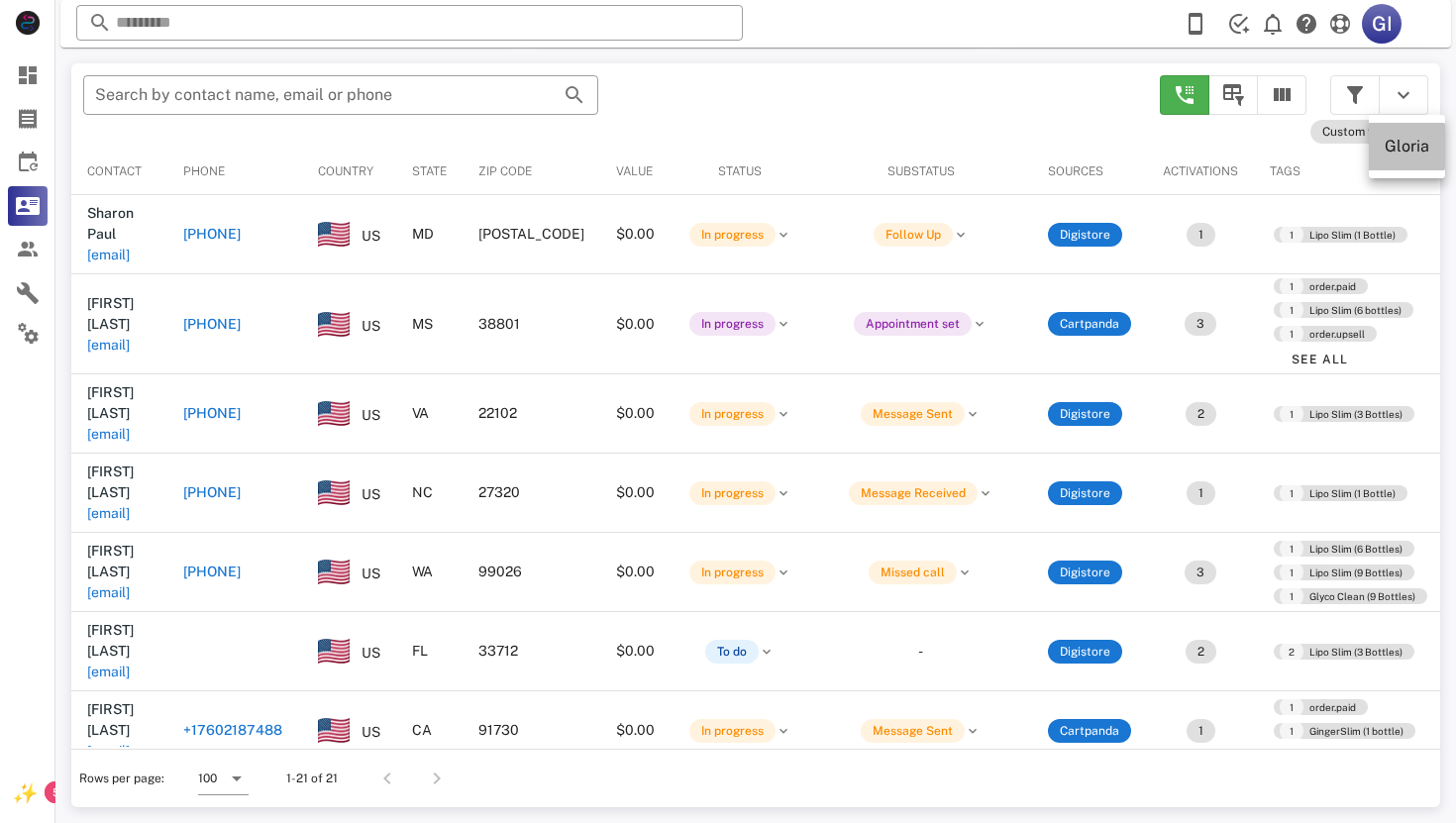 type on "******" 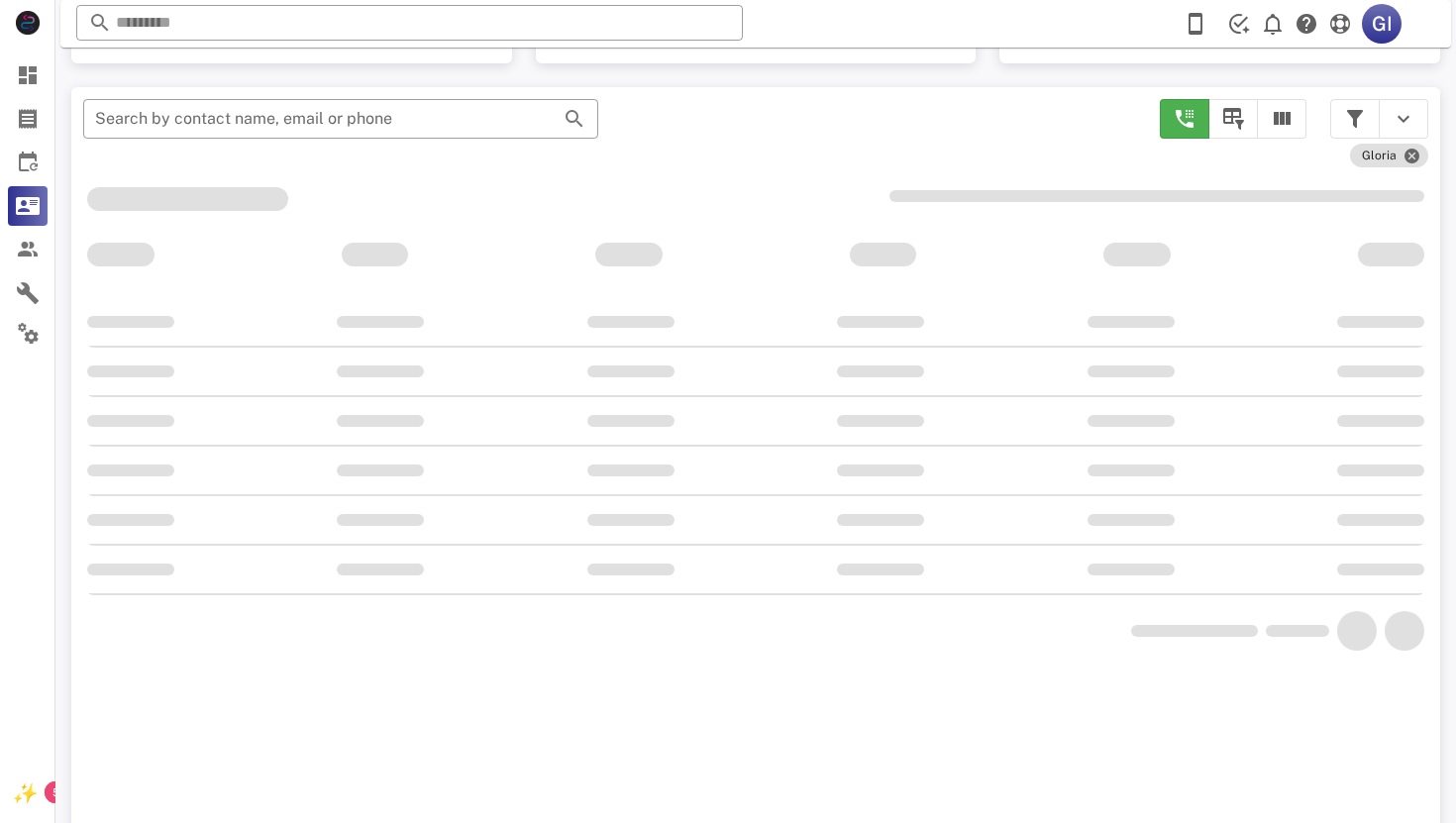 scroll, scrollTop: 376, scrollLeft: 0, axis: vertical 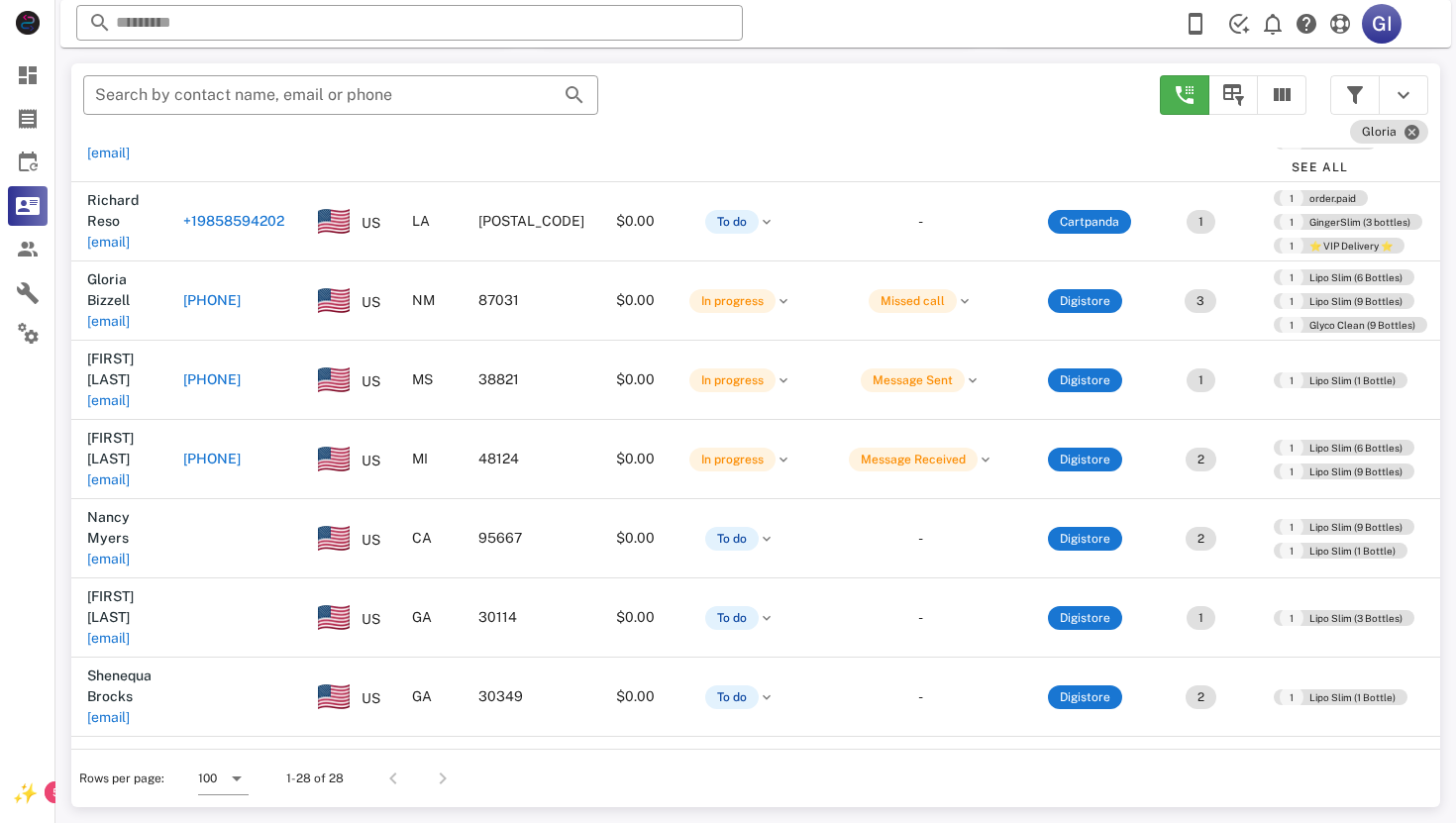 click at bounding box center [439, 778] 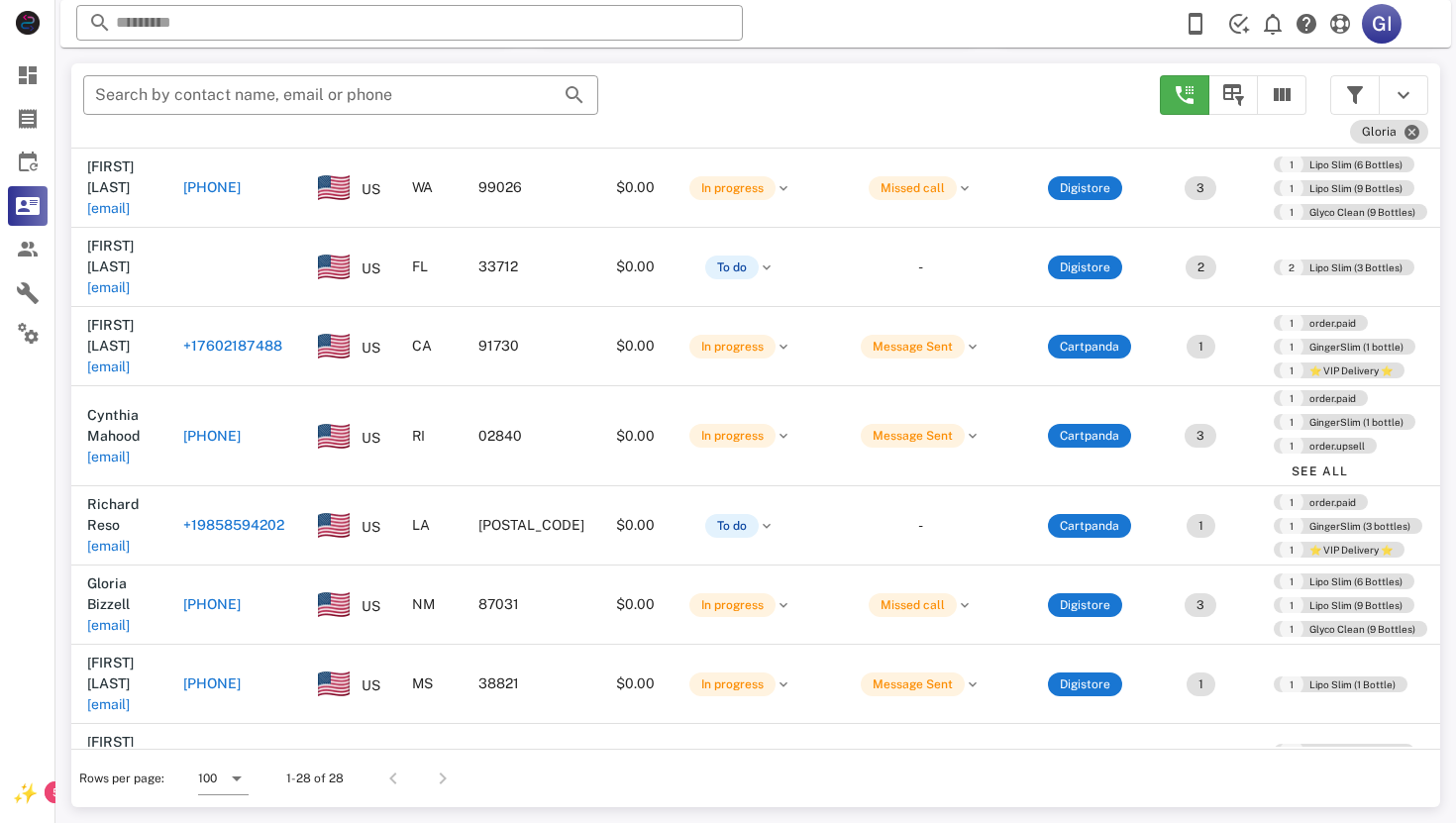 scroll, scrollTop: 1264, scrollLeft: 0, axis: vertical 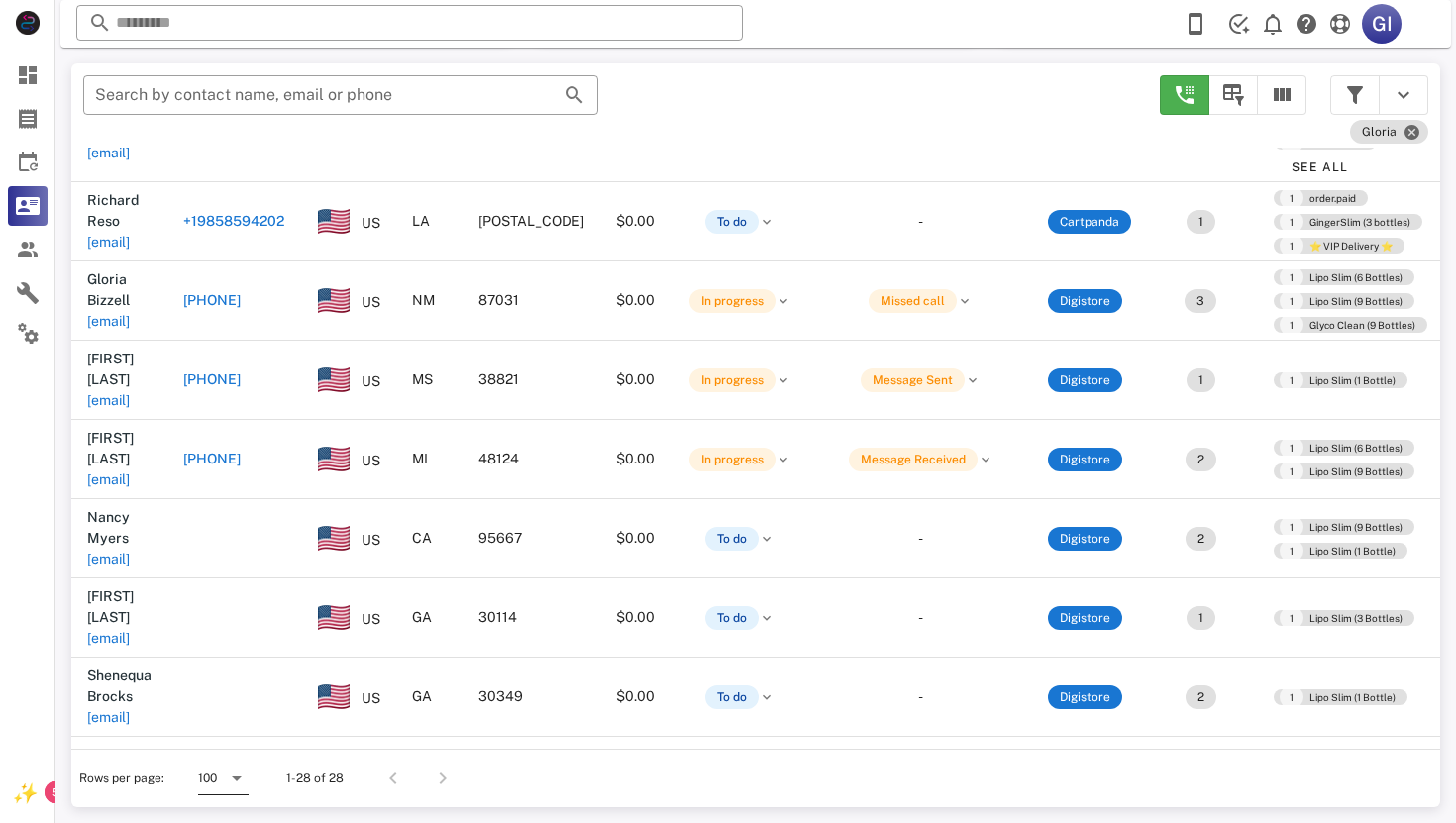 click at bounding box center (237, 778) 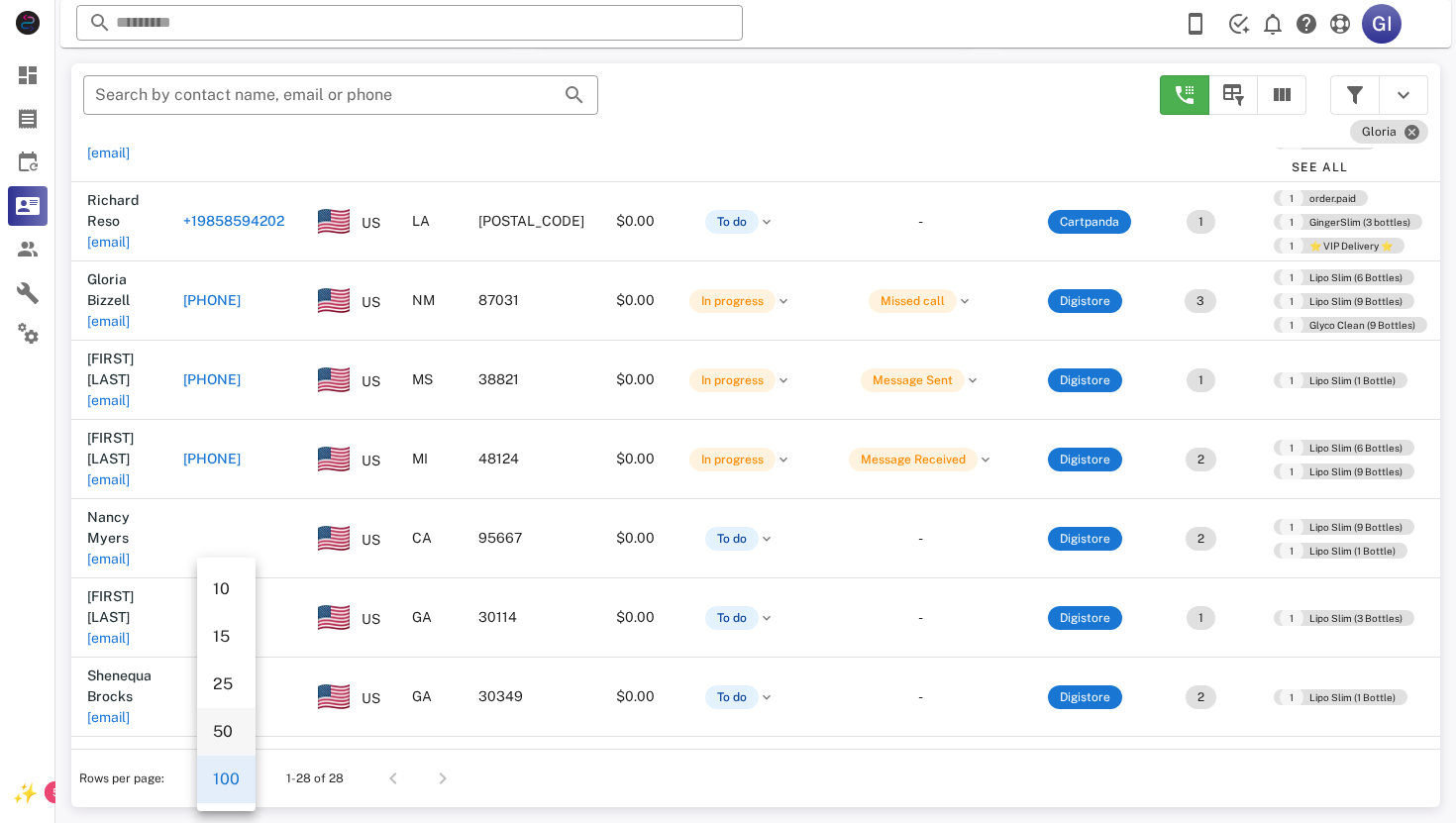 click on "50" at bounding box center [226, 731] 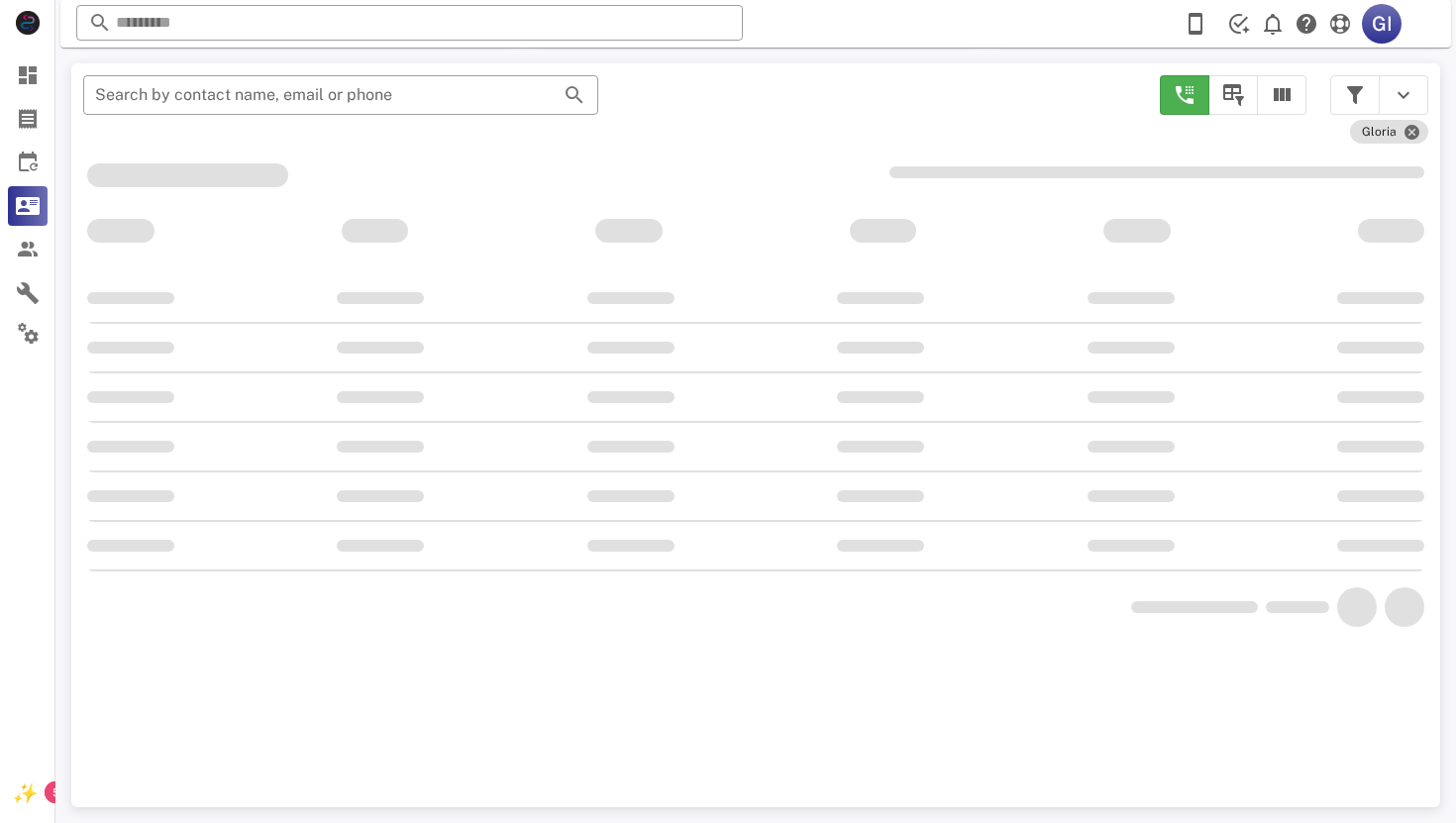 scroll, scrollTop: 376, scrollLeft: 0, axis: vertical 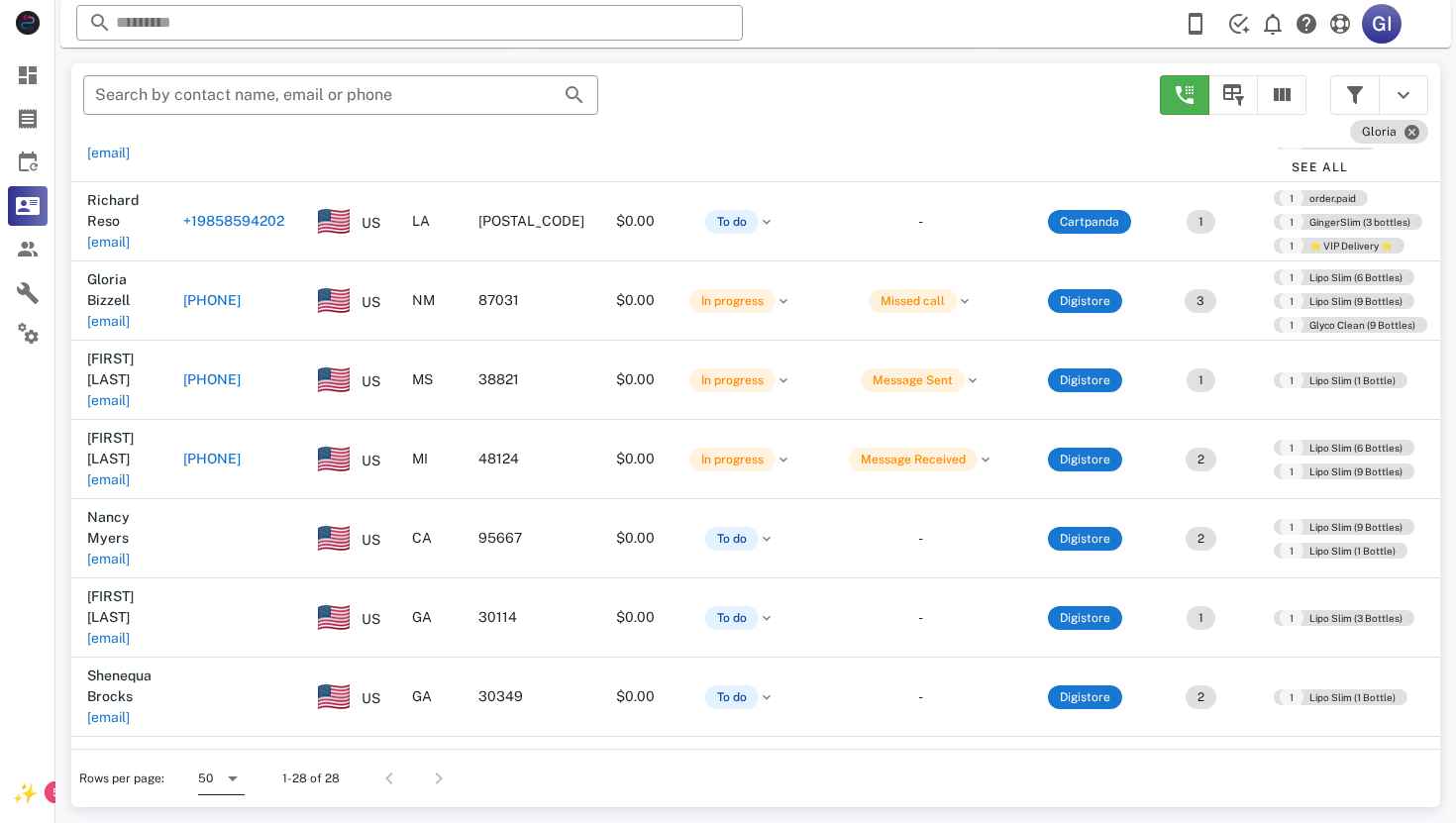 click at bounding box center (233, 778) 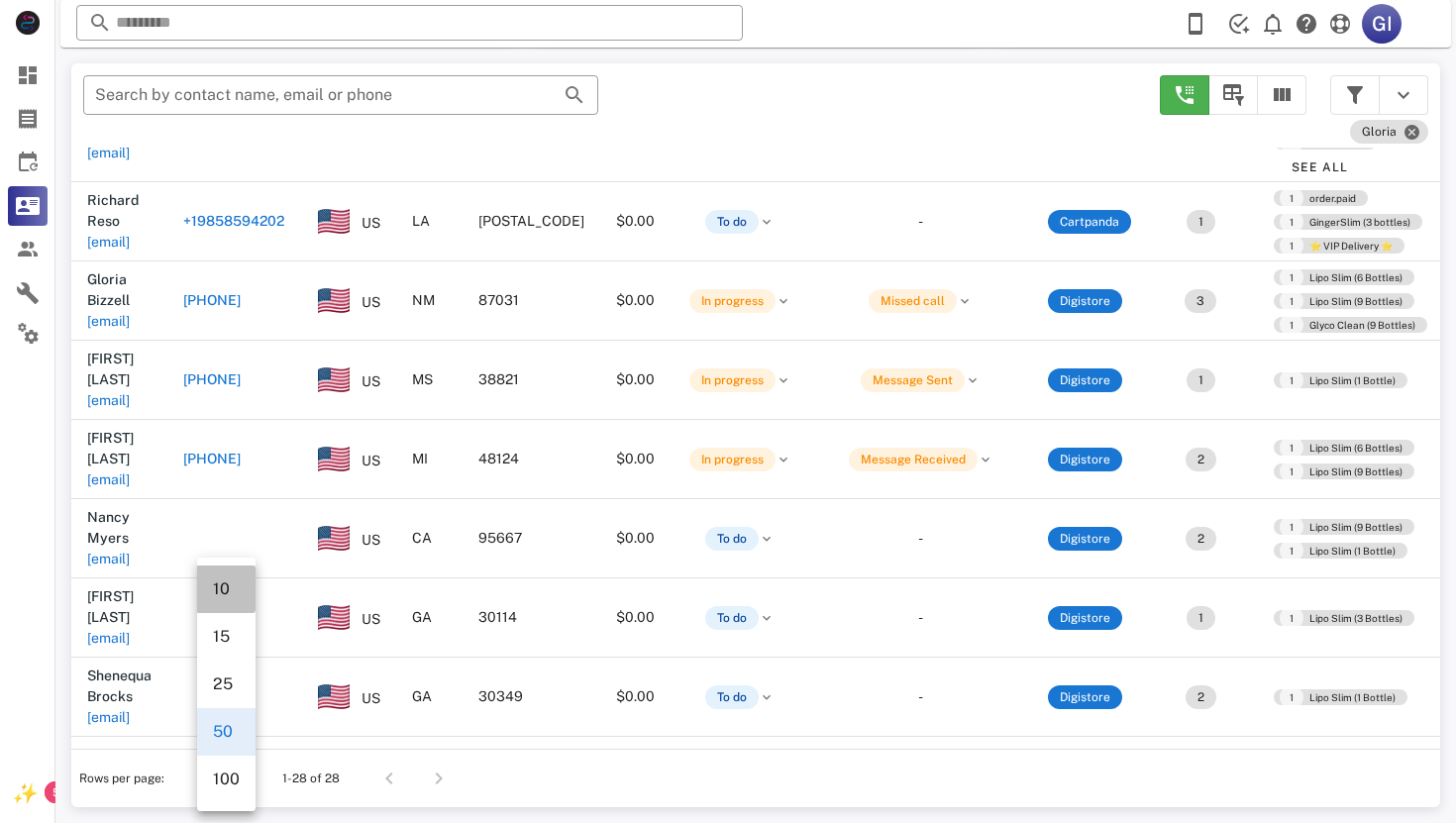 click on "10" at bounding box center (226, 588) 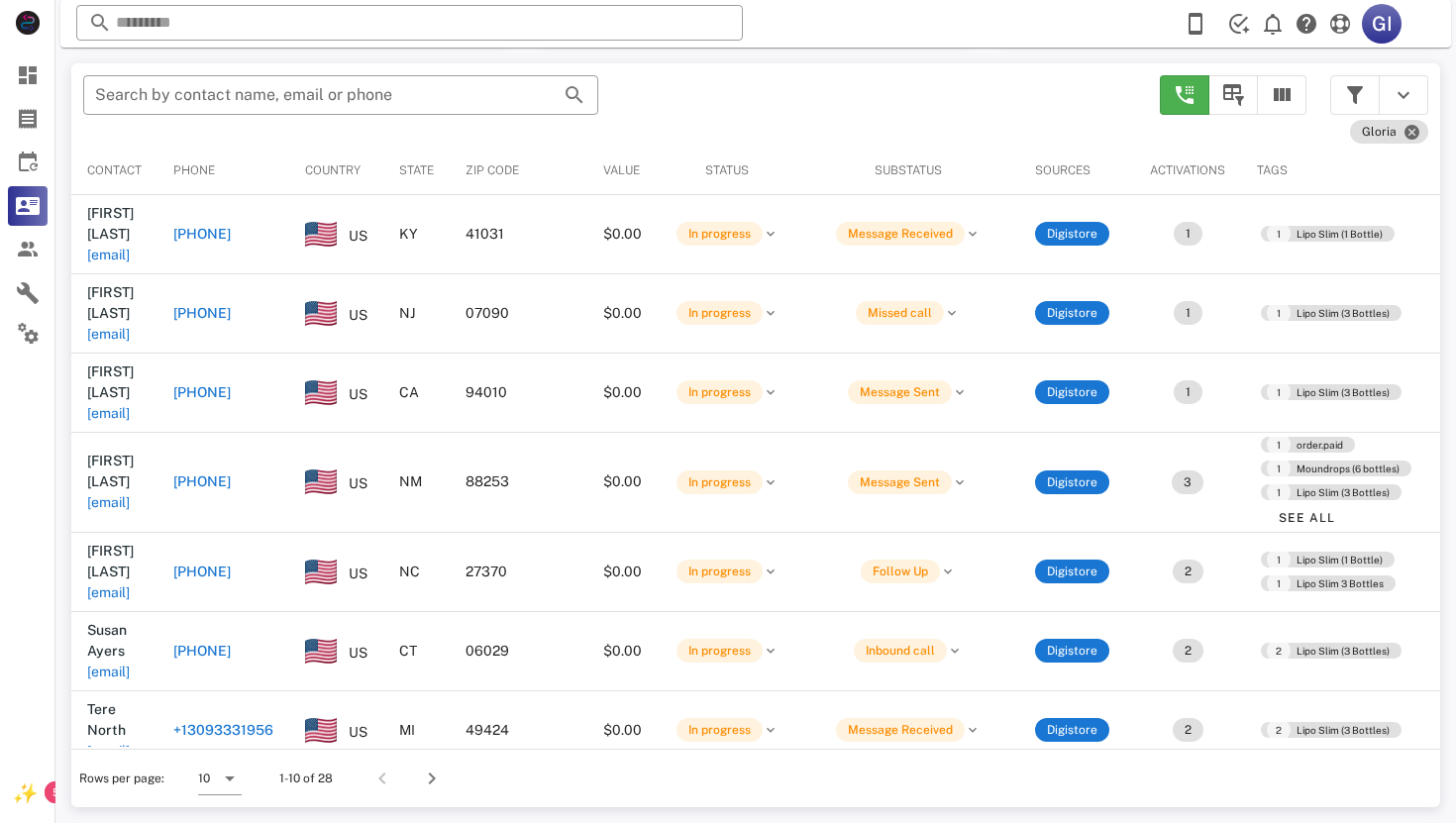 scroll, scrollTop: 376, scrollLeft: 0, axis: vertical 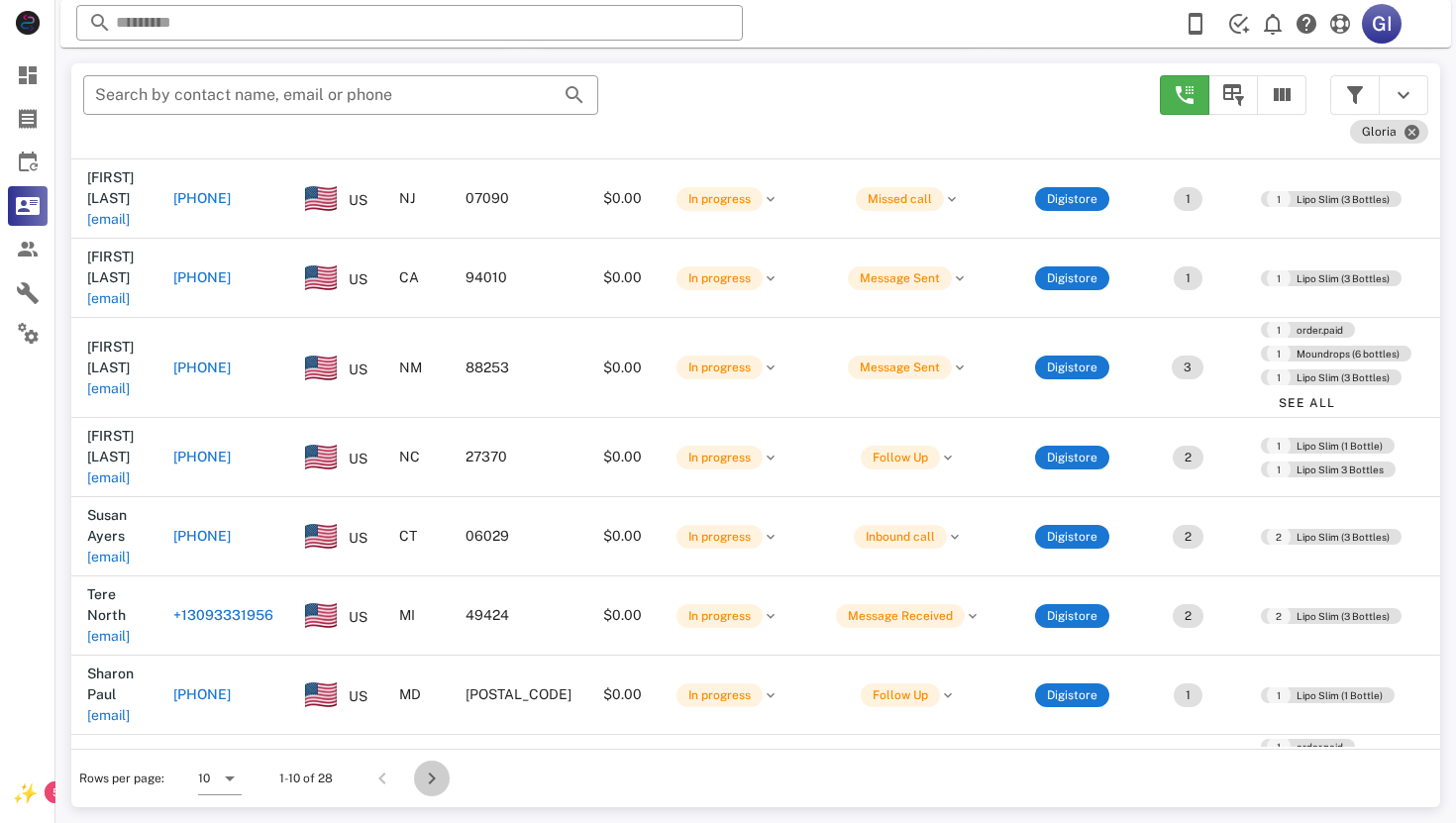 click at bounding box center [432, 778] 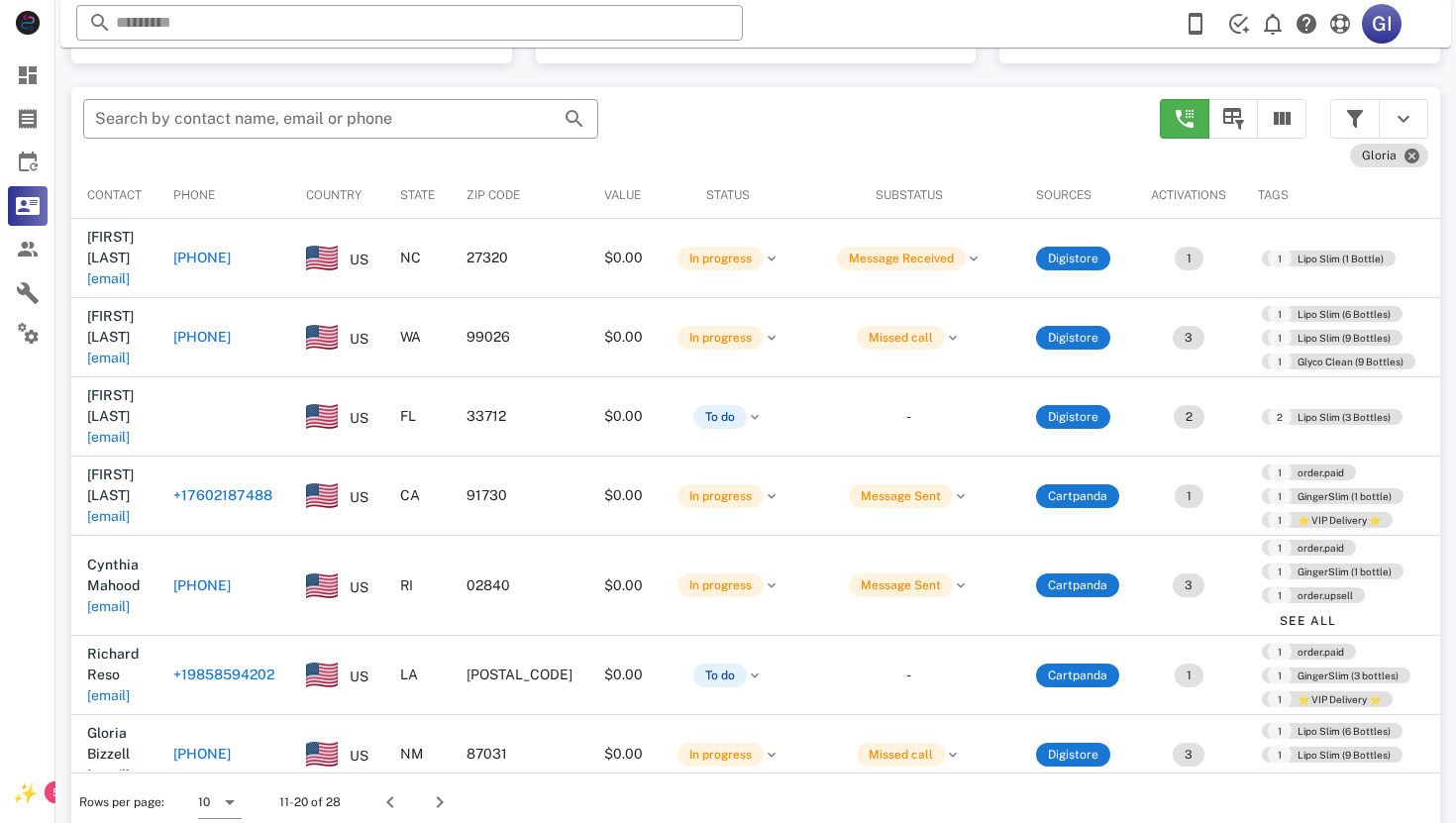 scroll, scrollTop: 376, scrollLeft: 0, axis: vertical 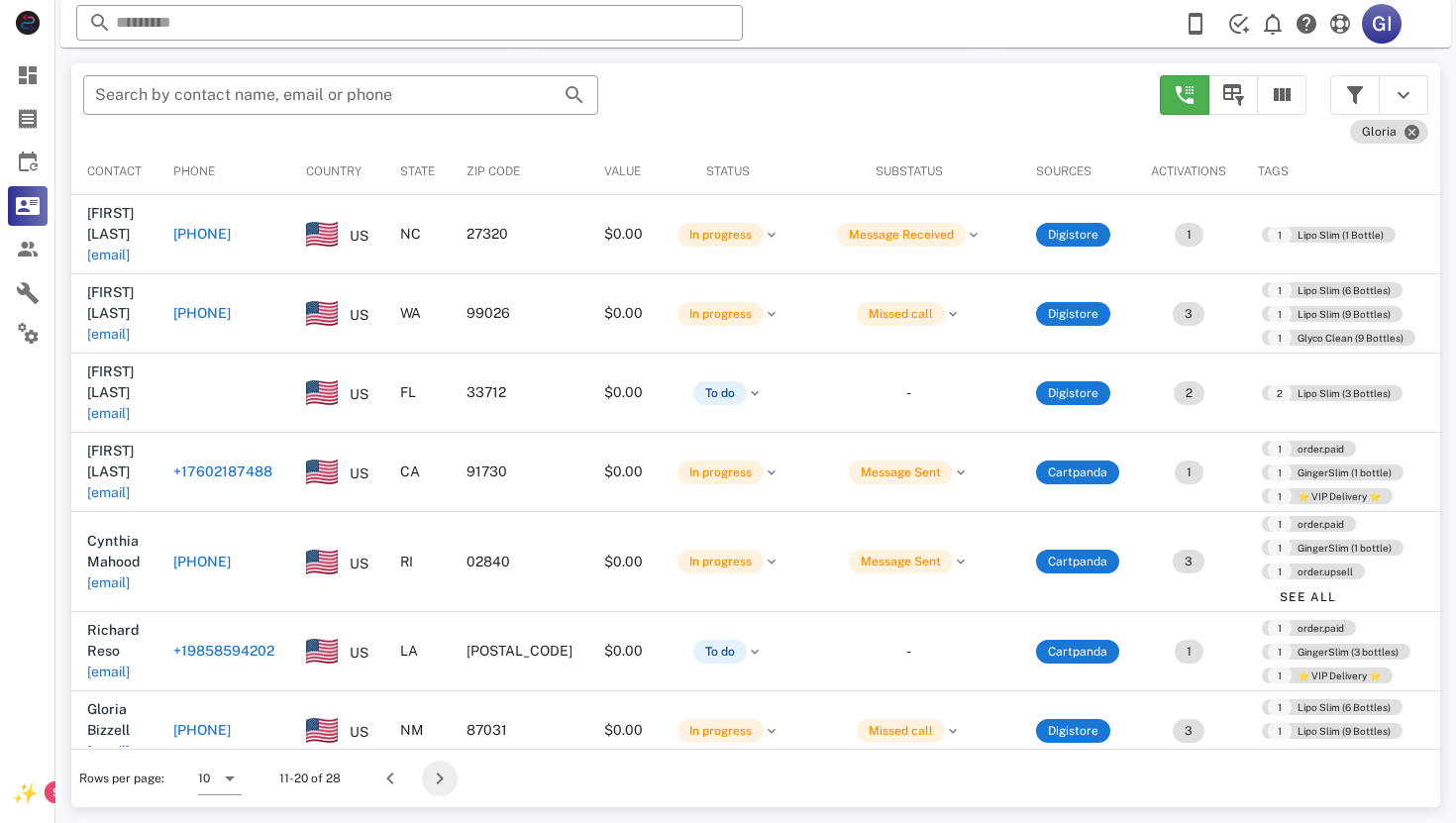 click at bounding box center [440, 778] 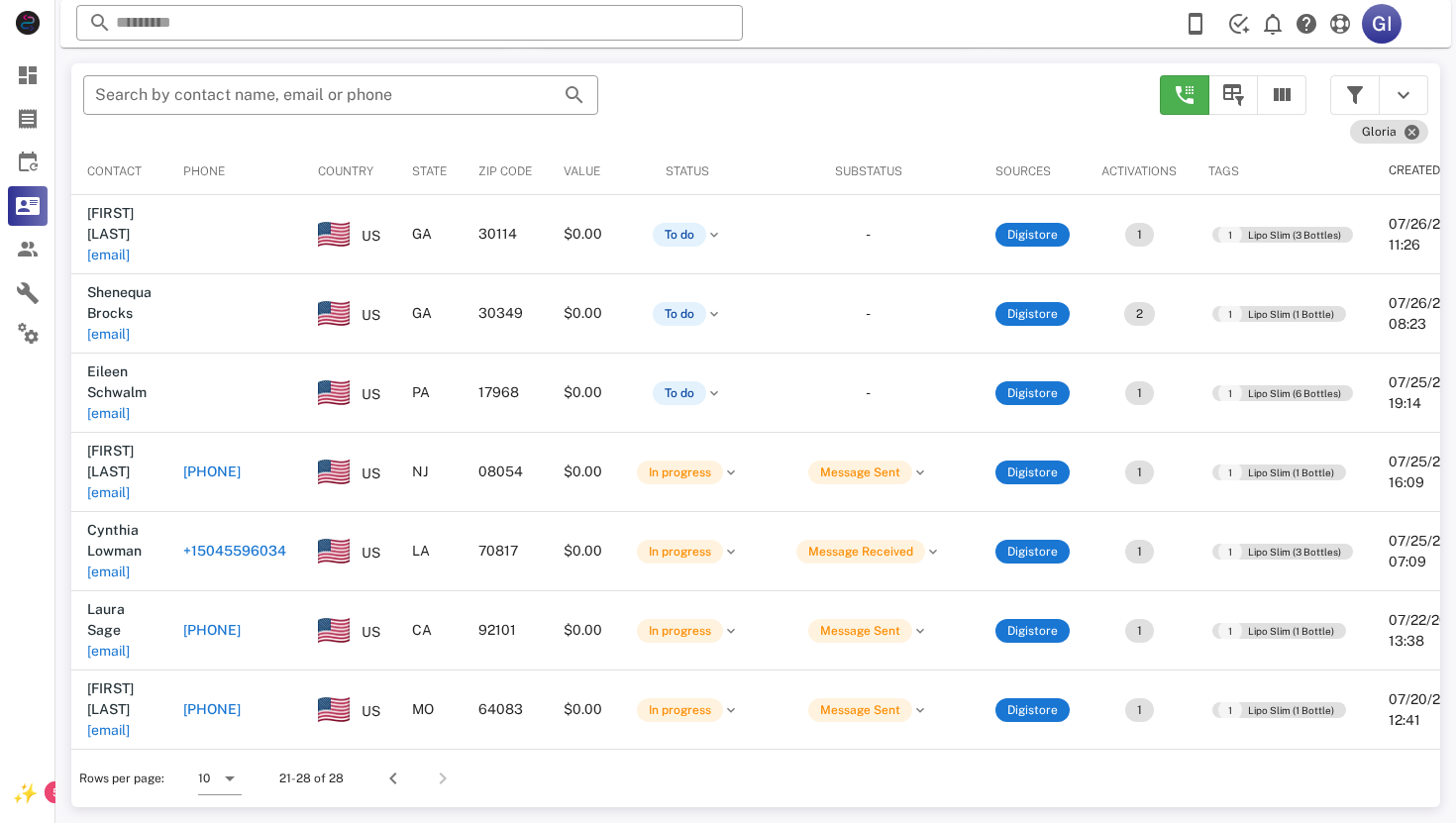 scroll, scrollTop: 0, scrollLeft: 0, axis: both 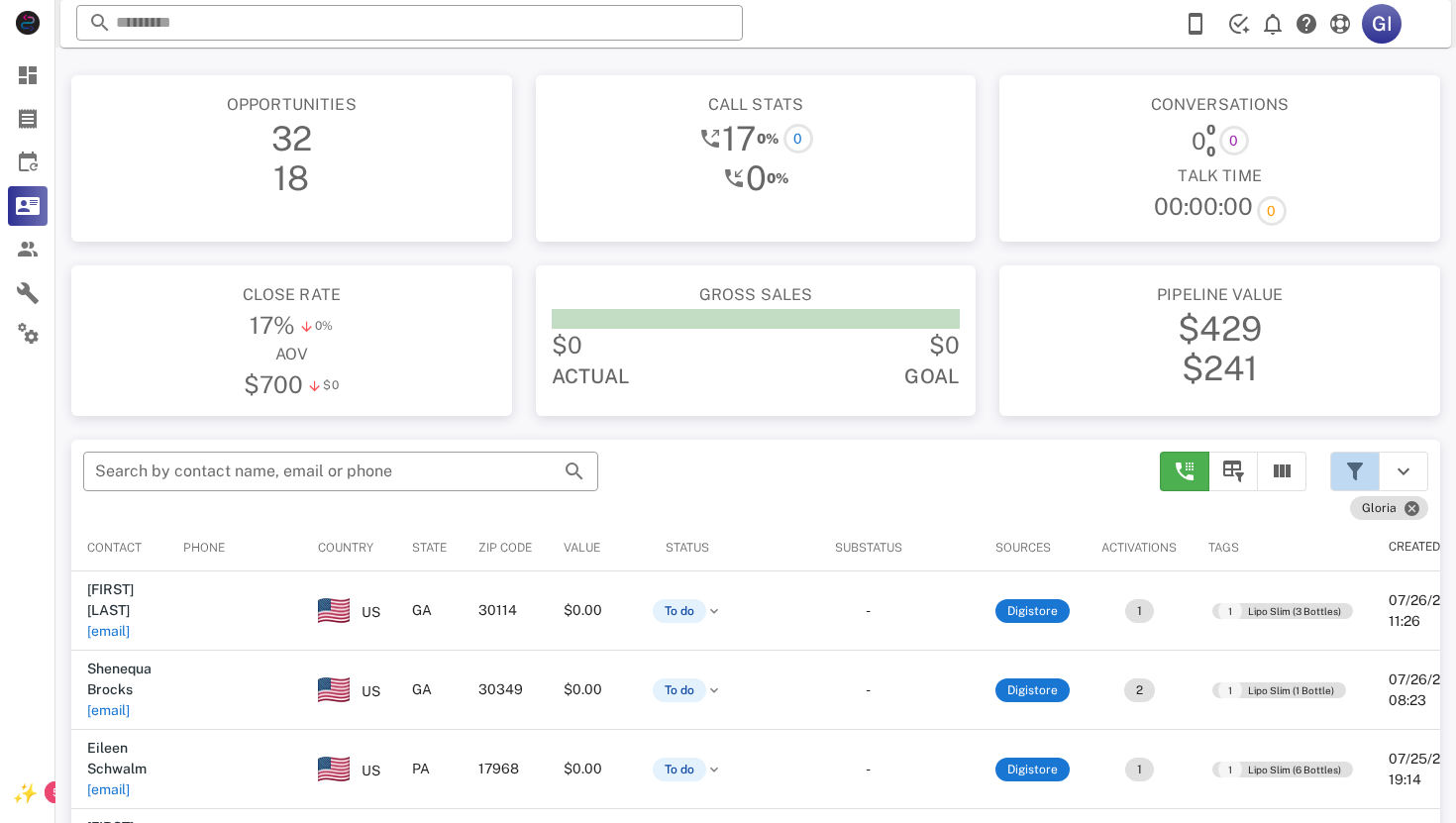 click at bounding box center [1355, 471] 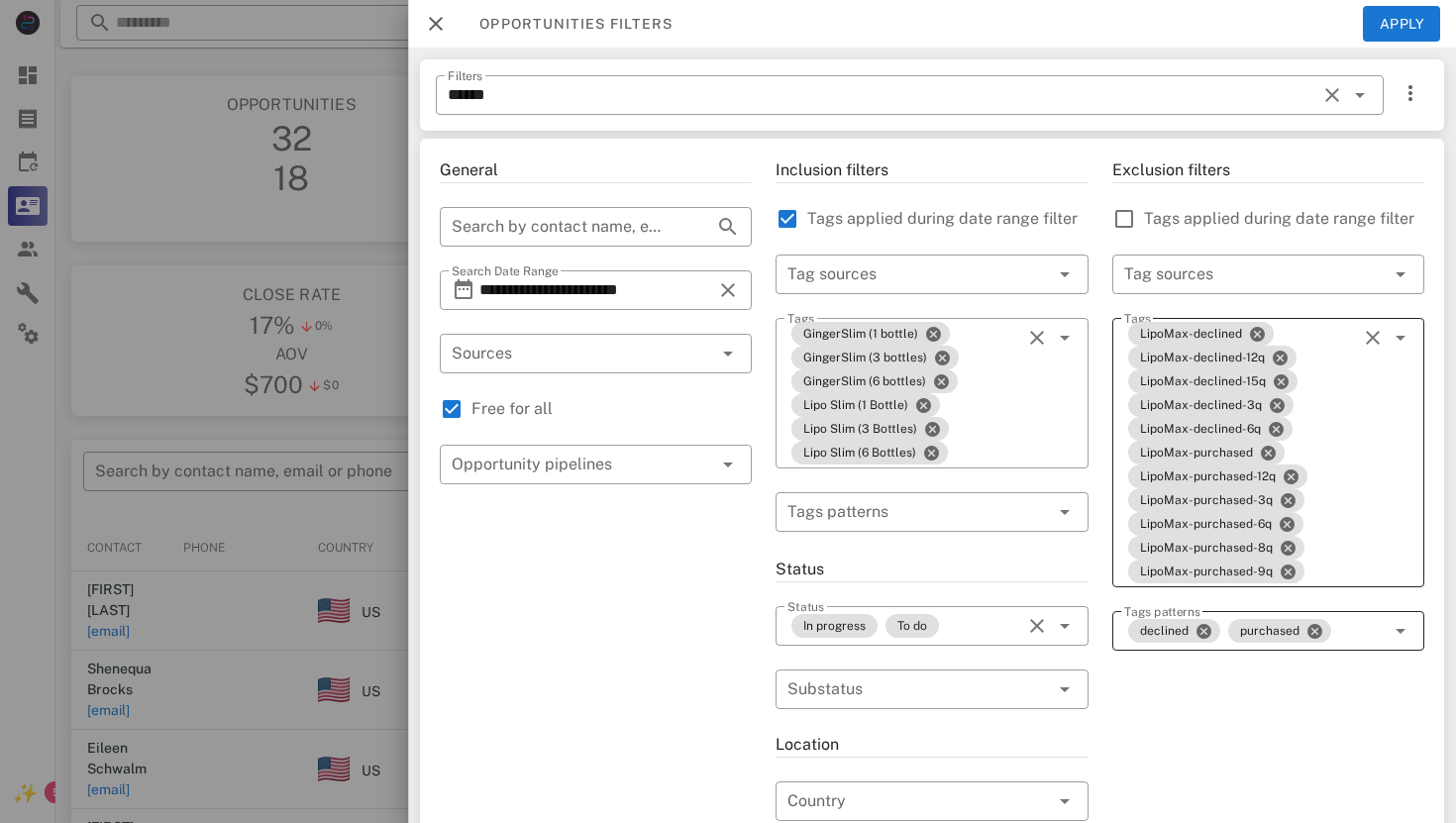 click at bounding box center (1373, 338) 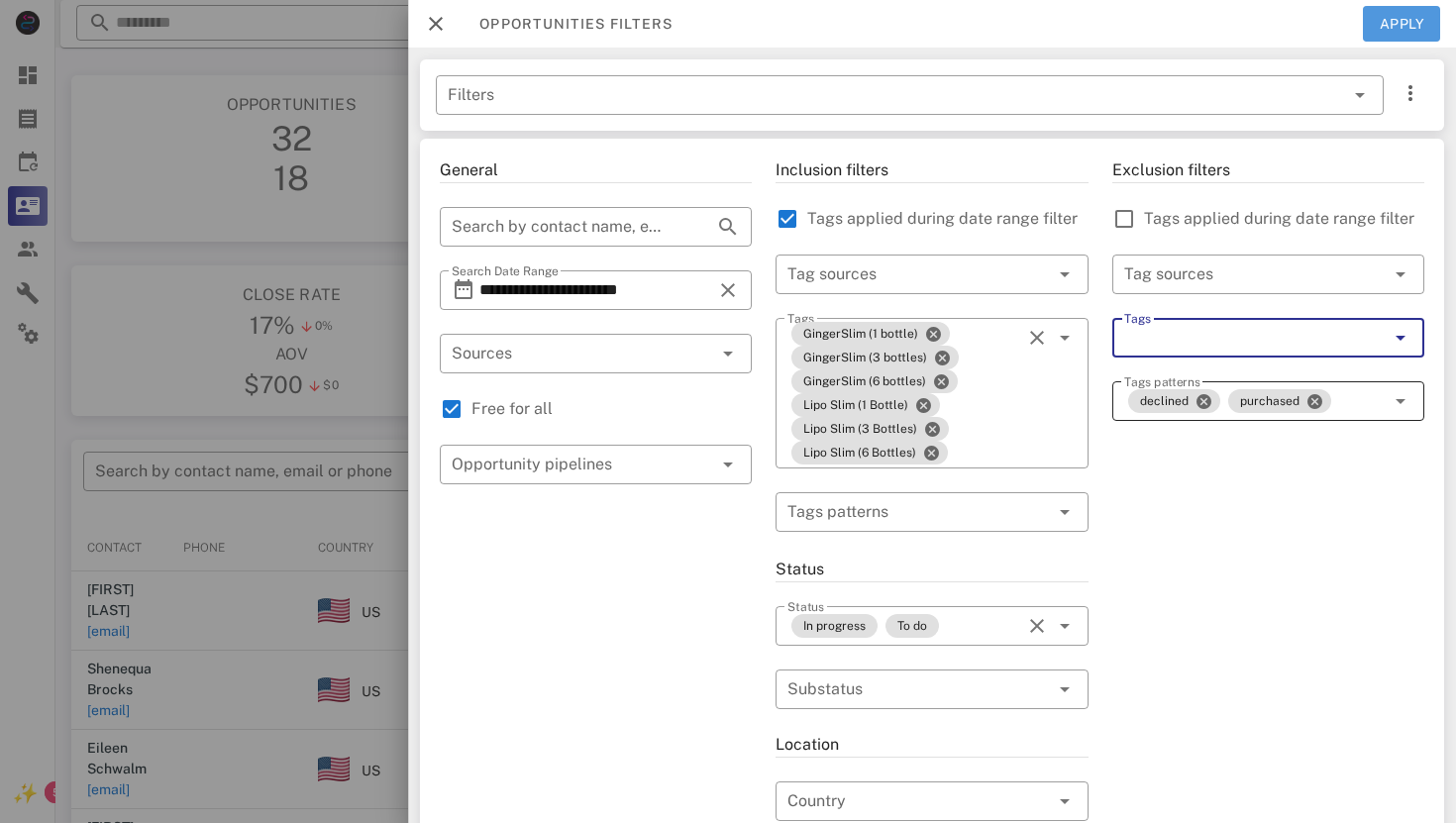 click on "Apply" at bounding box center (1402, 24) 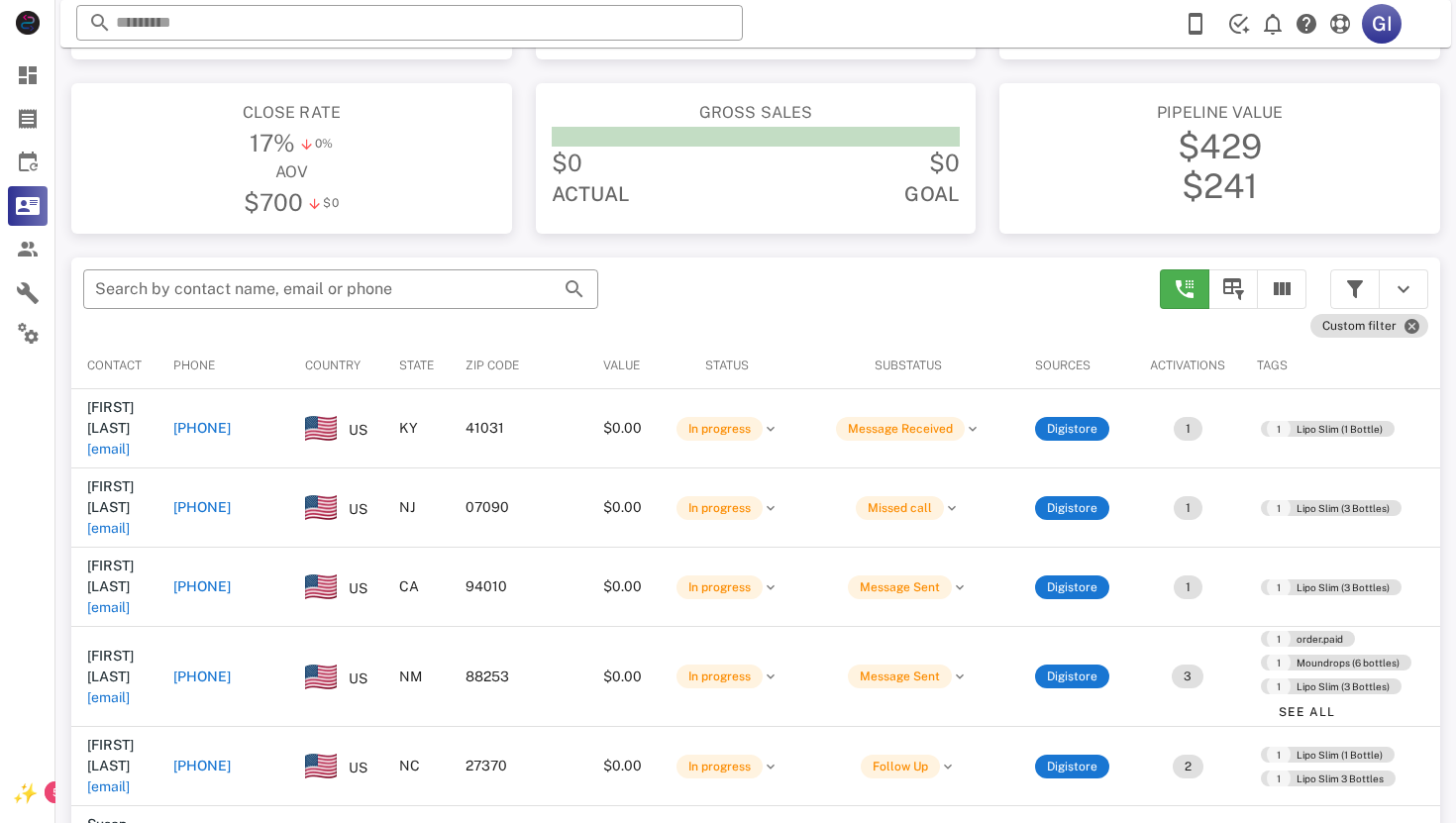 scroll, scrollTop: 376, scrollLeft: 0, axis: vertical 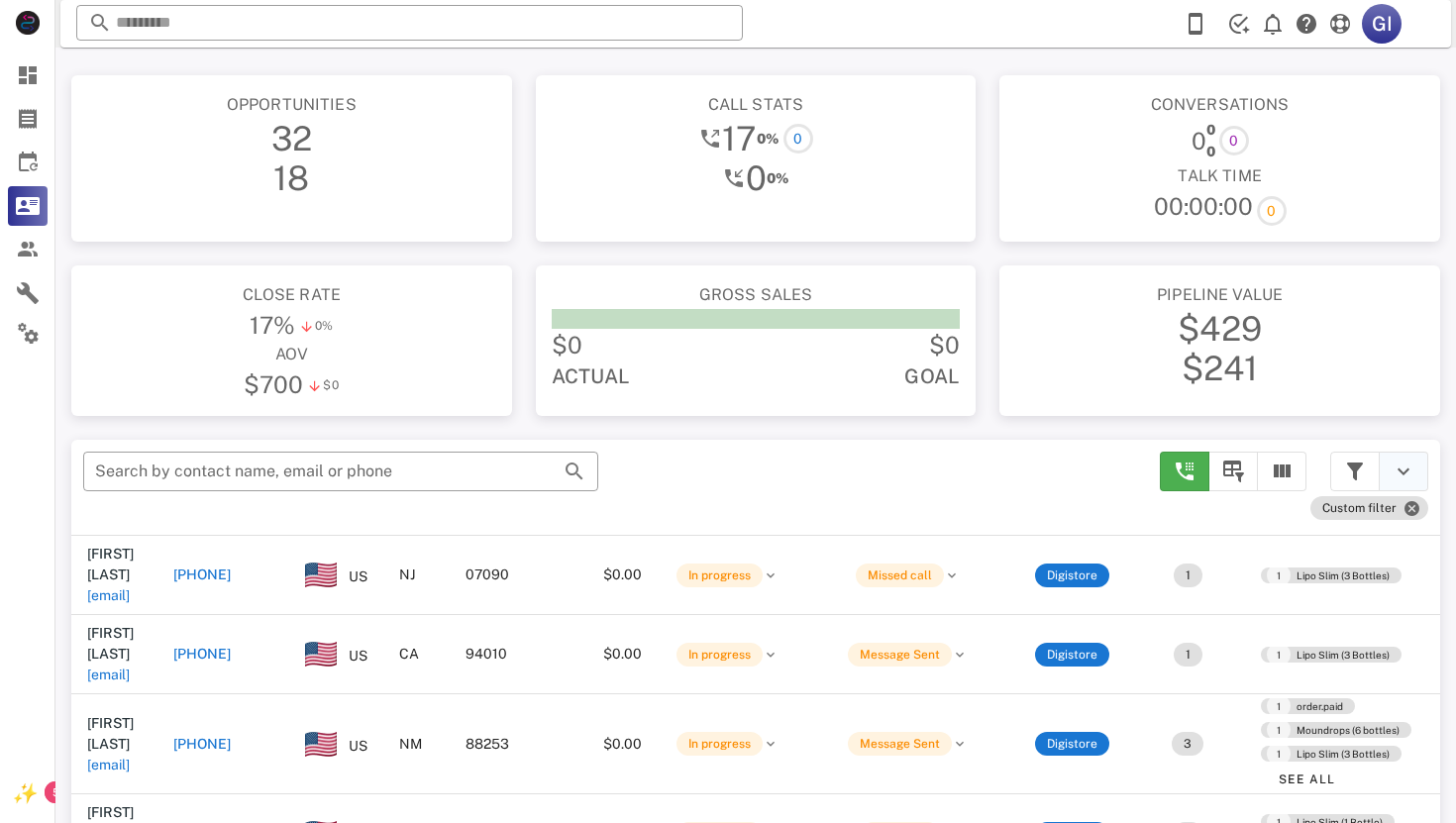click at bounding box center (1404, 471) 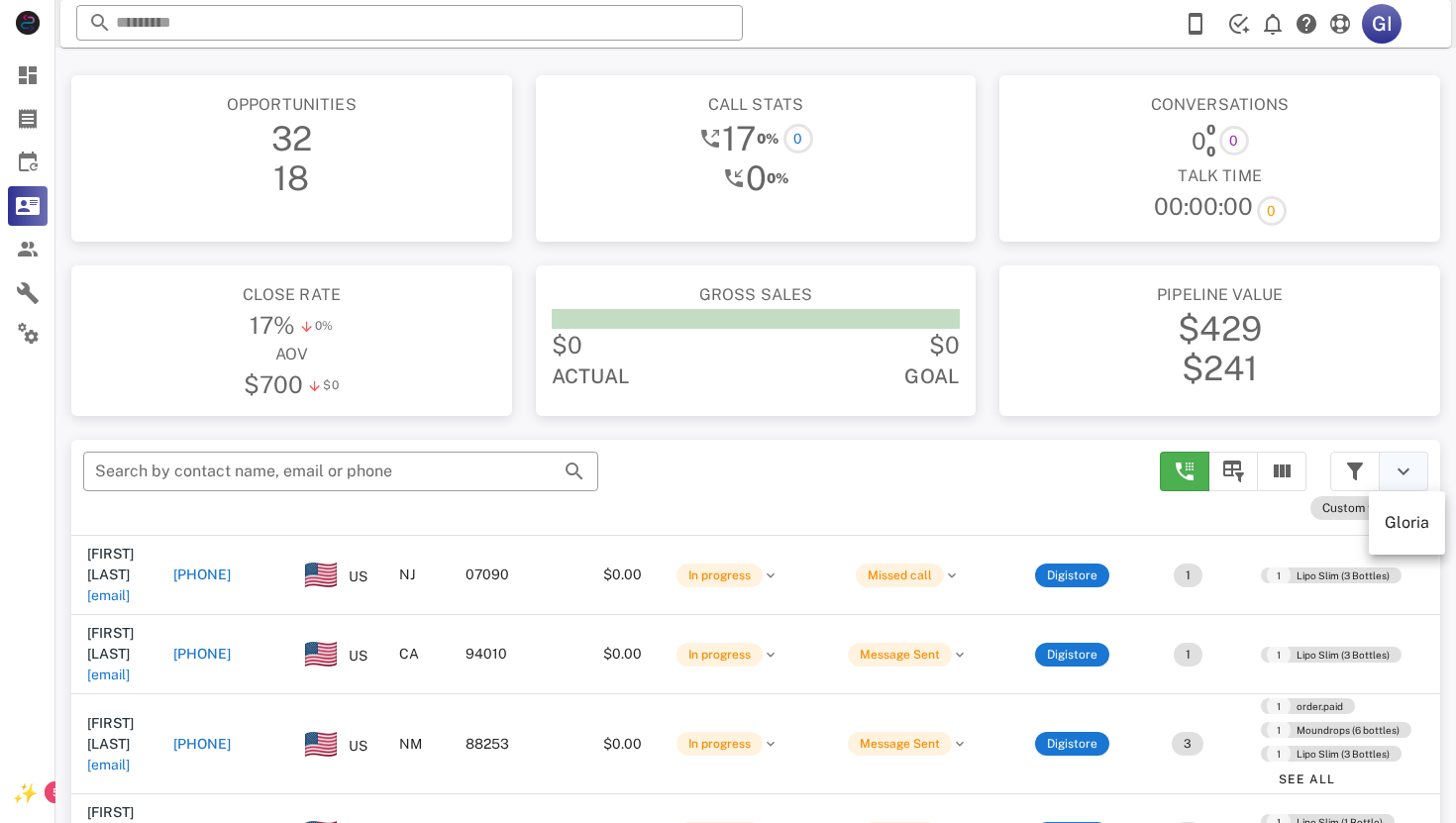 click at bounding box center (1404, 471) 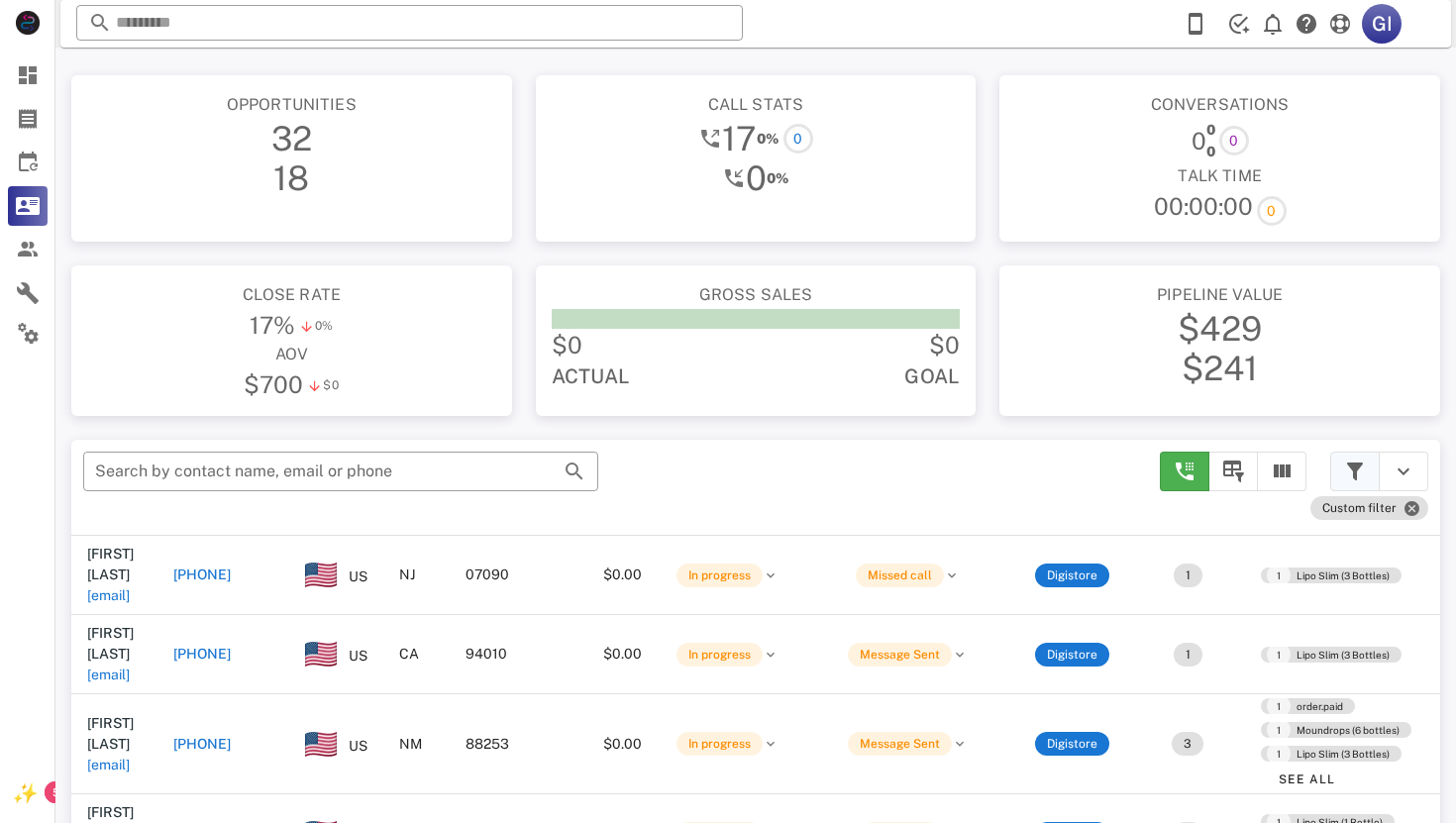 click at bounding box center [1355, 471] 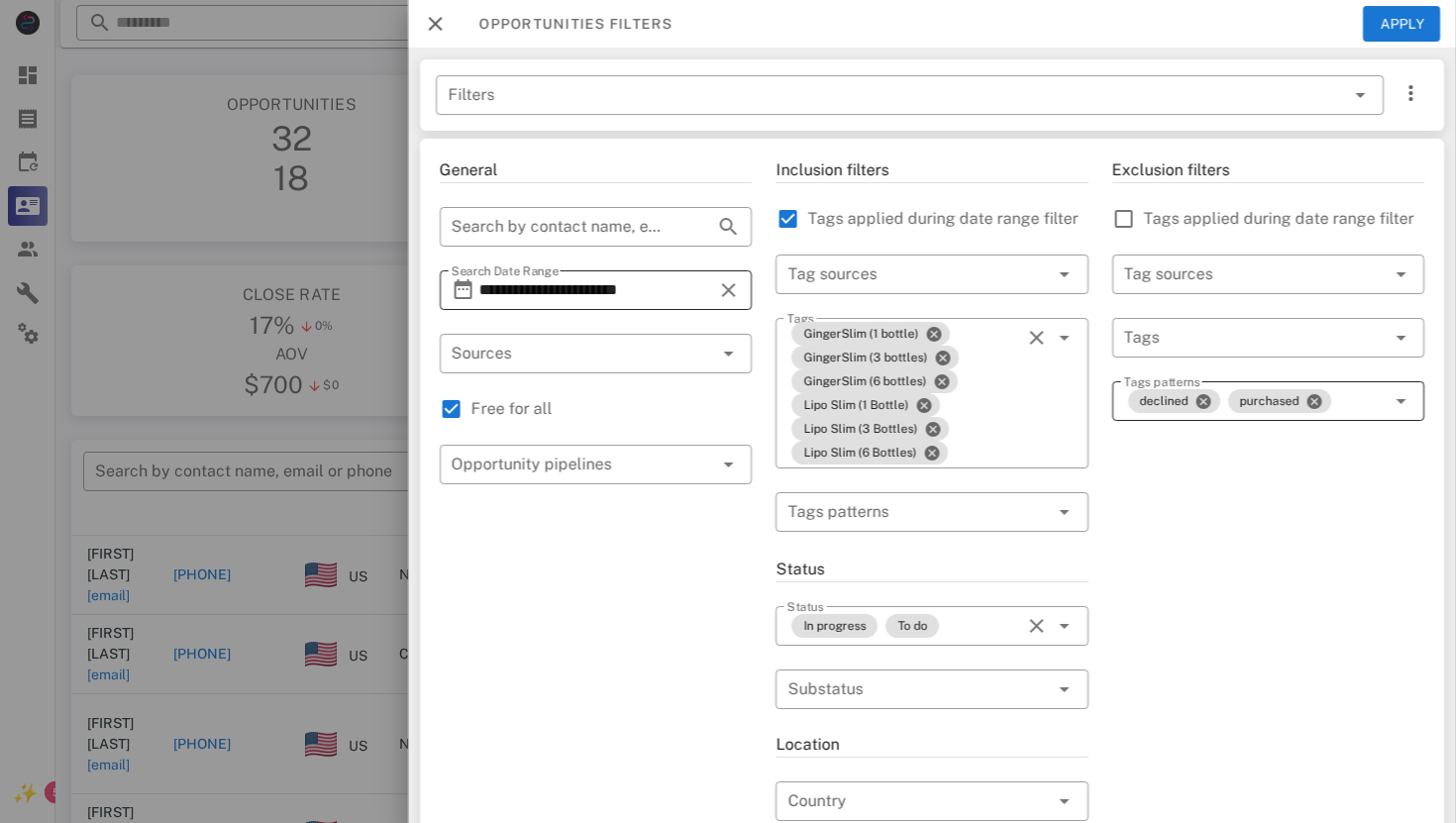 click at bounding box center (728, 290) 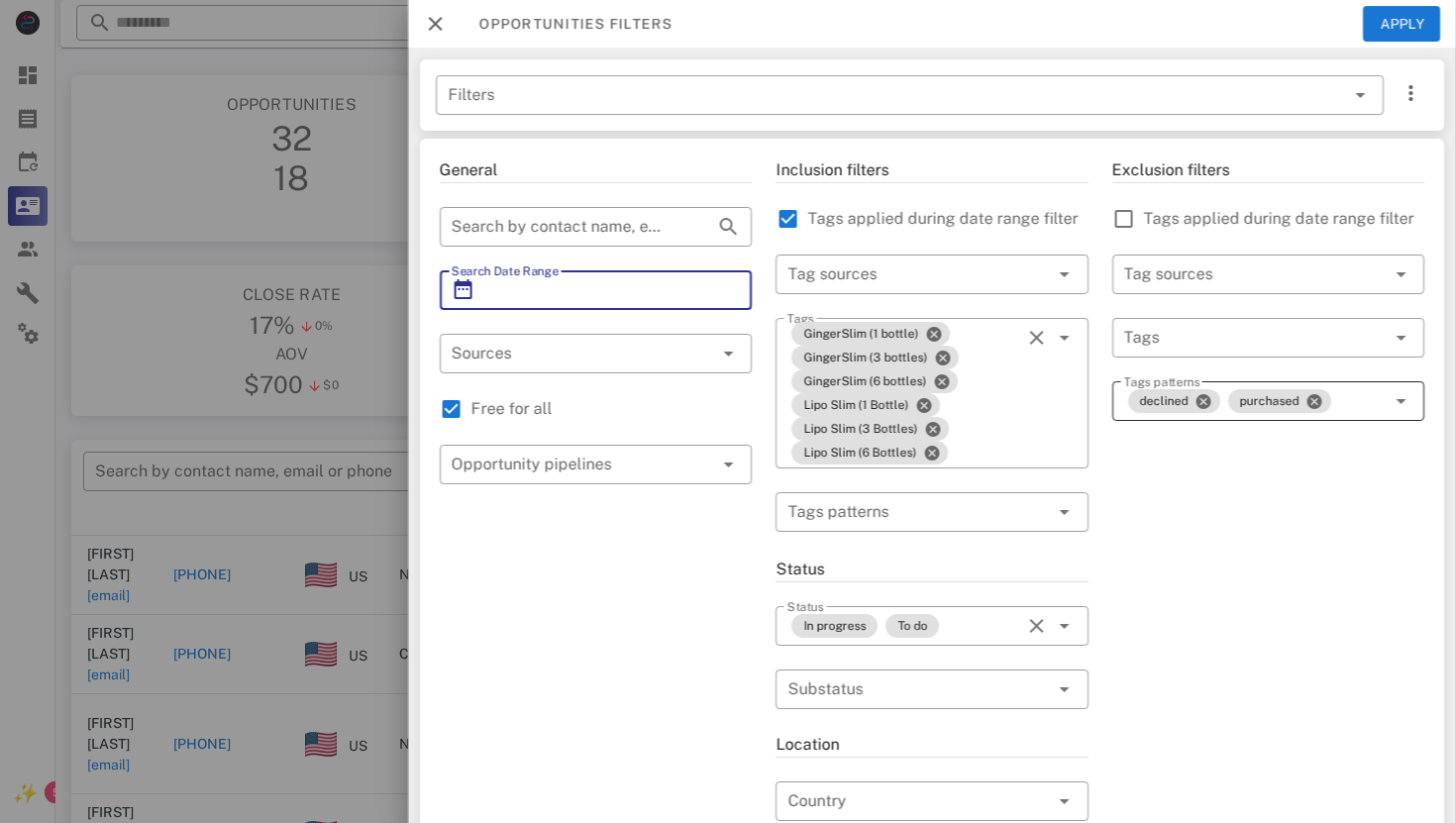 click on "Exclusion filters Tags applied during date range filter ​ Tag sources ​ Tags ​ Tags patterns declined purchased" at bounding box center [1268, 758] 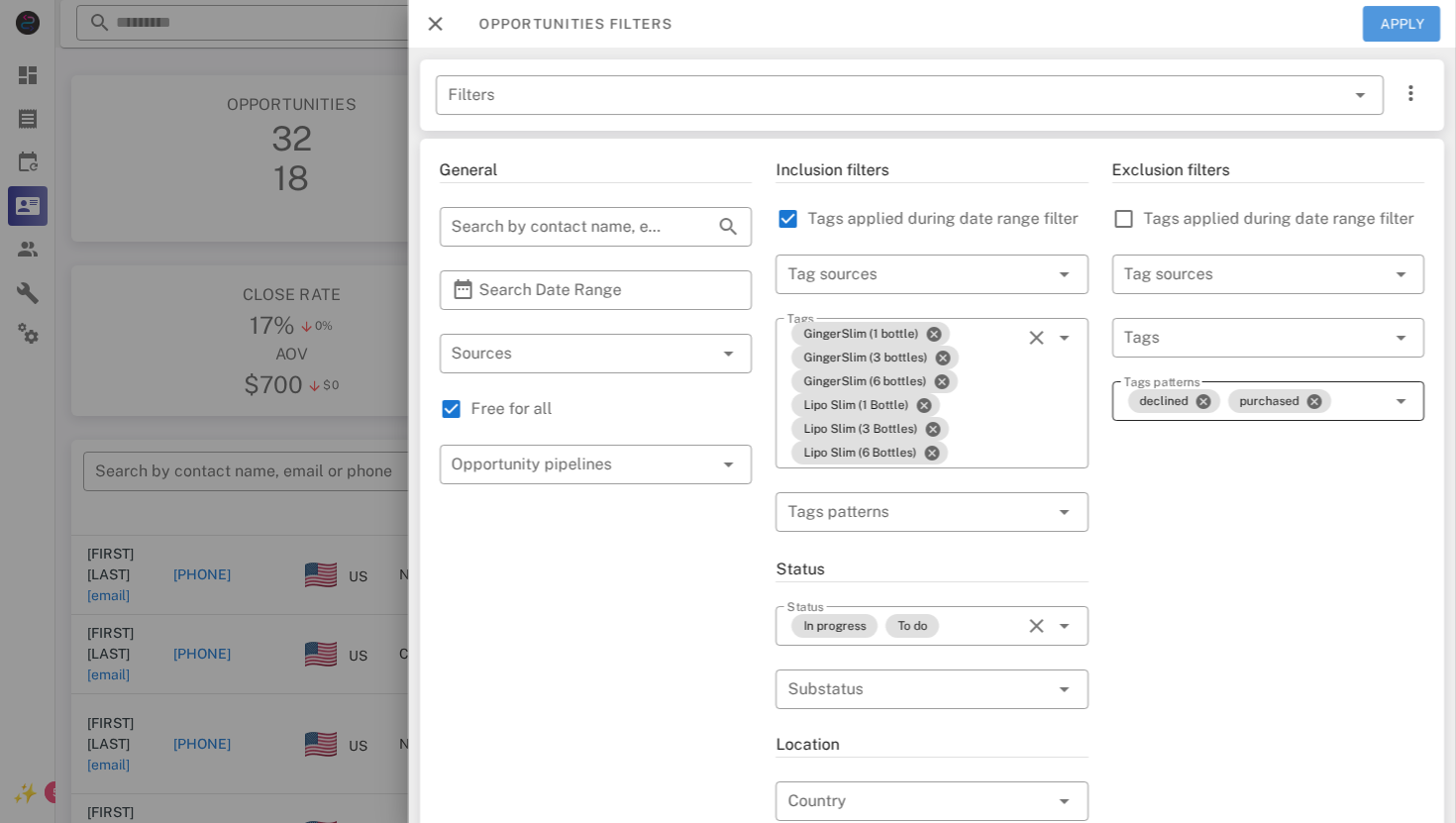 click on "Apply" at bounding box center (1402, 24) 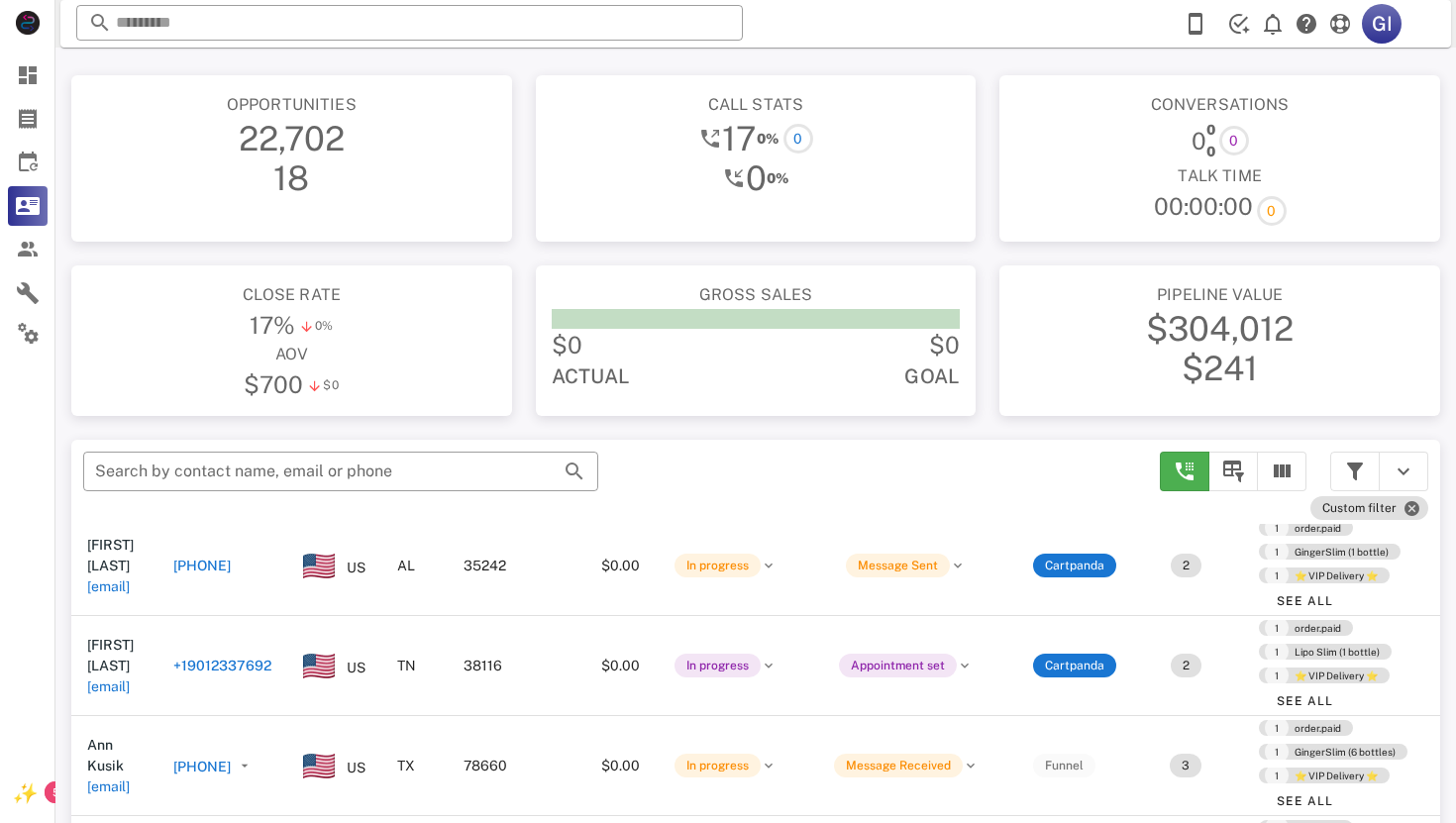 scroll, scrollTop: 448, scrollLeft: 0, axis: vertical 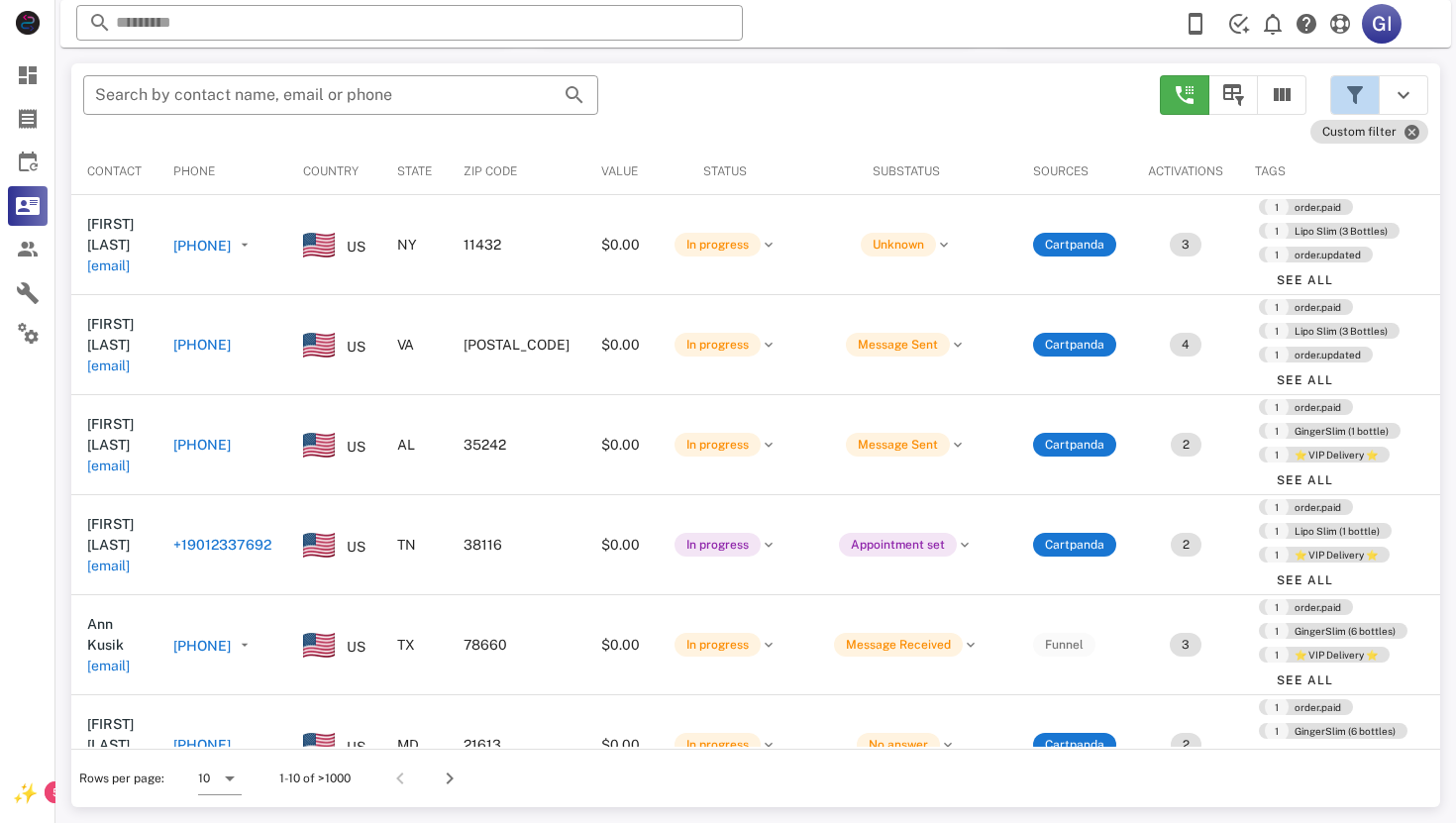click at bounding box center [1355, 95] 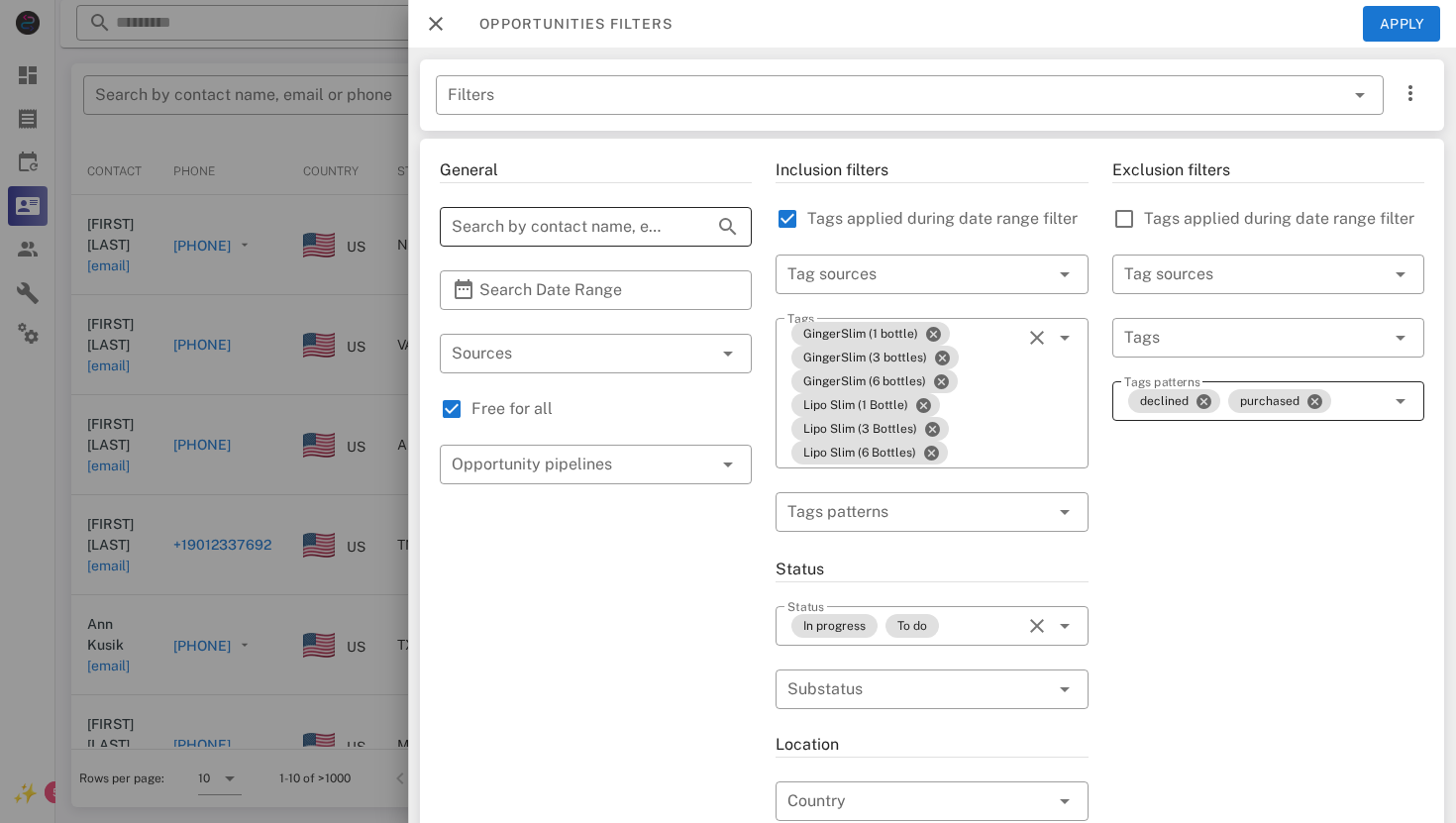 click on "Search by contact name, email or phone" at bounding box center [568, 227] 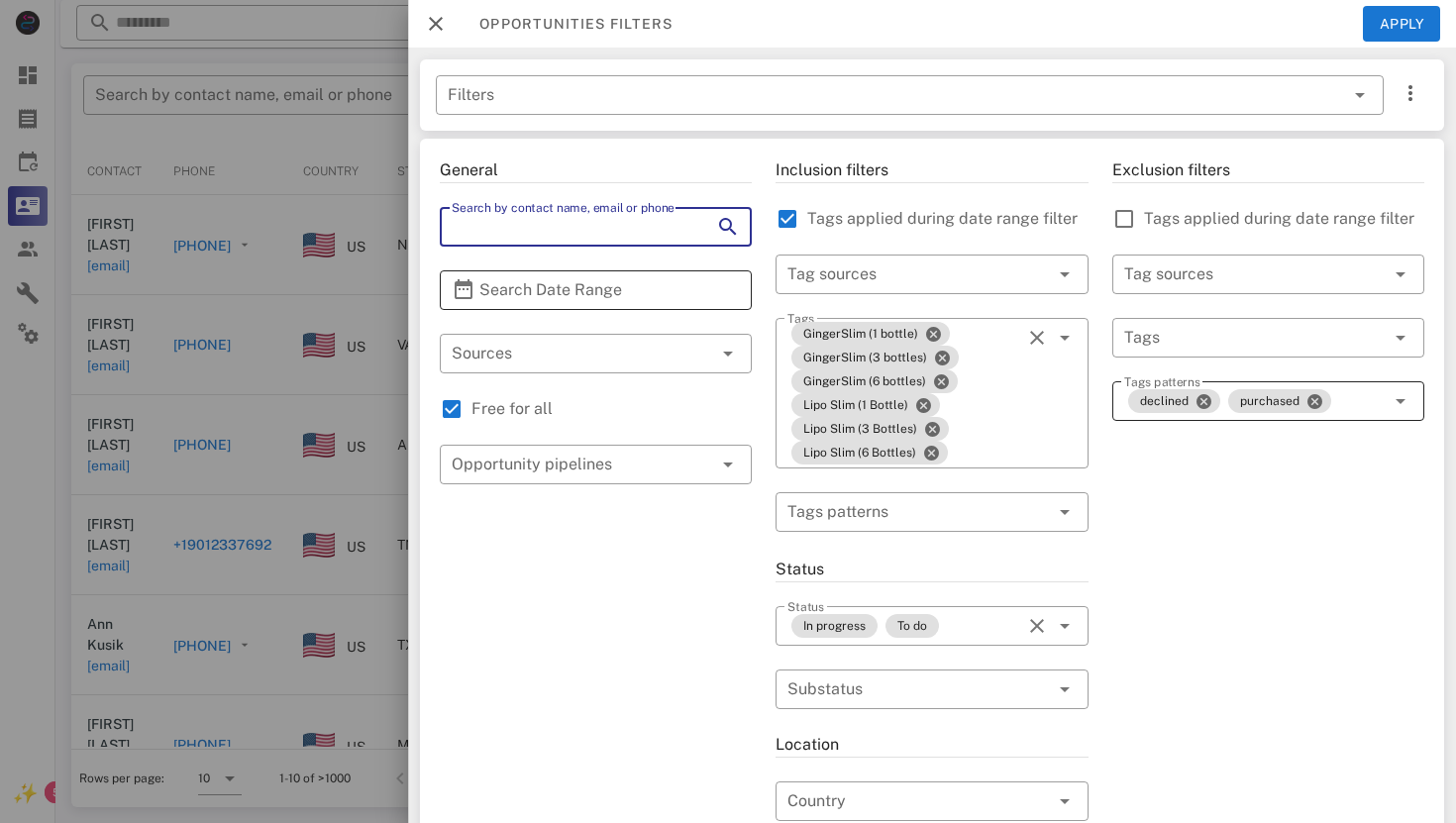 click on "Search Date Range" at bounding box center (595, 290) 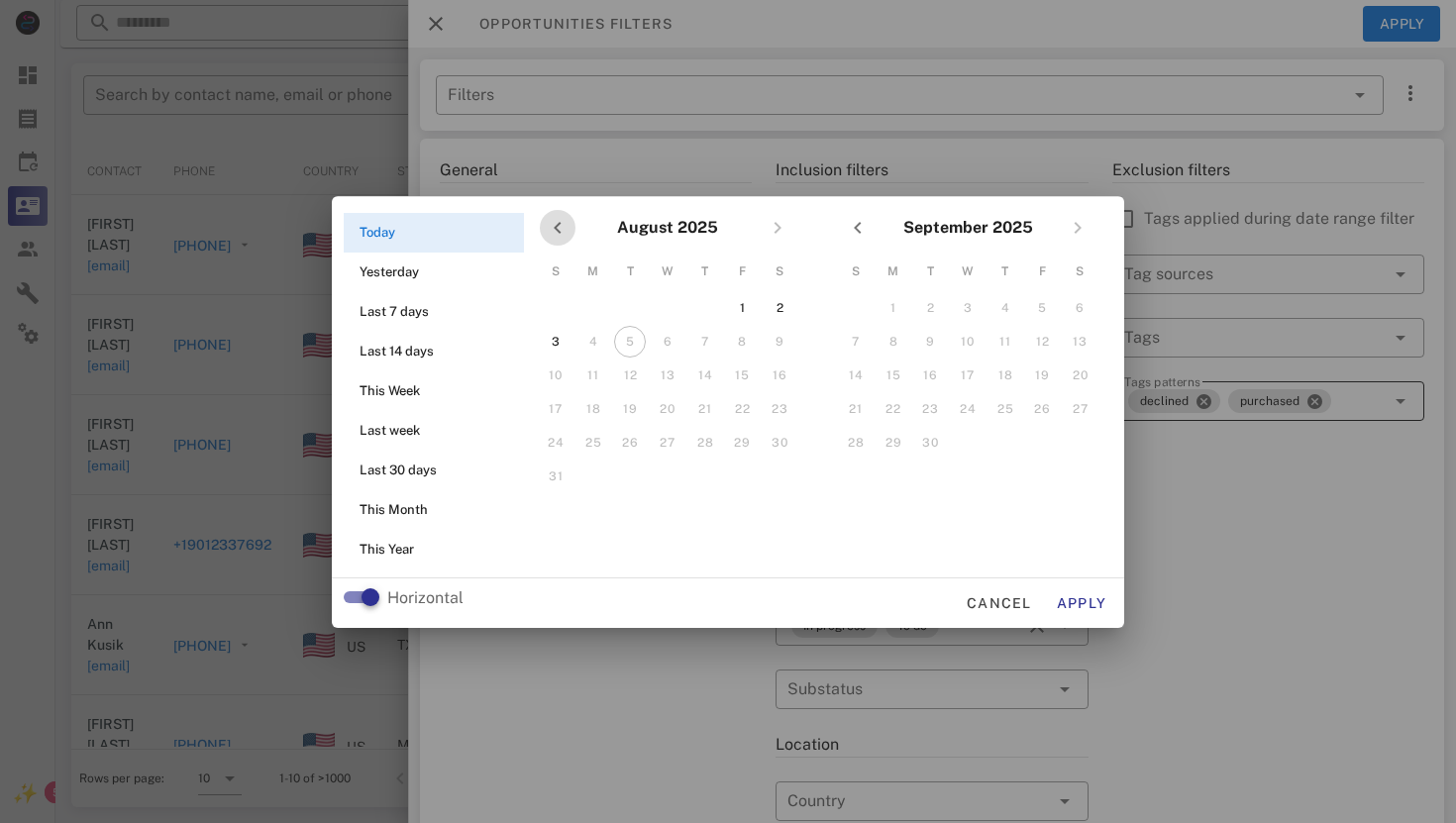 click at bounding box center (558, 228) 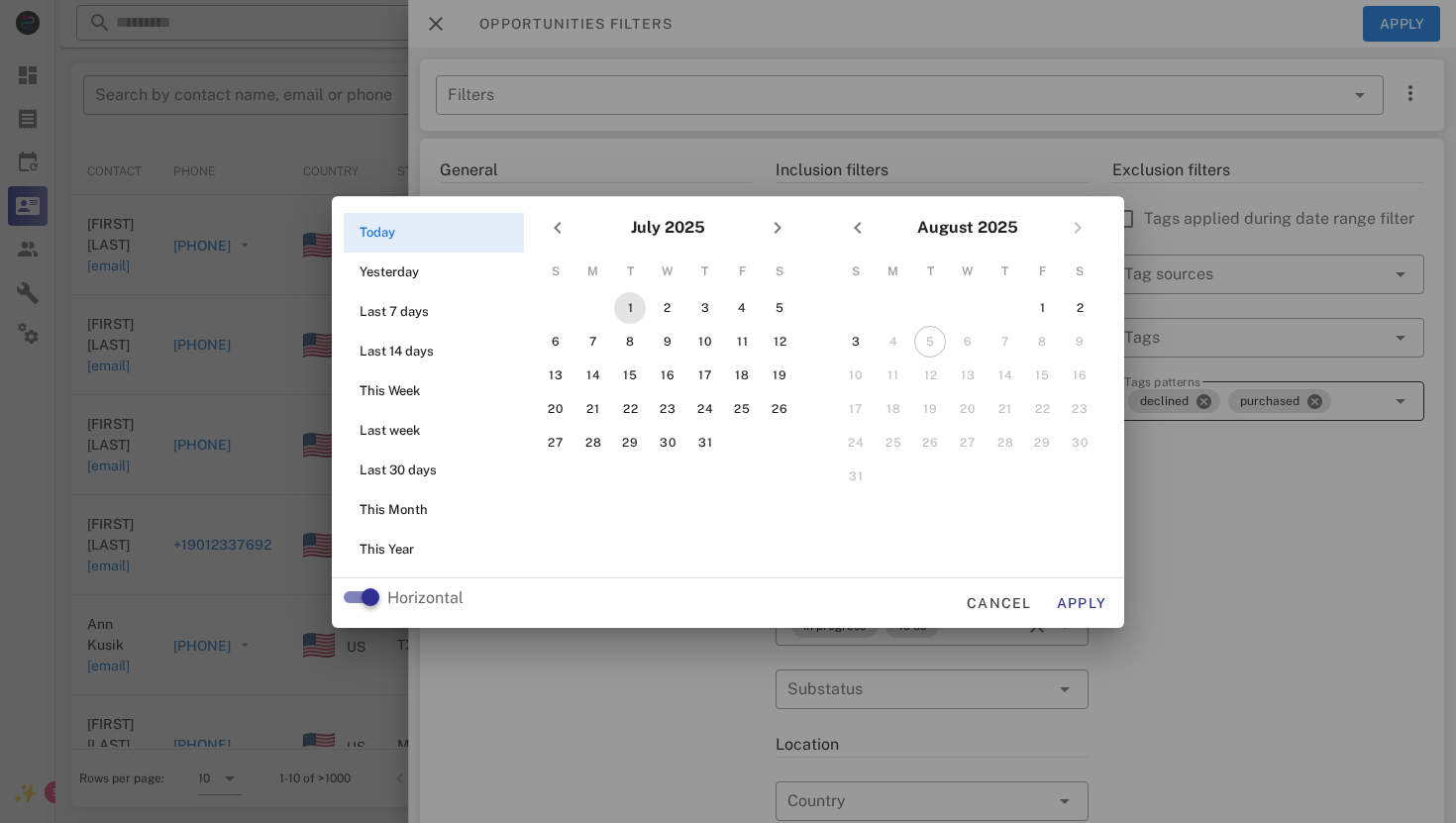click on "1" at bounding box center [630, 308] 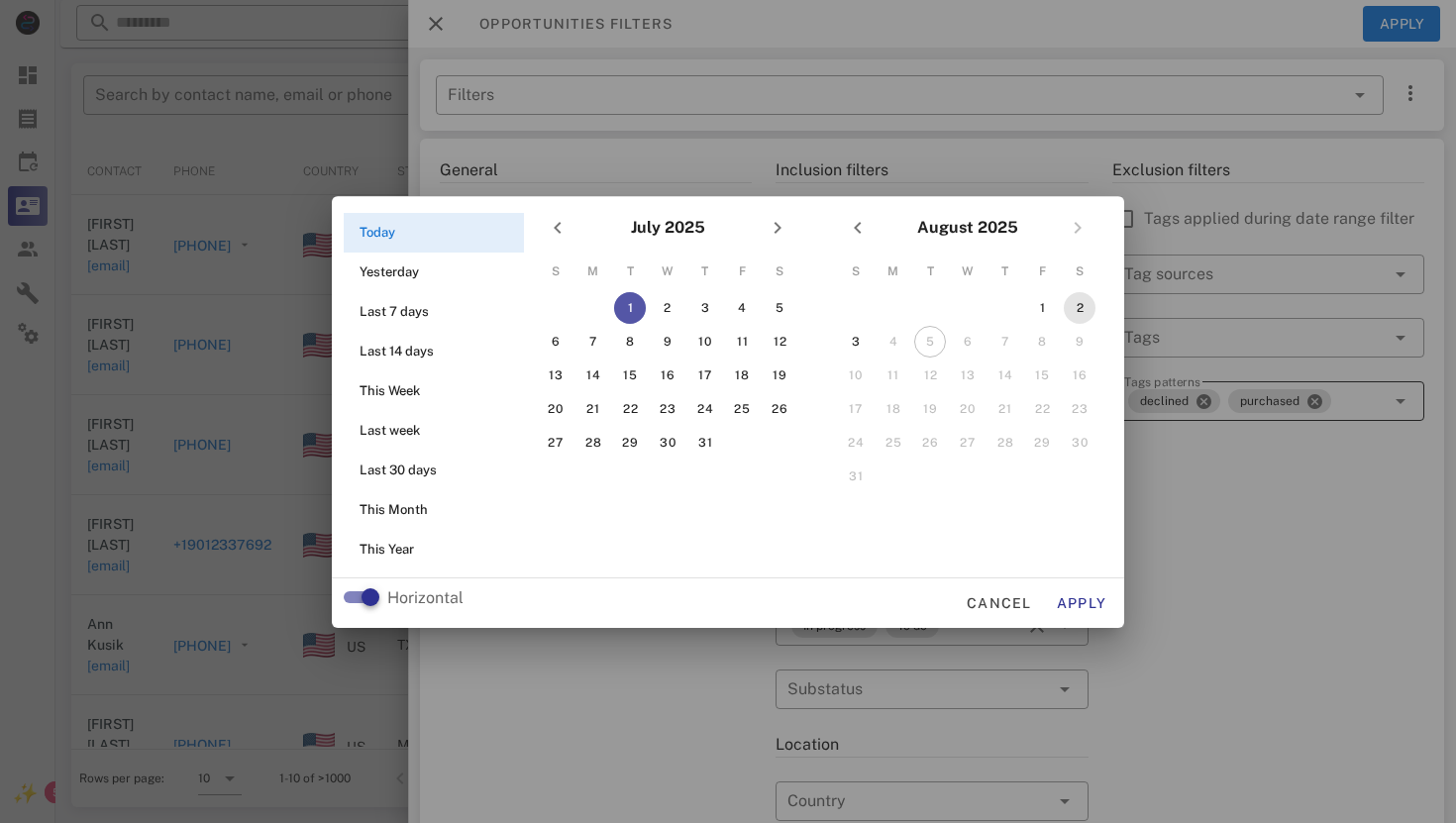 click on "2" at bounding box center (1080, 308) 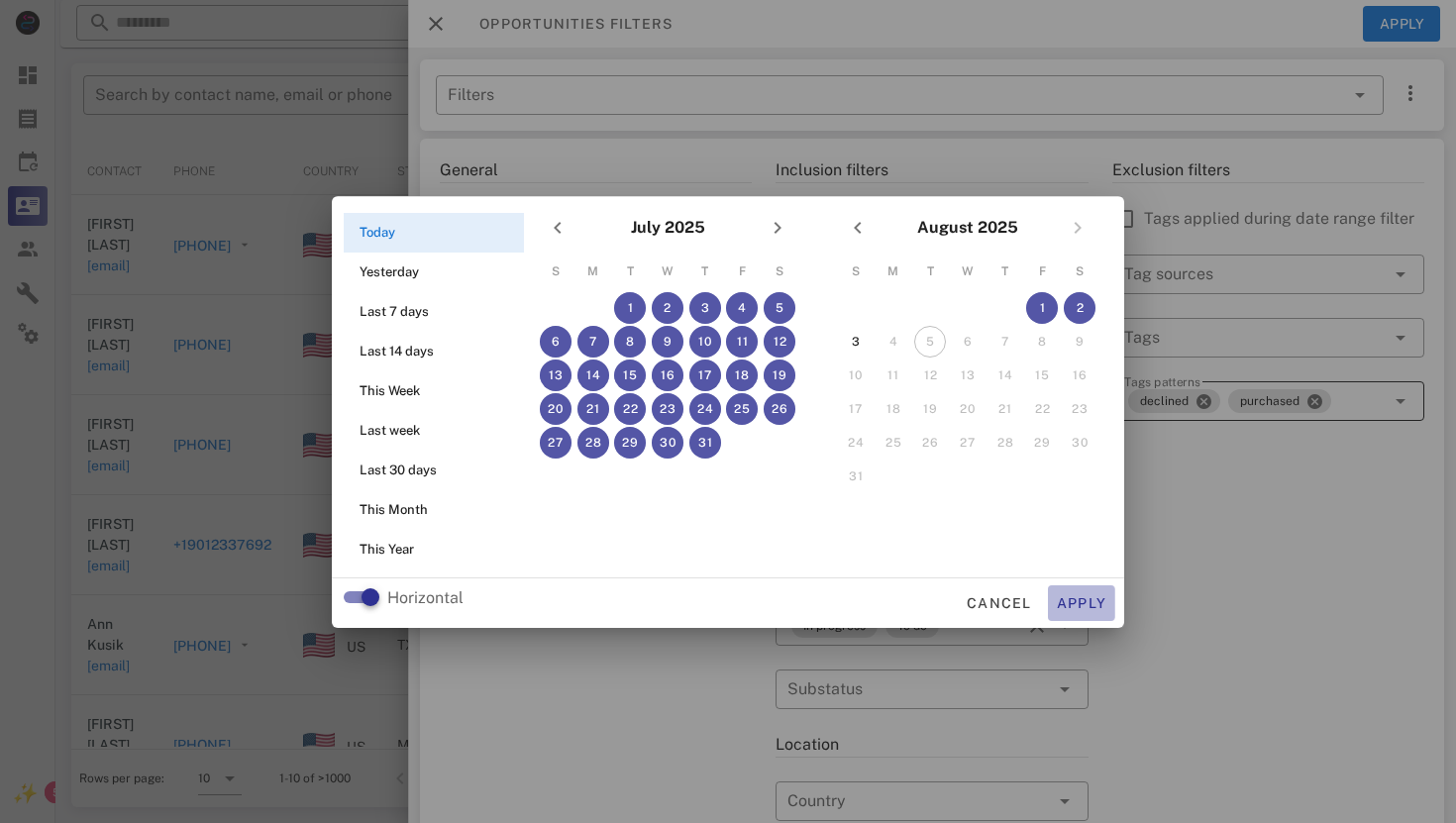 click on "Apply" at bounding box center [1082, 603] 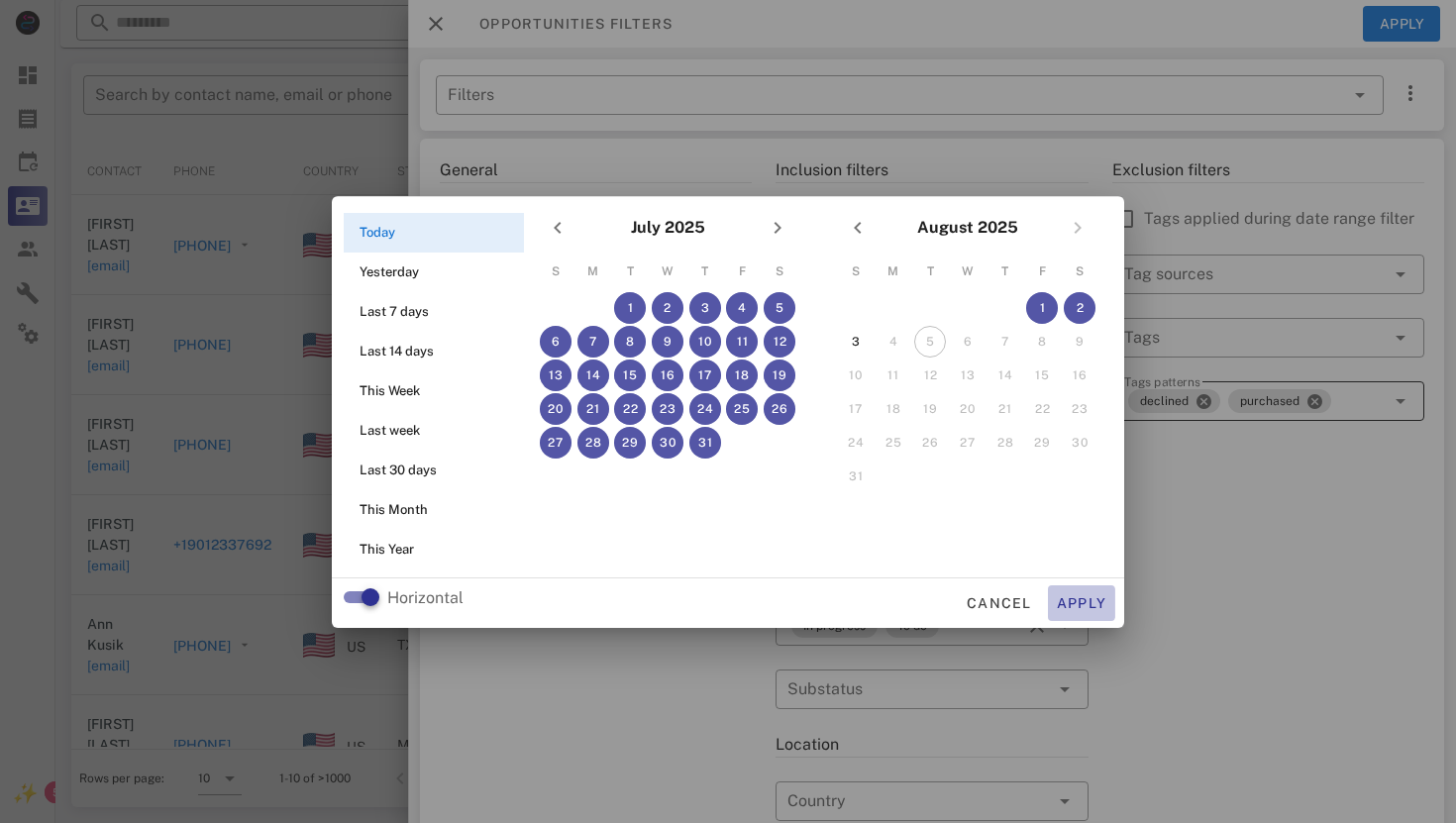 type on "**********" 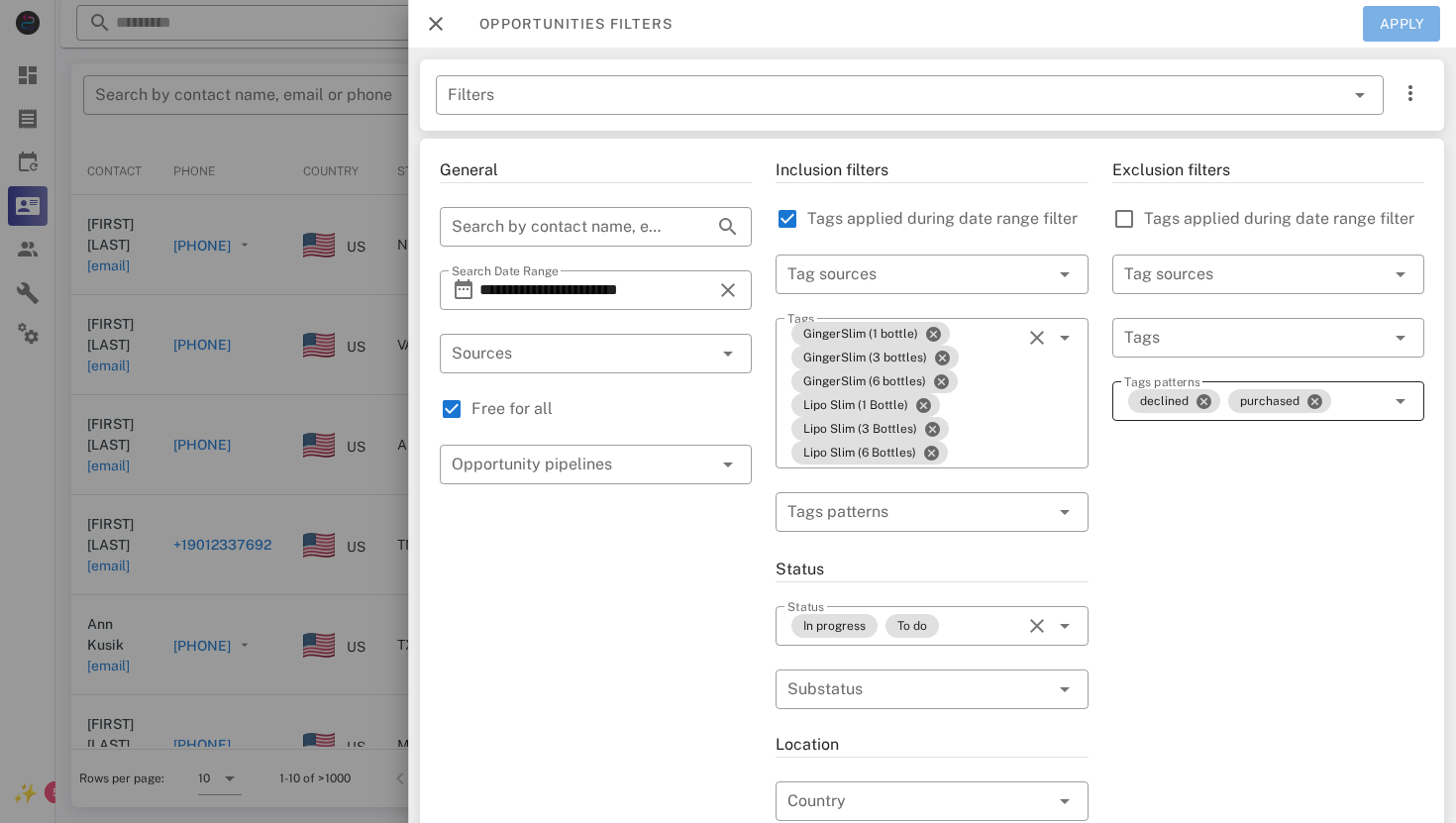 click on "Apply" at bounding box center (1402, 24) 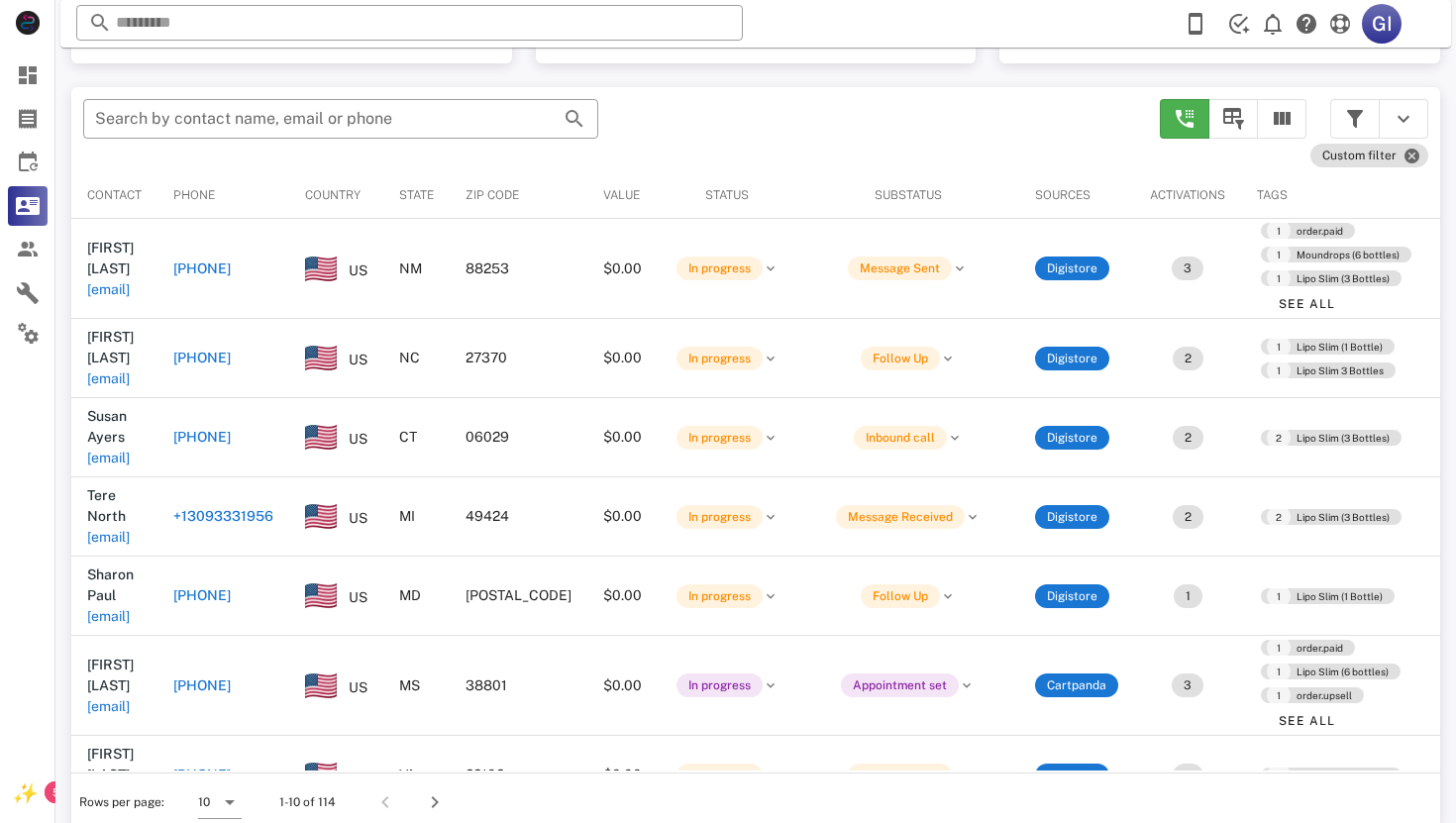 scroll, scrollTop: 376, scrollLeft: 0, axis: vertical 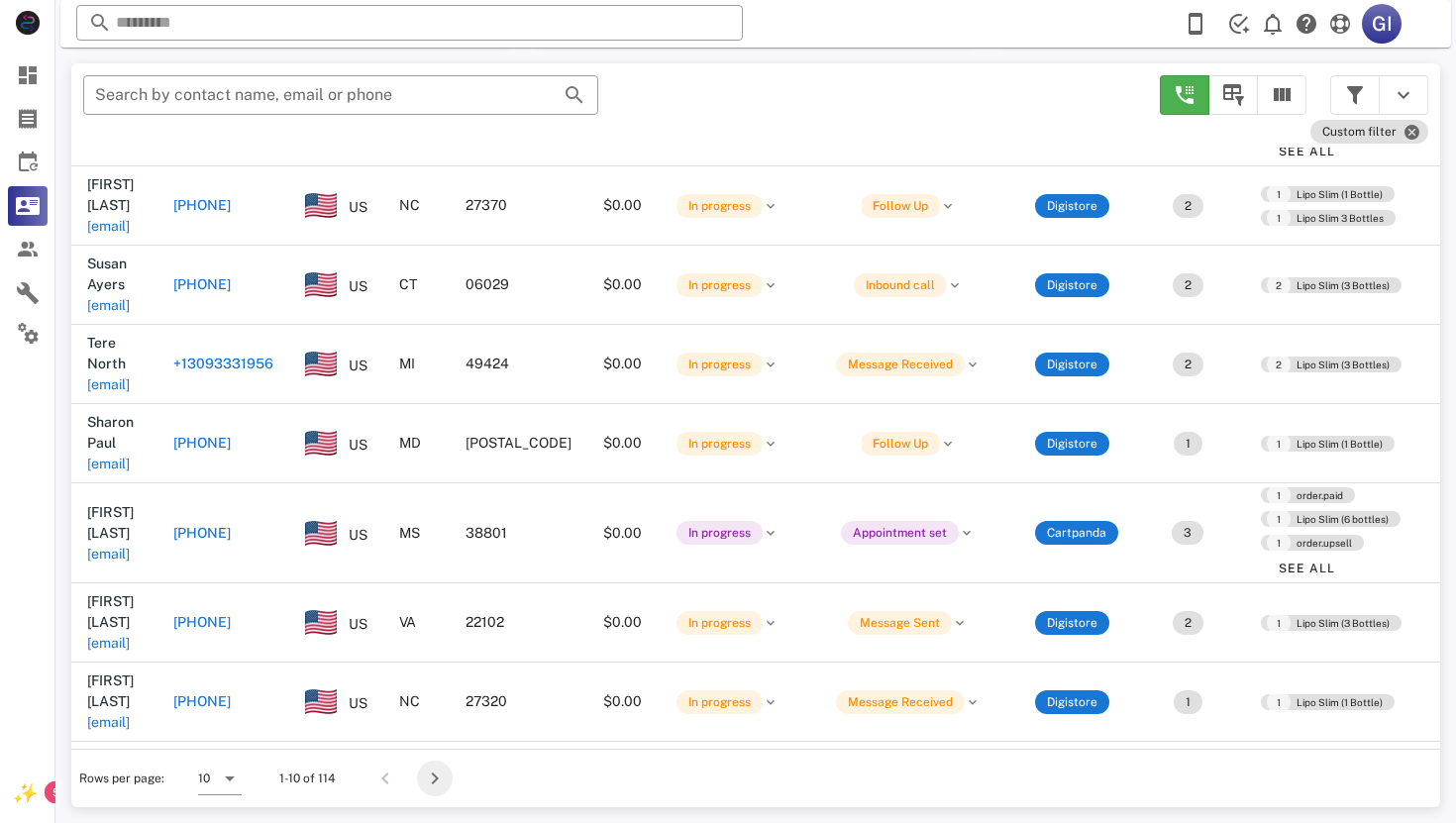 click at bounding box center [435, 778] 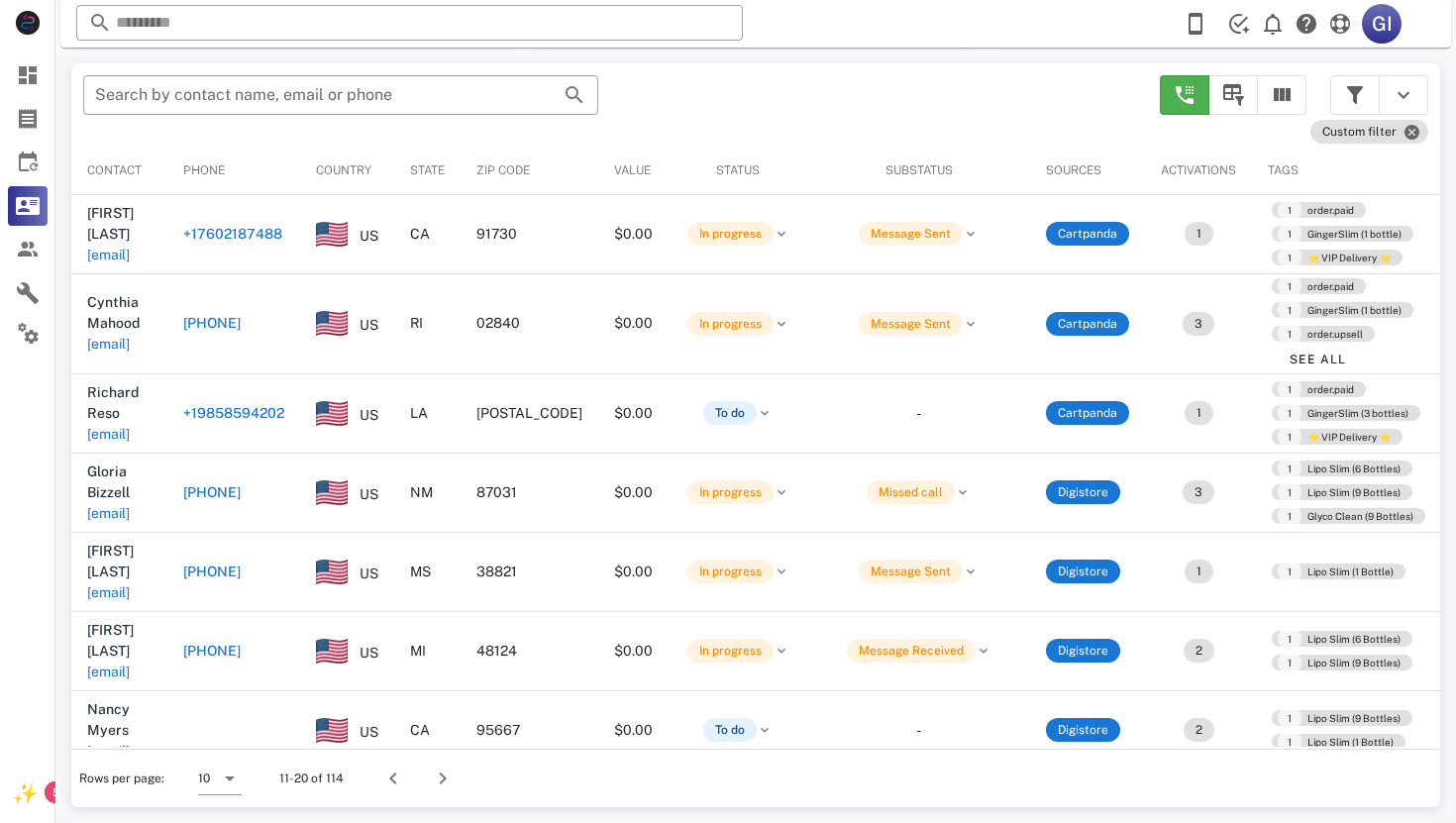 scroll, scrollTop: 376, scrollLeft: 0, axis: vertical 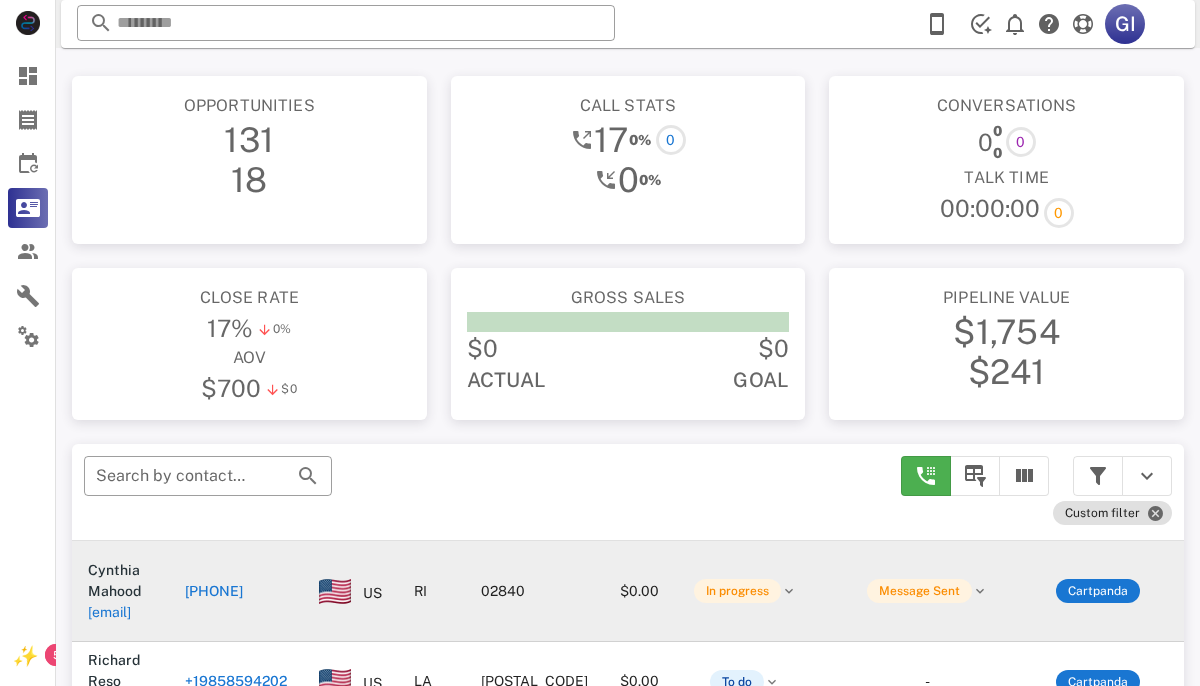 click on "[EMAIL]" at bounding box center (109, 612) 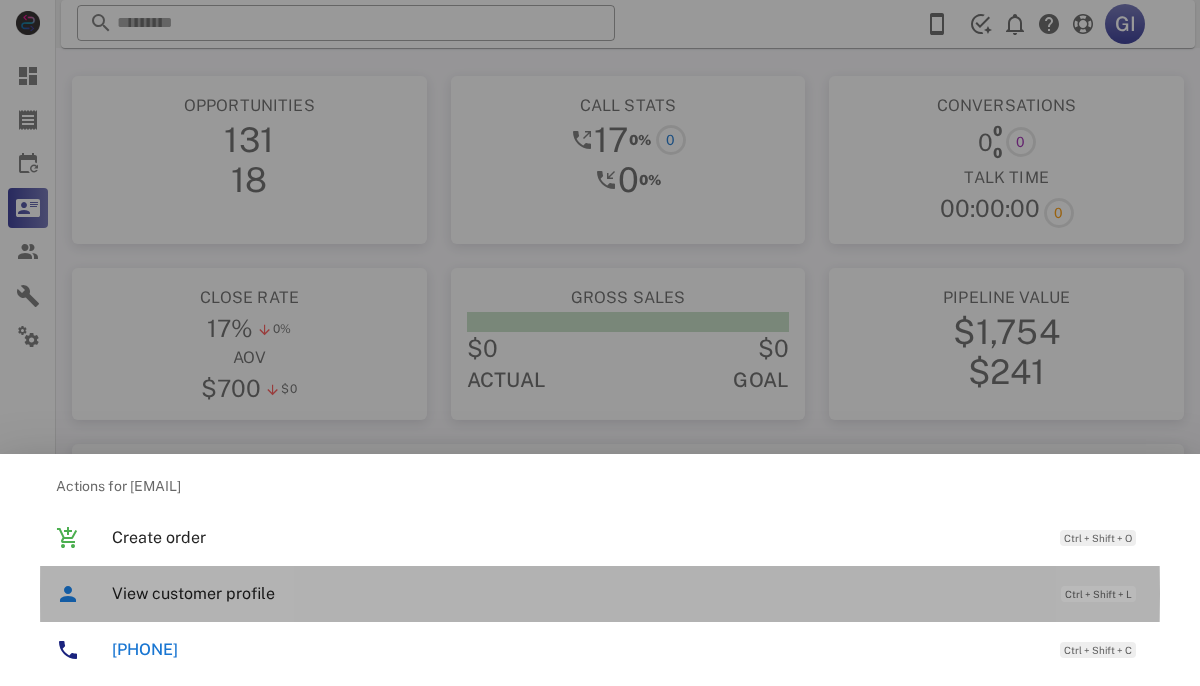 click on "View customer profile" at bounding box center (576, 593) 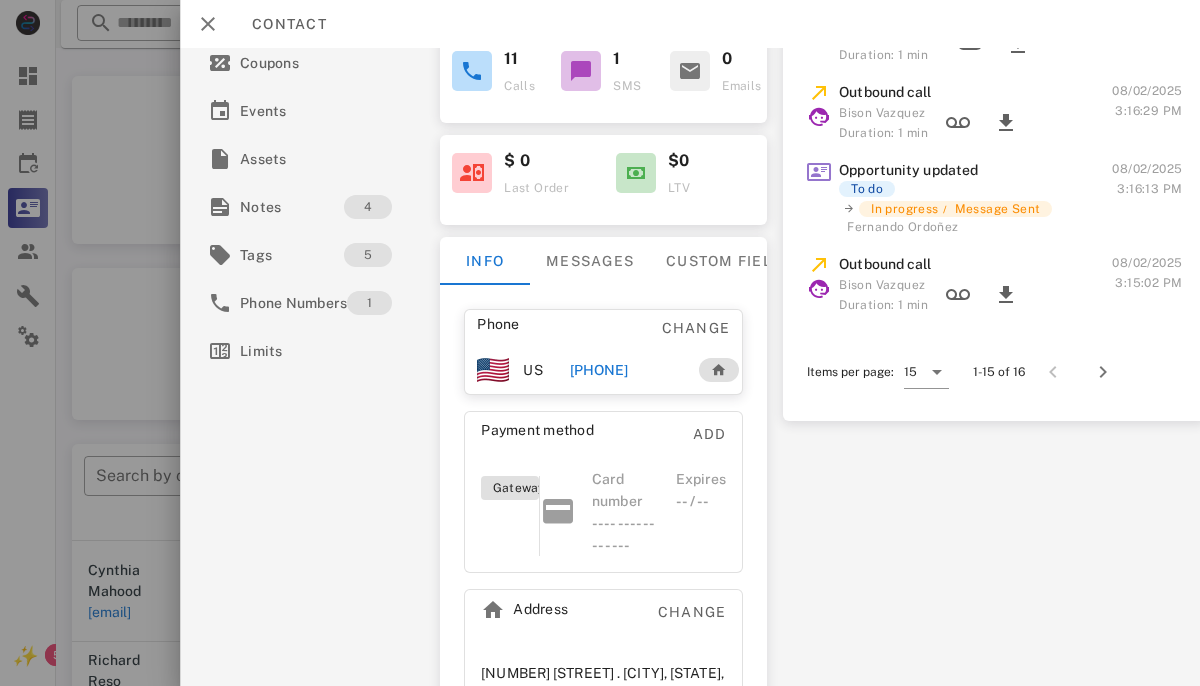scroll, scrollTop: 335, scrollLeft: 0, axis: vertical 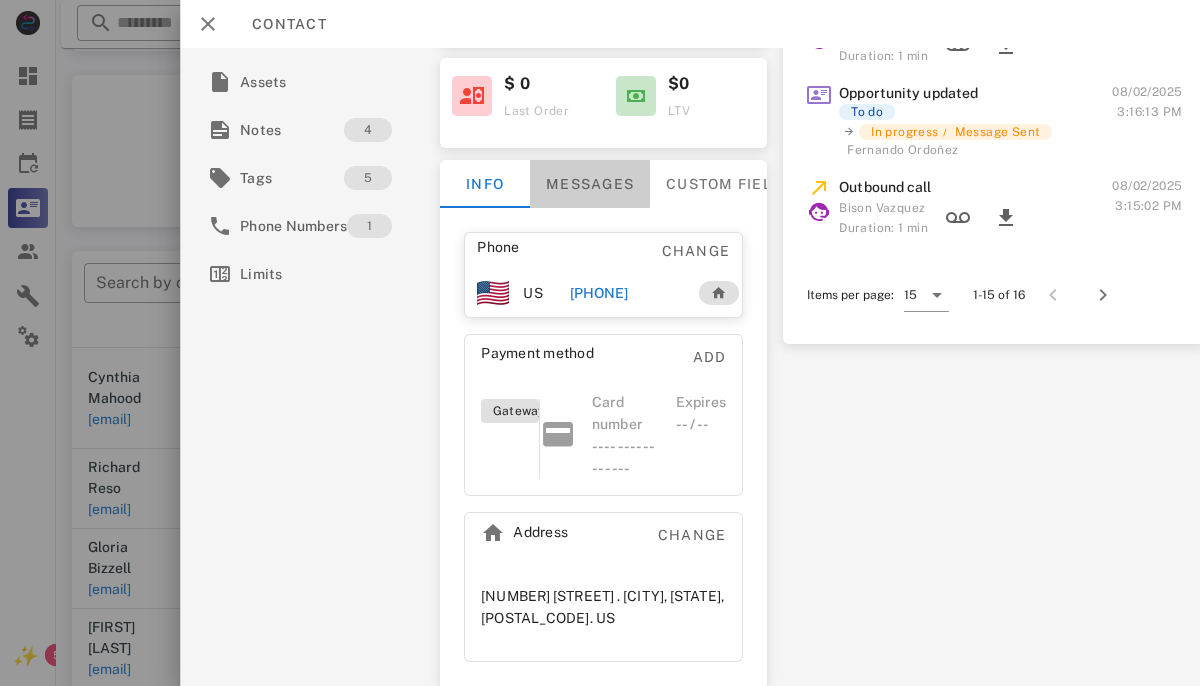 click on "Messages" at bounding box center (590, 184) 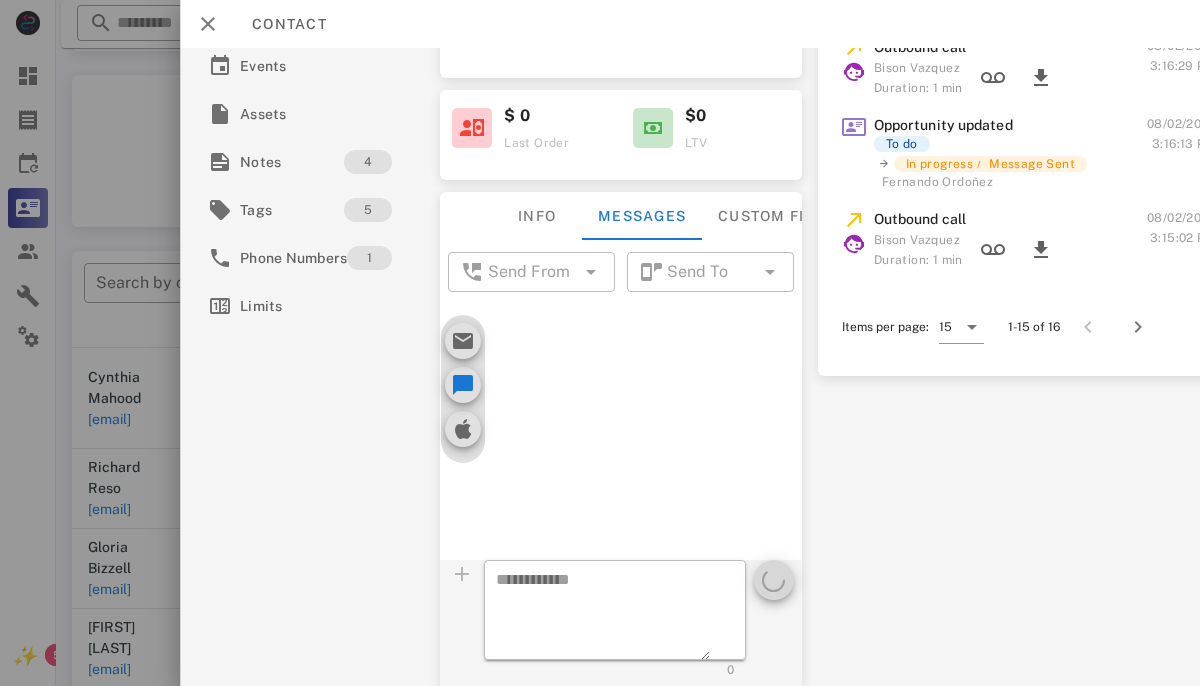 scroll, scrollTop: 303, scrollLeft: 0, axis: vertical 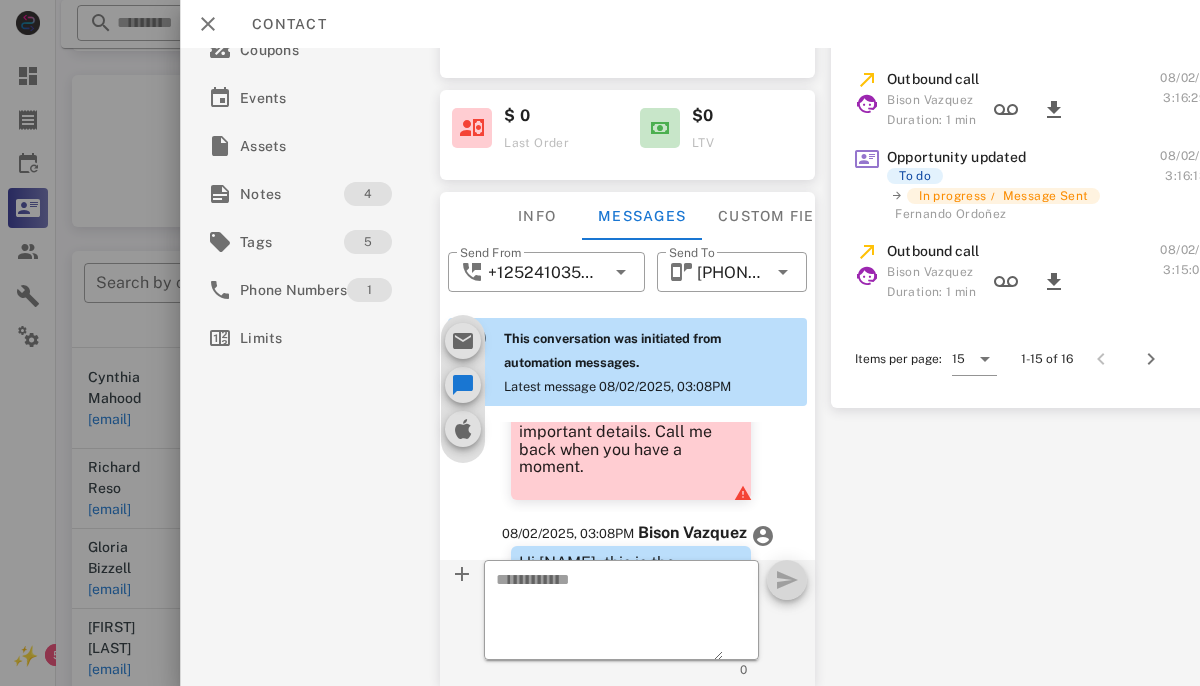 click on "Hi [NAME], this is the GingerSlim that you purchased online for your weight loss. We need to confirm some important details about your order. Please give us a call back at your earliest convenience. Click here to call back >> [PHONE]" at bounding box center (631, 642) 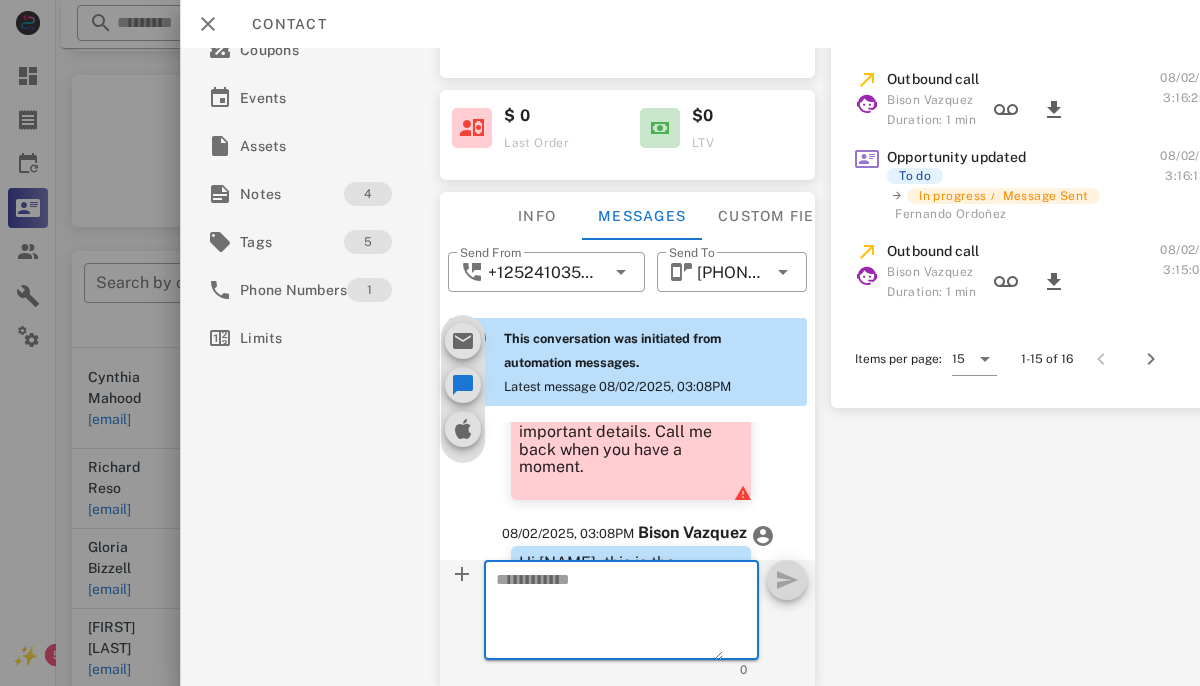 click at bounding box center [609, 613] 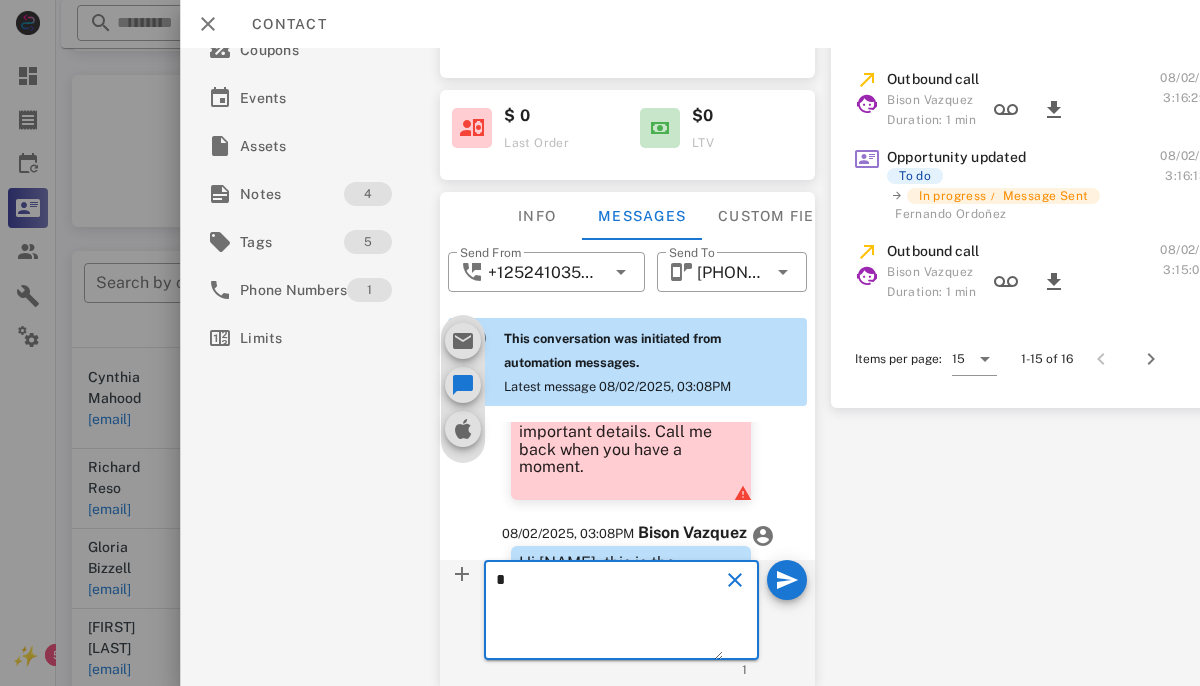scroll, scrollTop: 194, scrollLeft: 0, axis: vertical 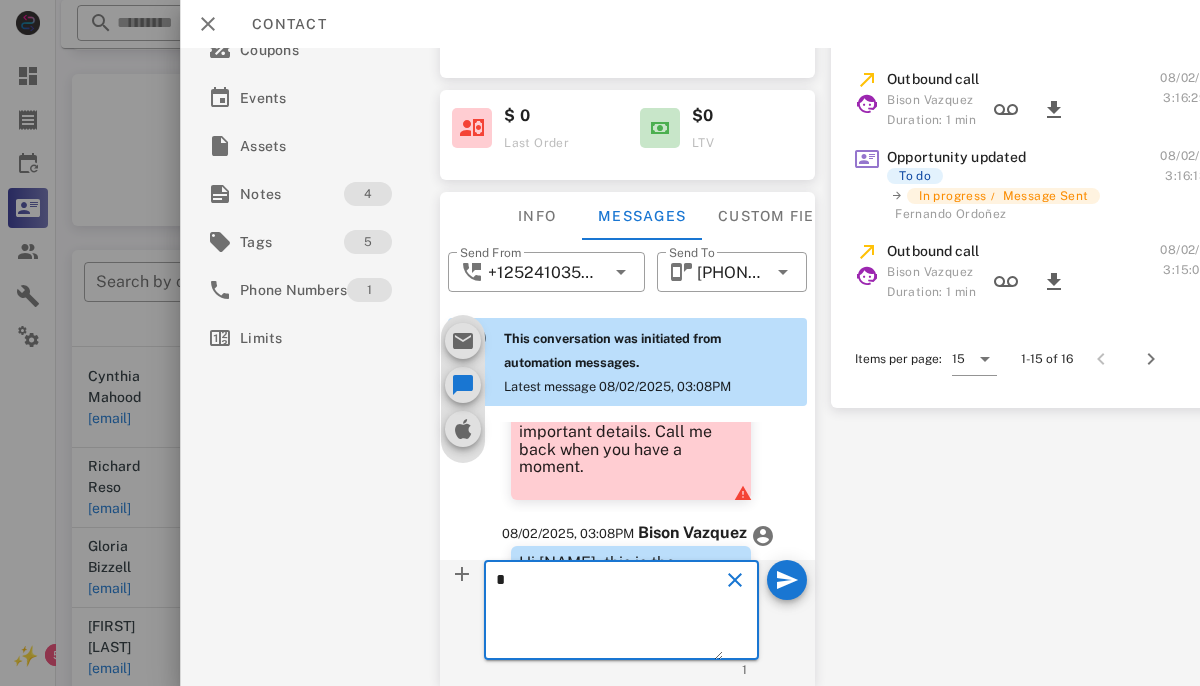 click at bounding box center [735, 580] 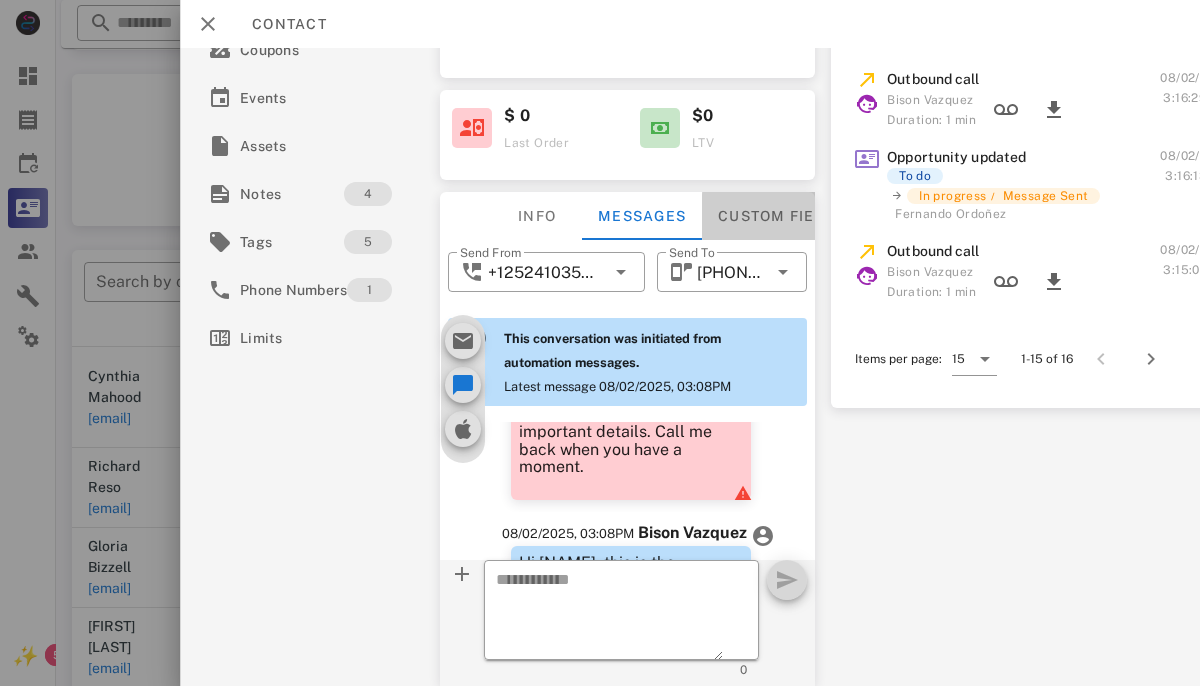 click on "Custom fields" at bounding box center (781, 216) 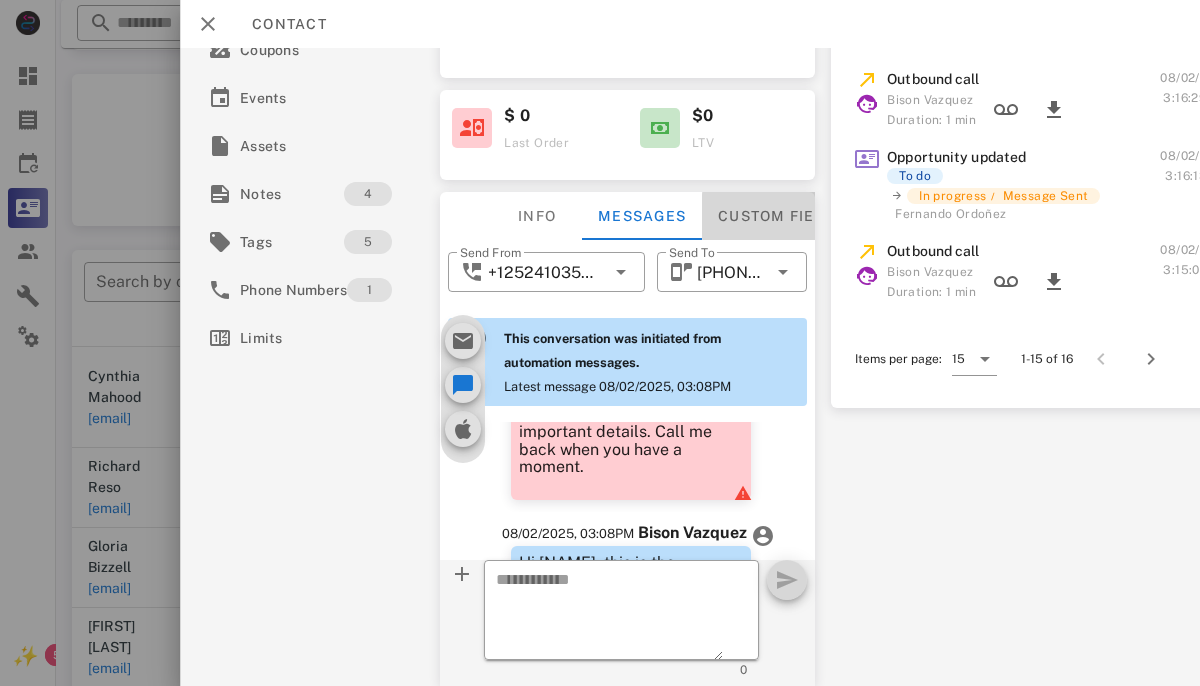 scroll, scrollTop: 0, scrollLeft: 0, axis: both 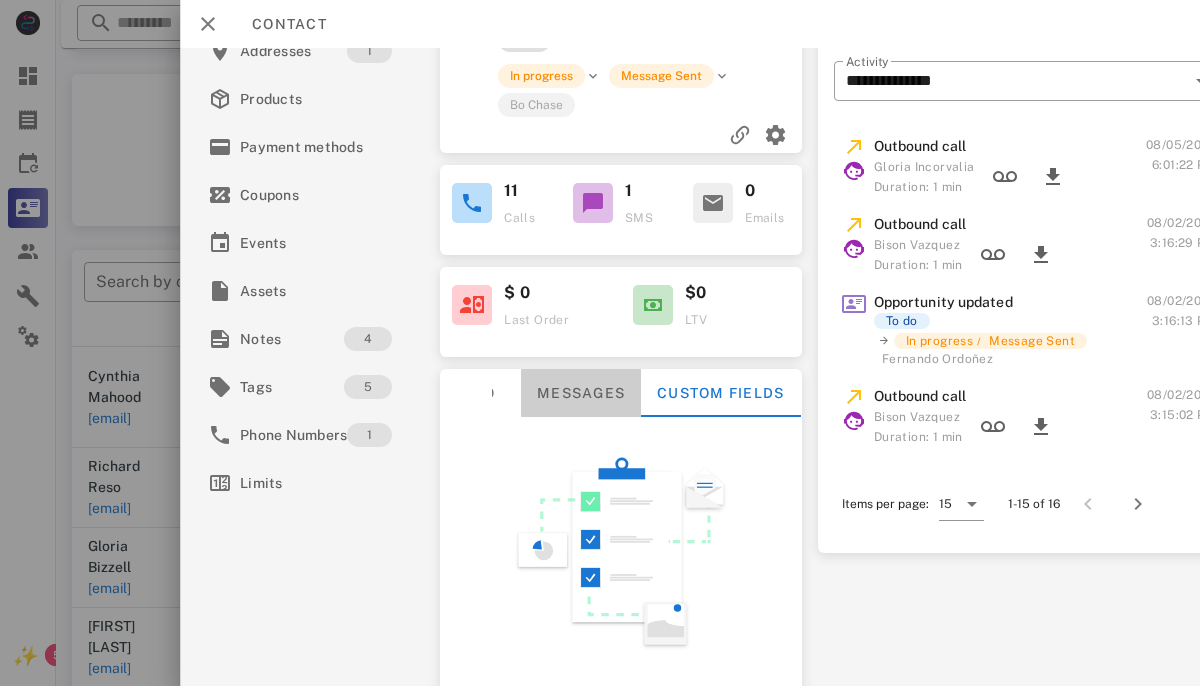 click on "Messages" at bounding box center [581, 393] 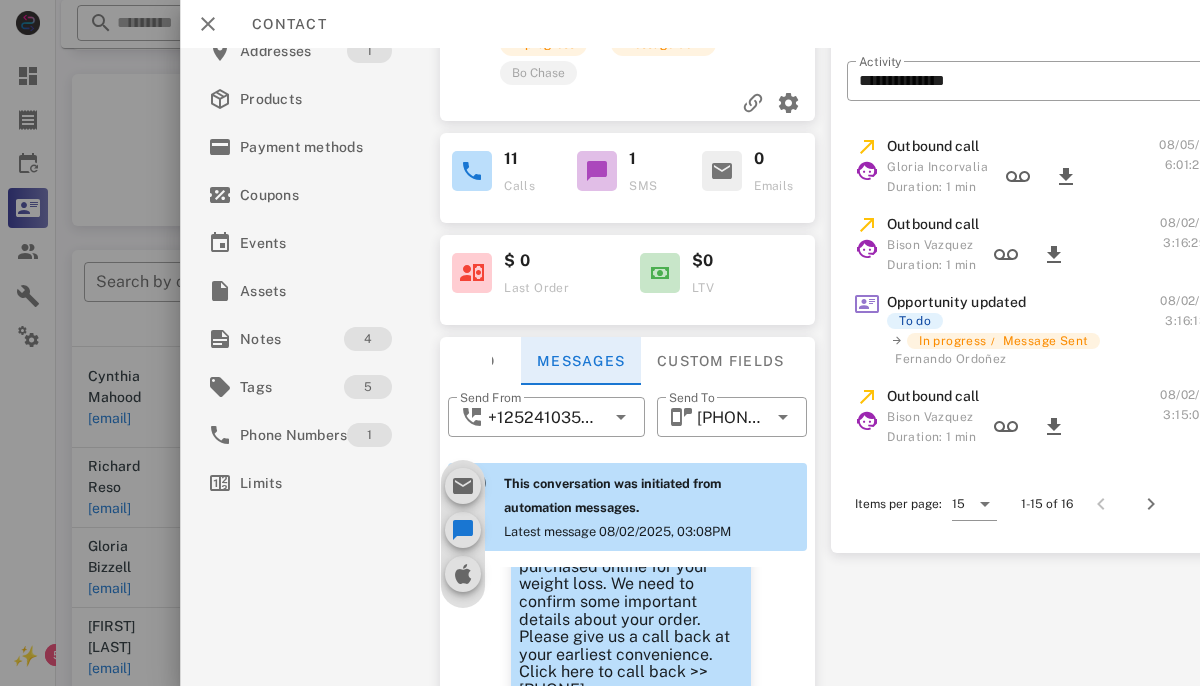 scroll, scrollTop: 878, scrollLeft: 0, axis: vertical 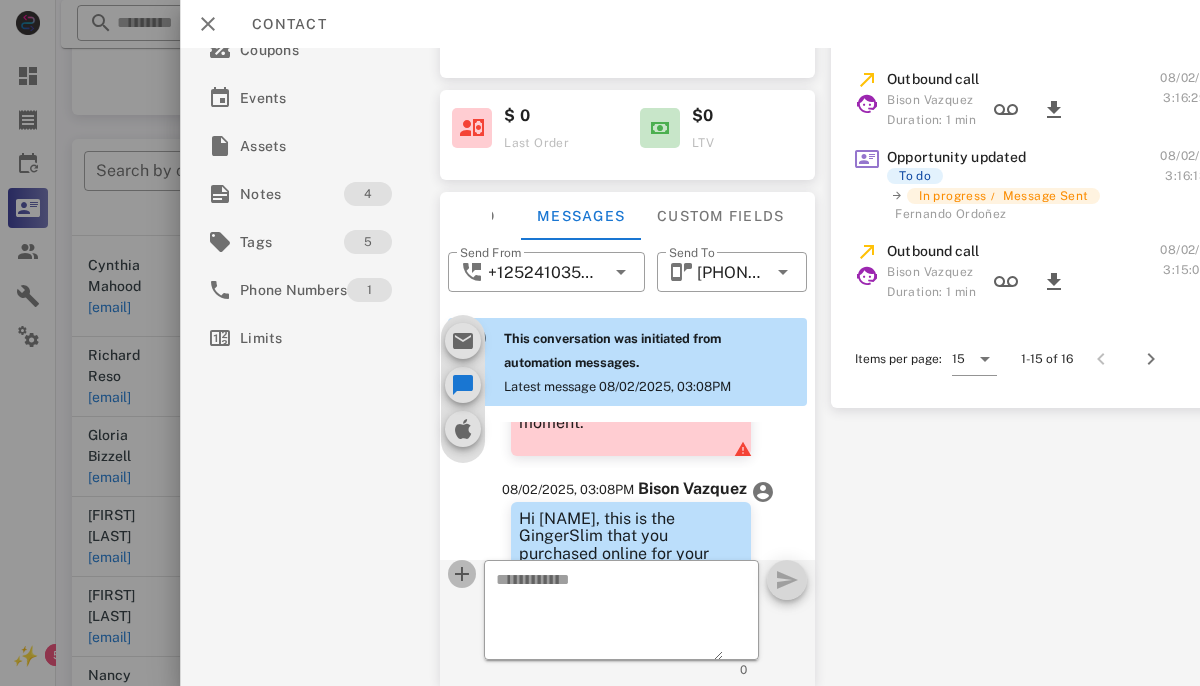 click at bounding box center (462, 574) 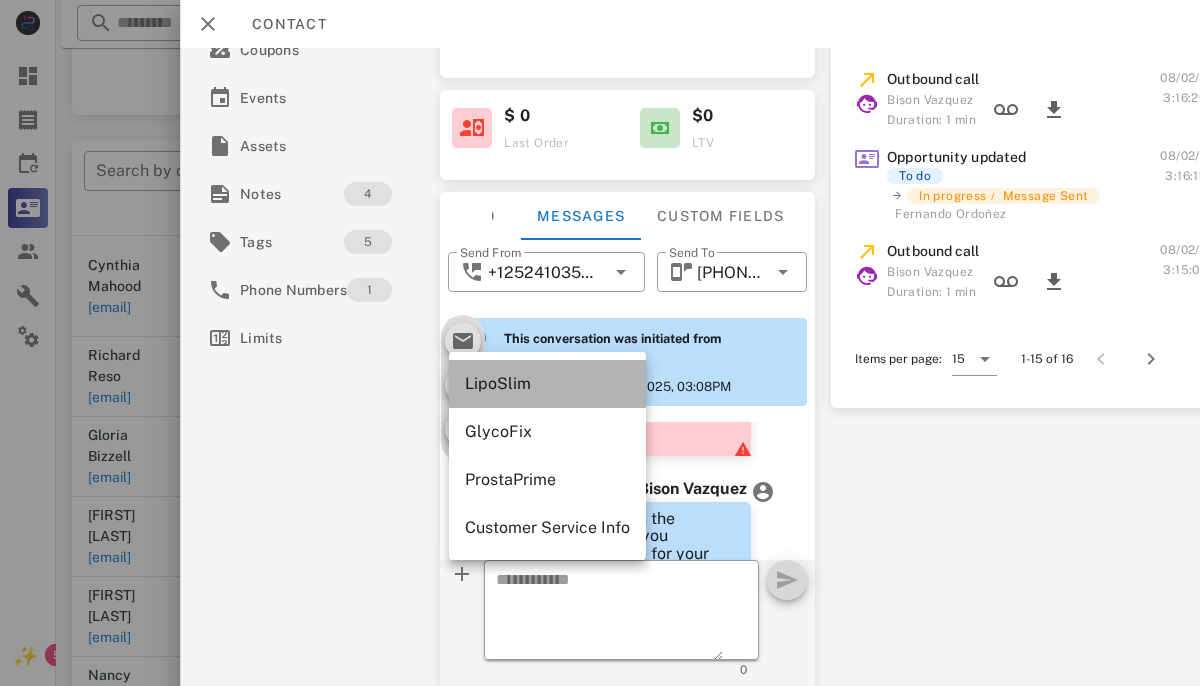 click on "LipoSlim" at bounding box center [547, 384] 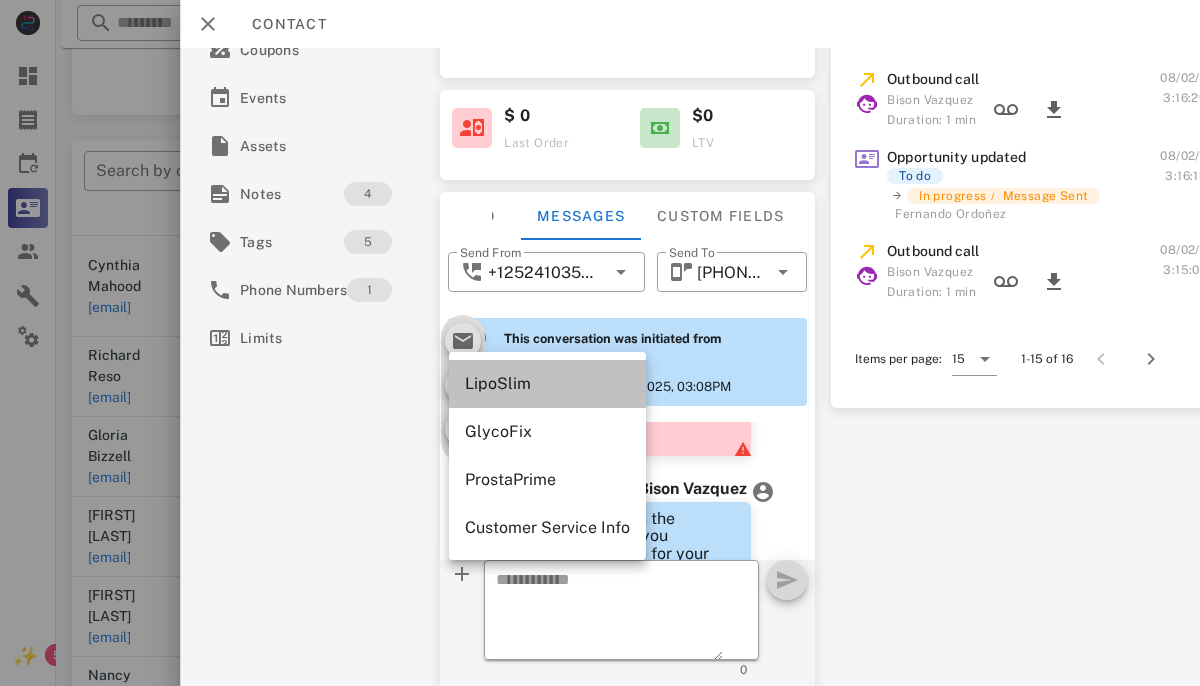 type on "**********" 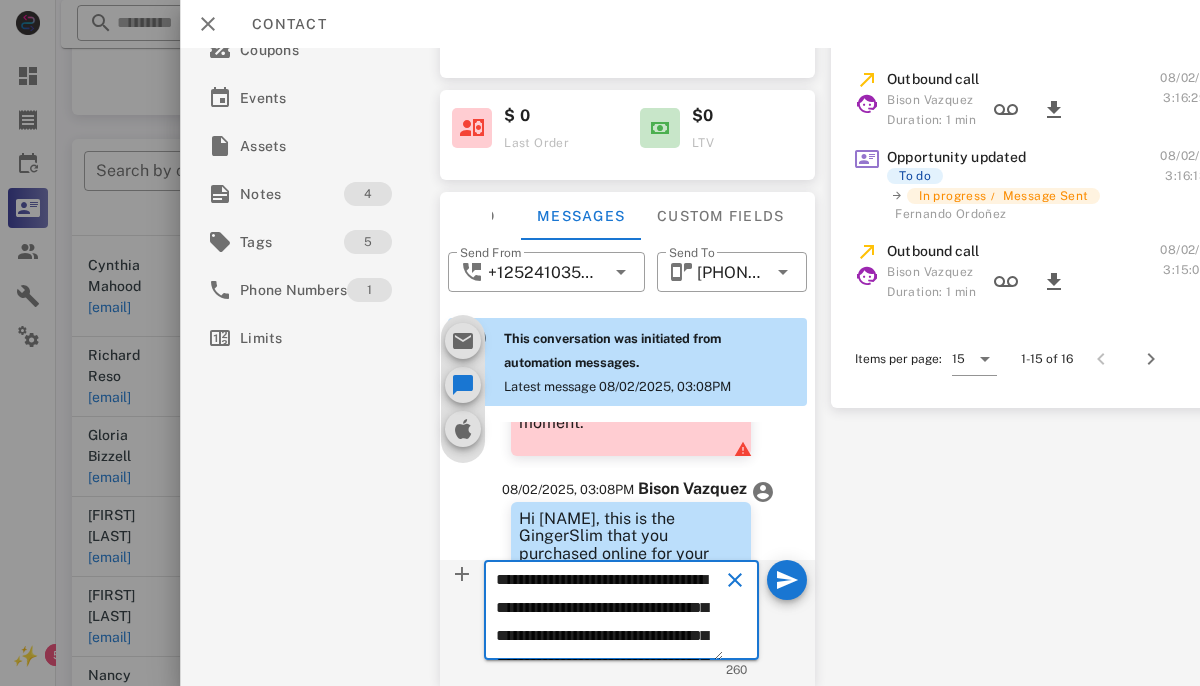 scroll, scrollTop: 130, scrollLeft: 0, axis: vertical 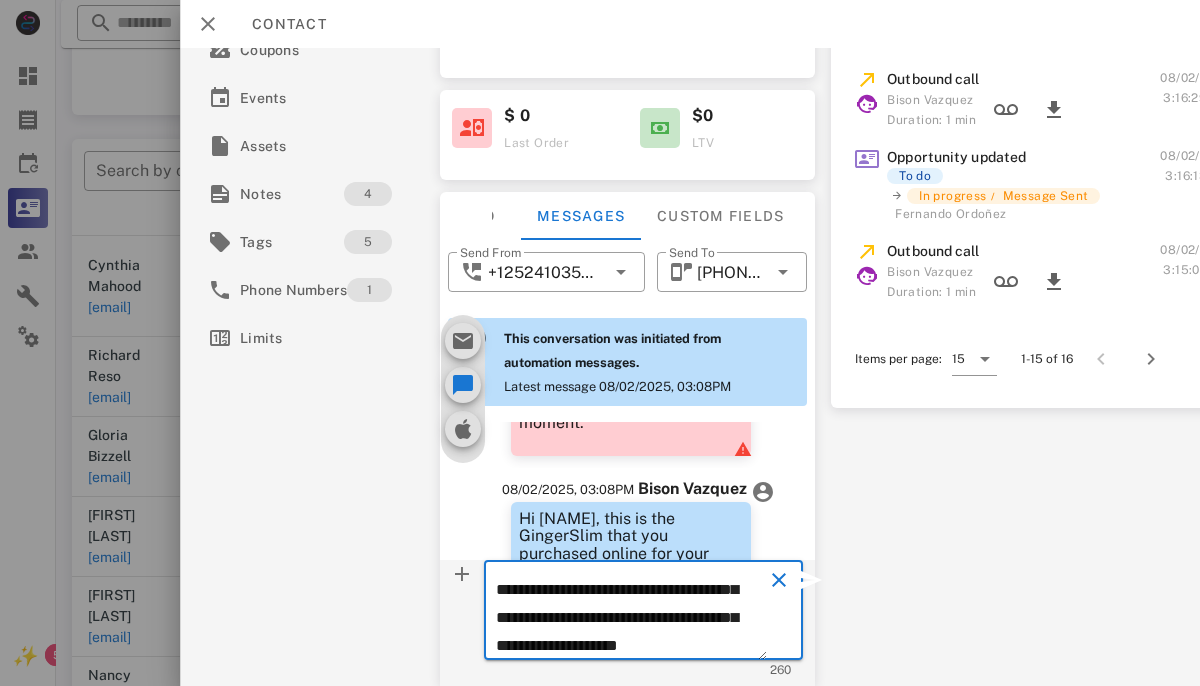 drag, startPoint x: 501, startPoint y: 580, endPoint x: 658, endPoint y: 714, distance: 206.40979 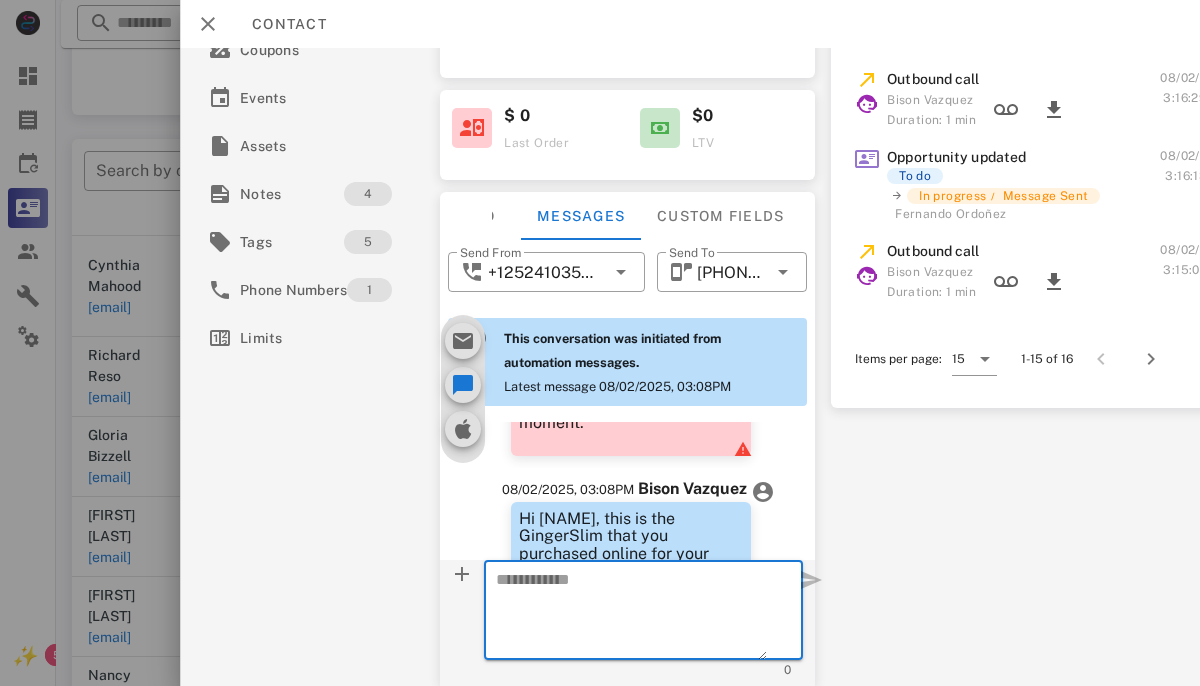 scroll, scrollTop: 0, scrollLeft: 0, axis: both 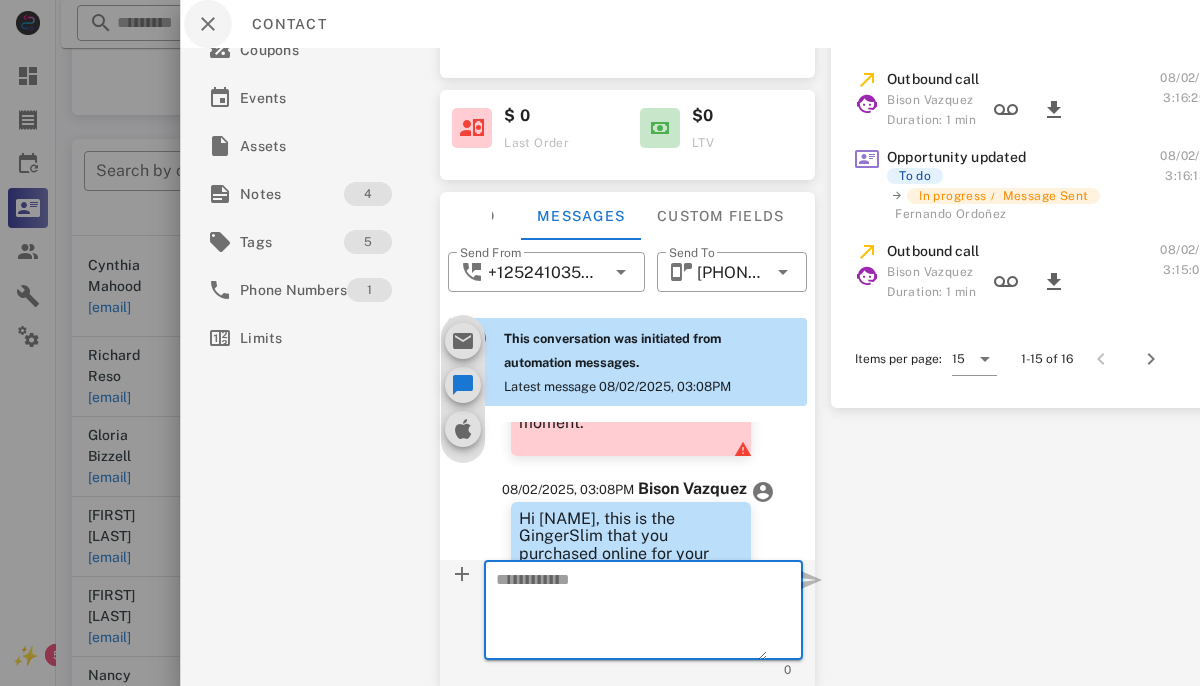 type 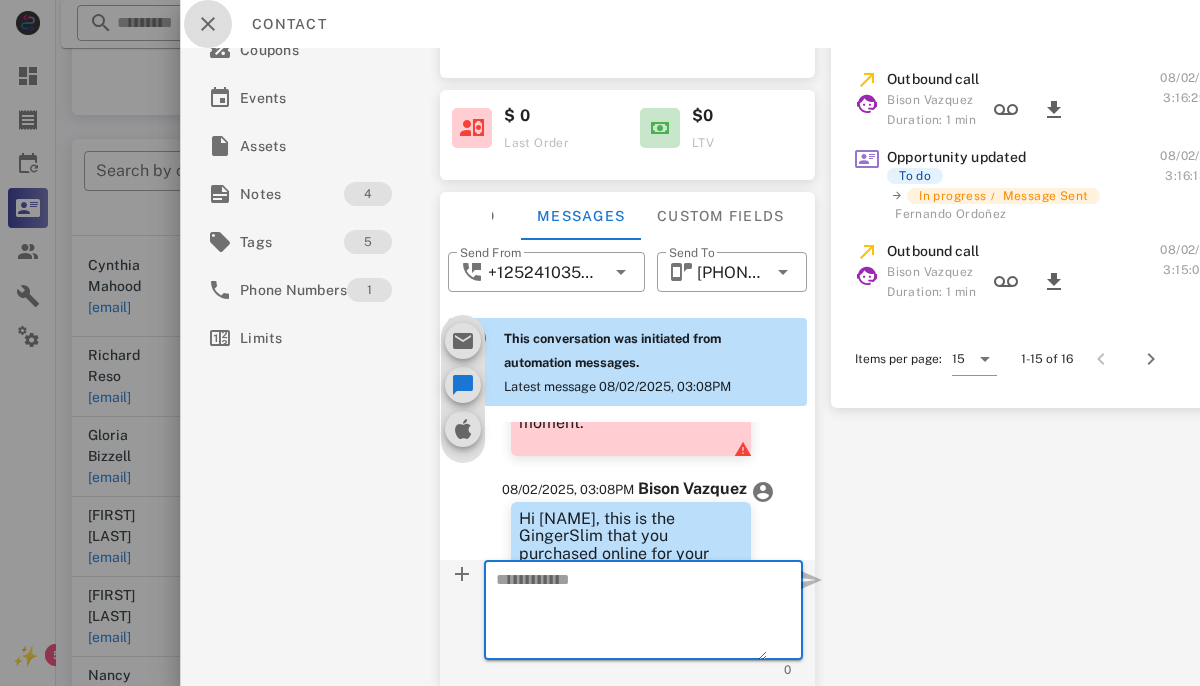click at bounding box center (208, 24) 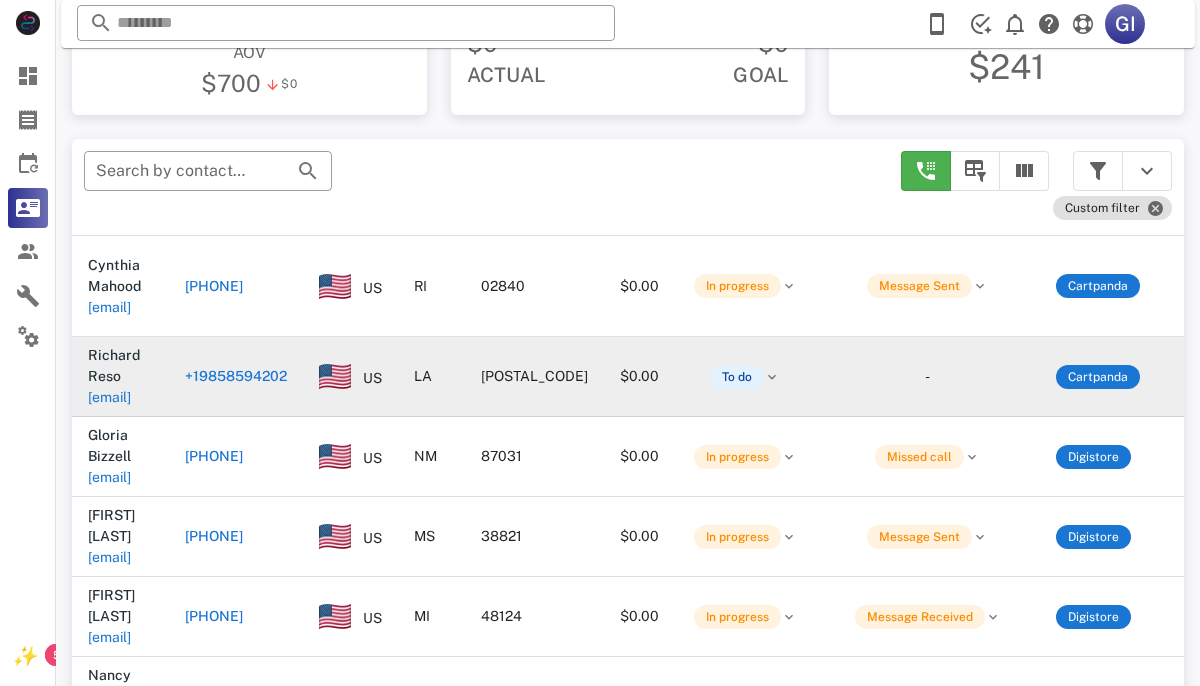 click on "[EMAIL]" at bounding box center (109, 397) 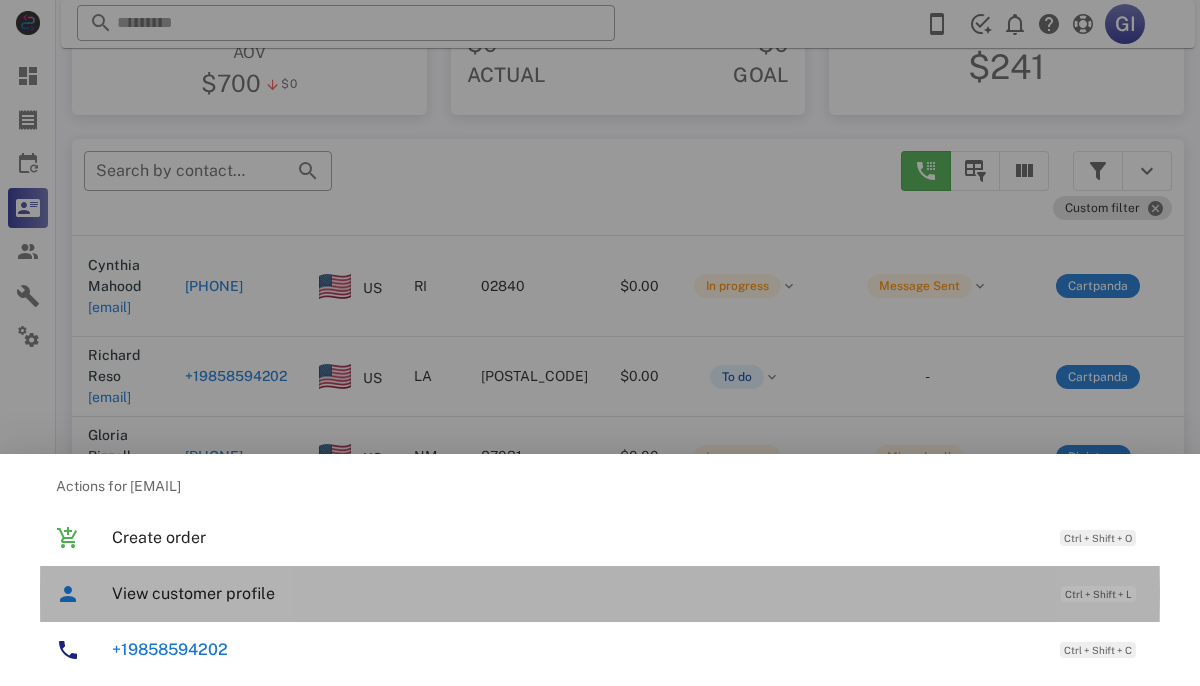click on "View customer profile" at bounding box center [576, 593] 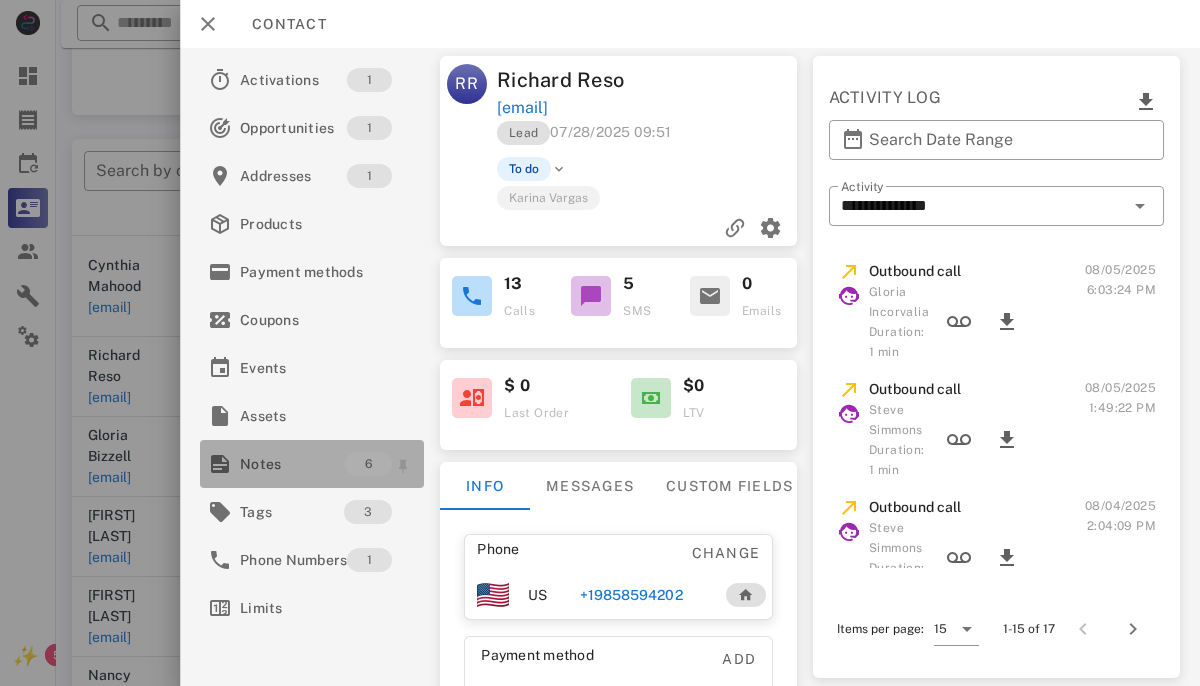 click on "Notes" at bounding box center [292, 464] 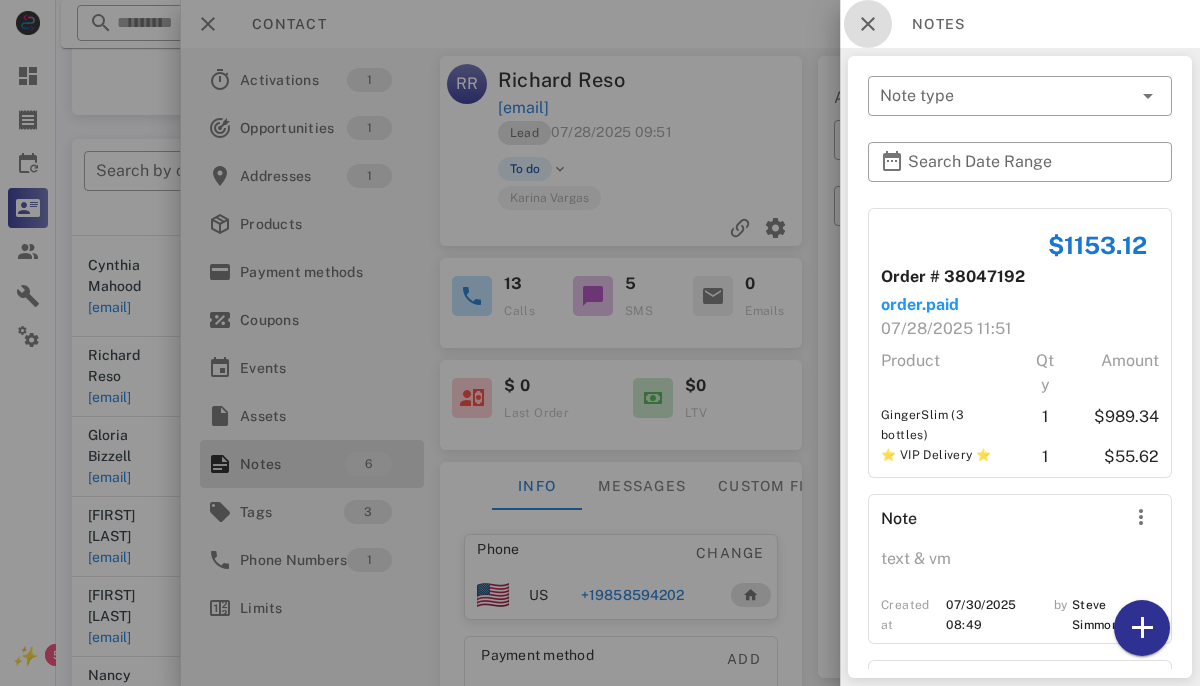 click at bounding box center (868, 24) 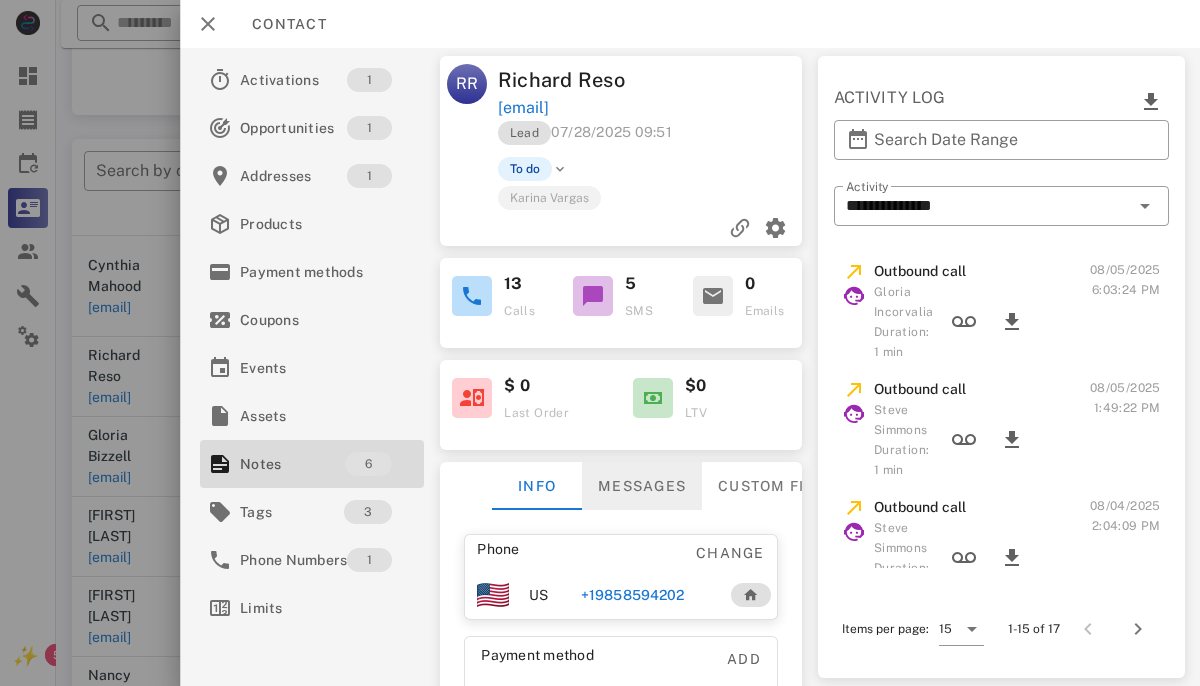 click on "Messages" at bounding box center (642, 486) 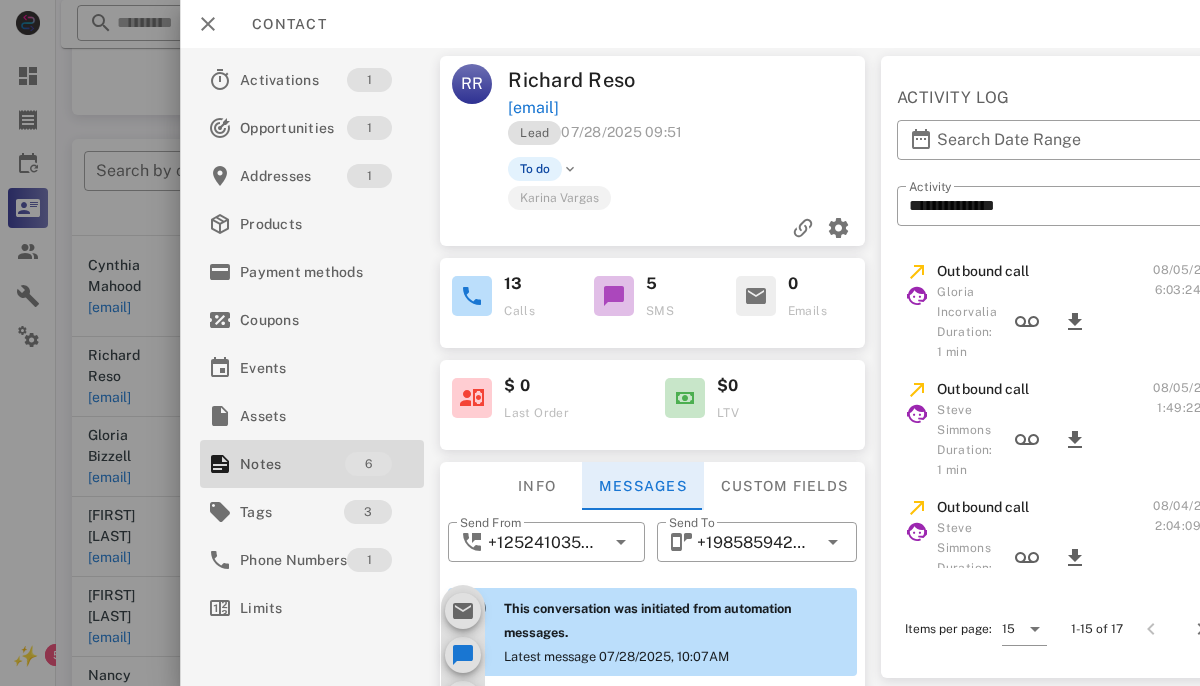 scroll, scrollTop: 677, scrollLeft: 0, axis: vertical 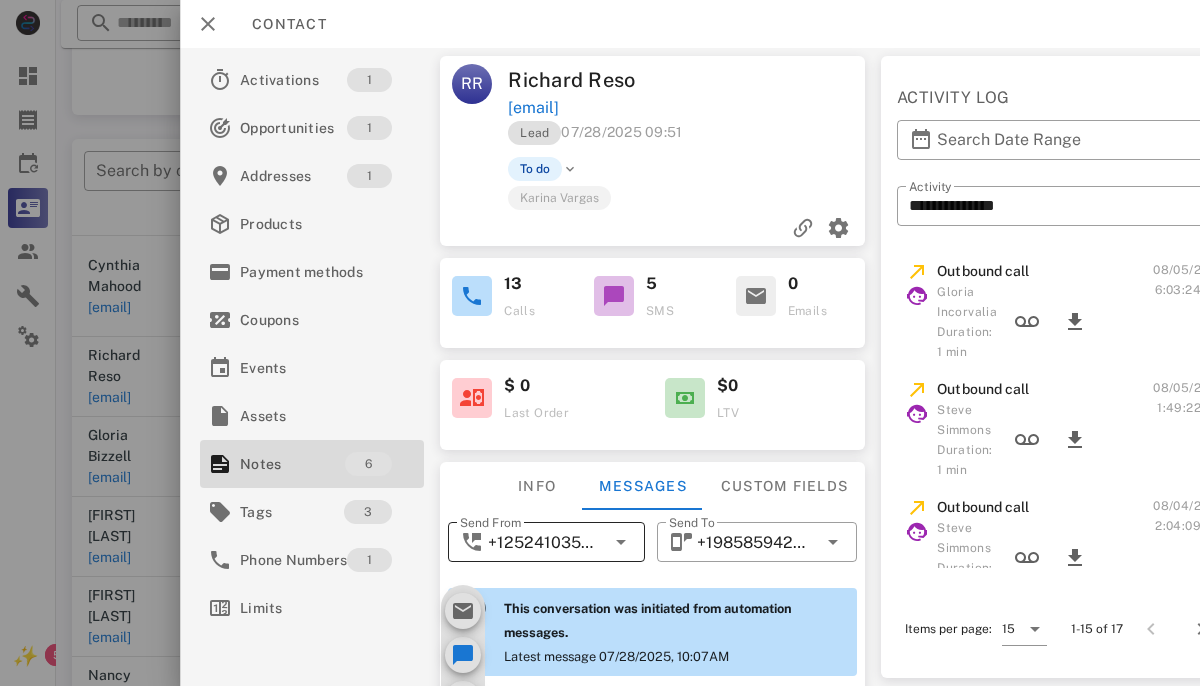 click at bounding box center [621, 542] 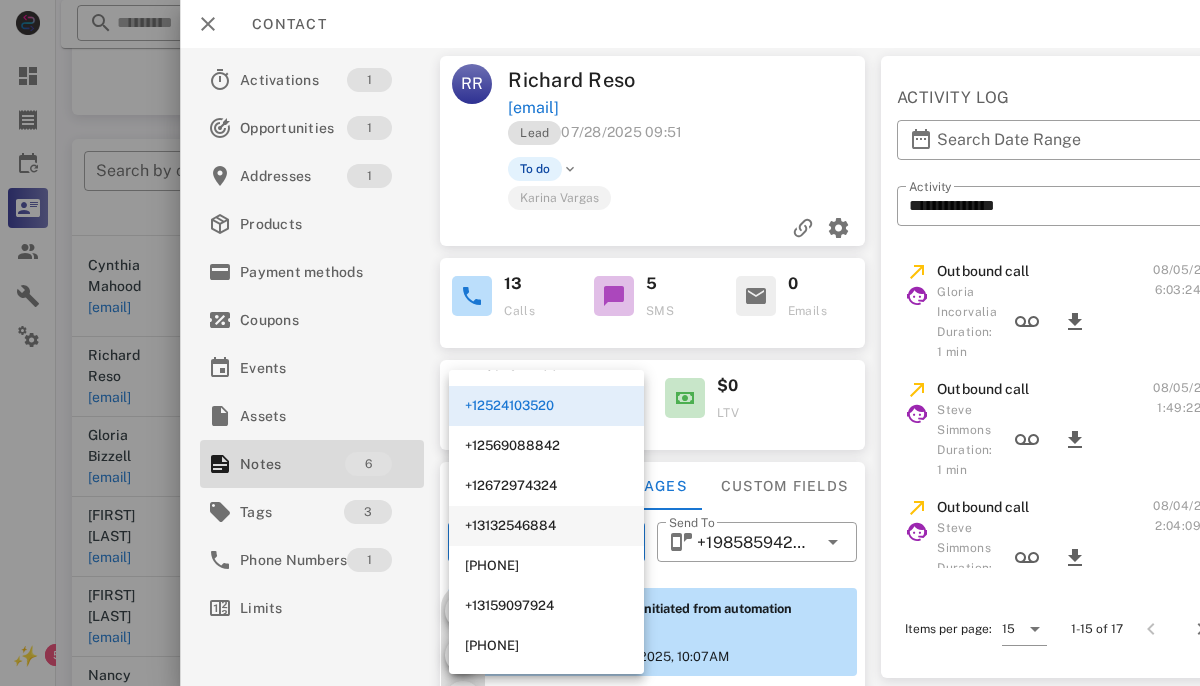 scroll, scrollTop: 154, scrollLeft: 0, axis: vertical 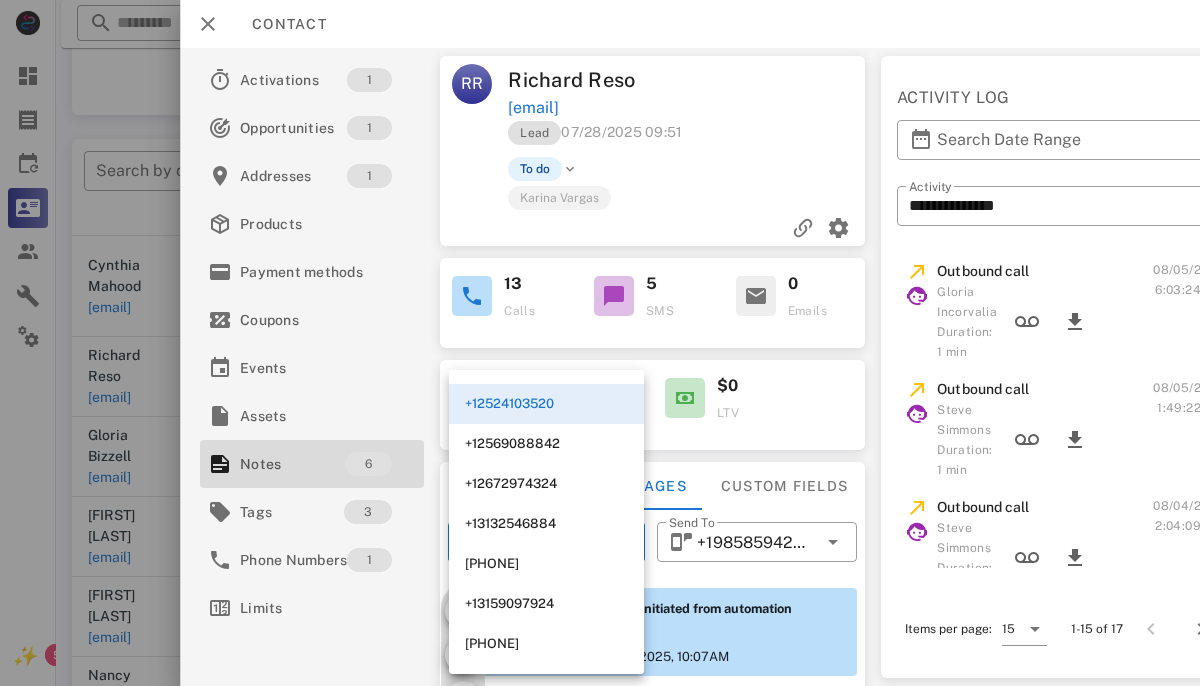 click on "Activations 1 Opportunities 1 Addresses 1 Products Payment methods Coupons Events Assets Notes 6 Tags 3 Phone Numbers 1 Limits RR [NAME] [NAME] [EMAIL] Lead 07/28/2025 09:51 To do [NAME] [NAME] 13 Calls 5 SMS 0 Emails $0 LTV Info Messages Custom fields Phone Change US [PHONE] Payment method Add Gateway Card number ---- ---- ---- ---- Expires -- / -- Address Change 522 Lagarde Street .
Thibodaux, LA, 70301.
US ​ Send From [PHONE] ​ Send To [PHONE] This conversation was initiated from automation messages. Latest message 07/28/2025, 10:07AM 07/28/2025, 10:07AM System automation Hi [NAME], This is the Health Appt. with Dr. Prescott. We need to verify some important details about your order. If you can please return the call at your earliest convenience. Otherwise we will try back at another time. The phone number is [PHONE]. Thank you have a great day. 07/28/2025, 10:07AM System automation 07/28/2025, 10:07AM 0" at bounding box center (690, 367) 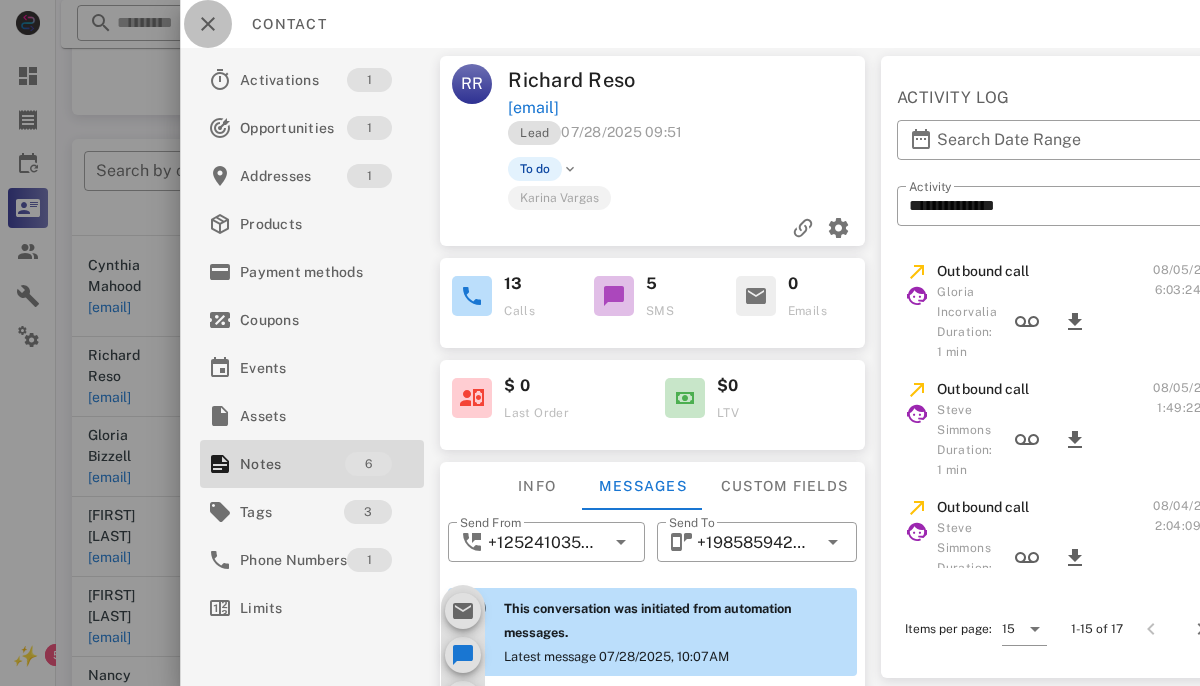click at bounding box center [208, 24] 